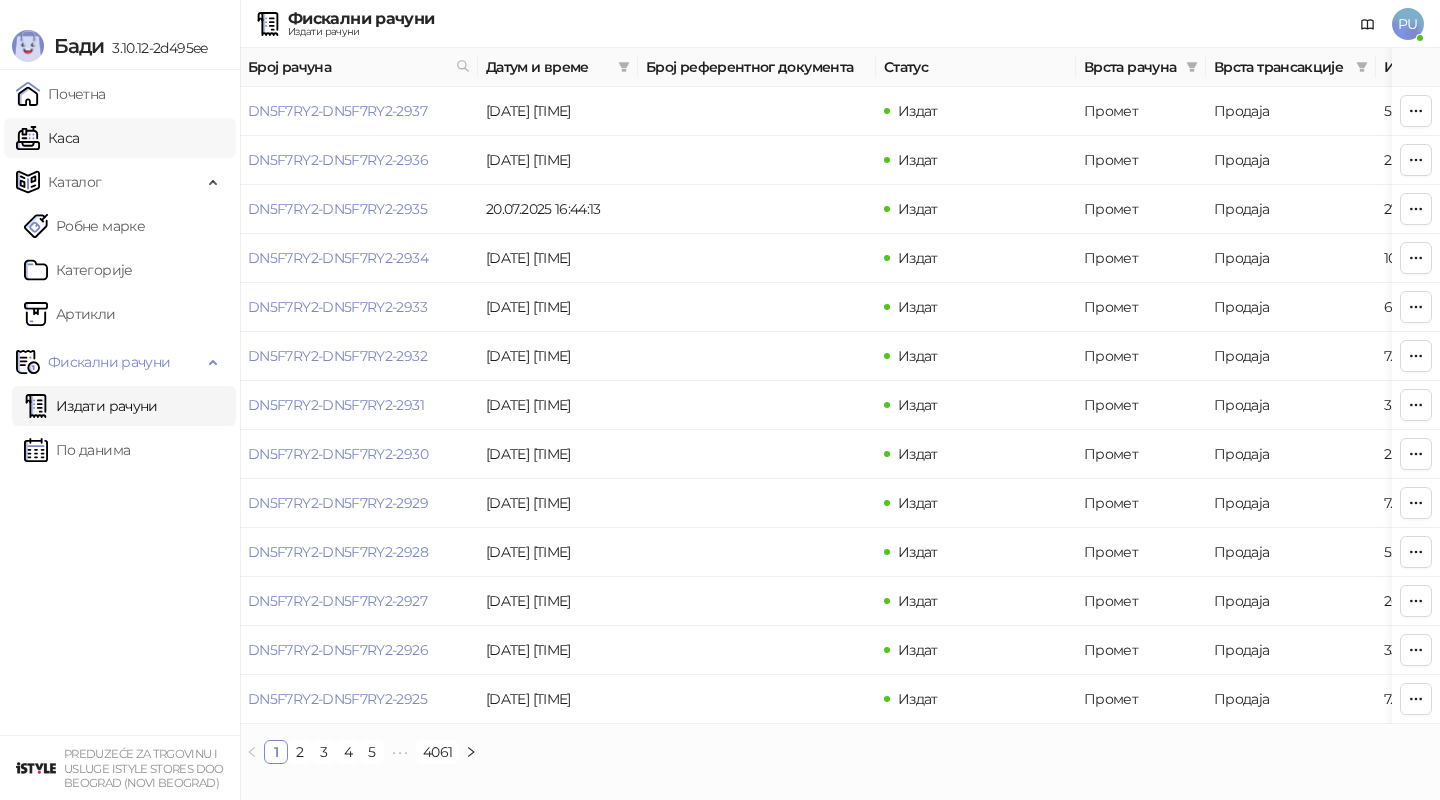 scroll, scrollTop: 0, scrollLeft: 0, axis: both 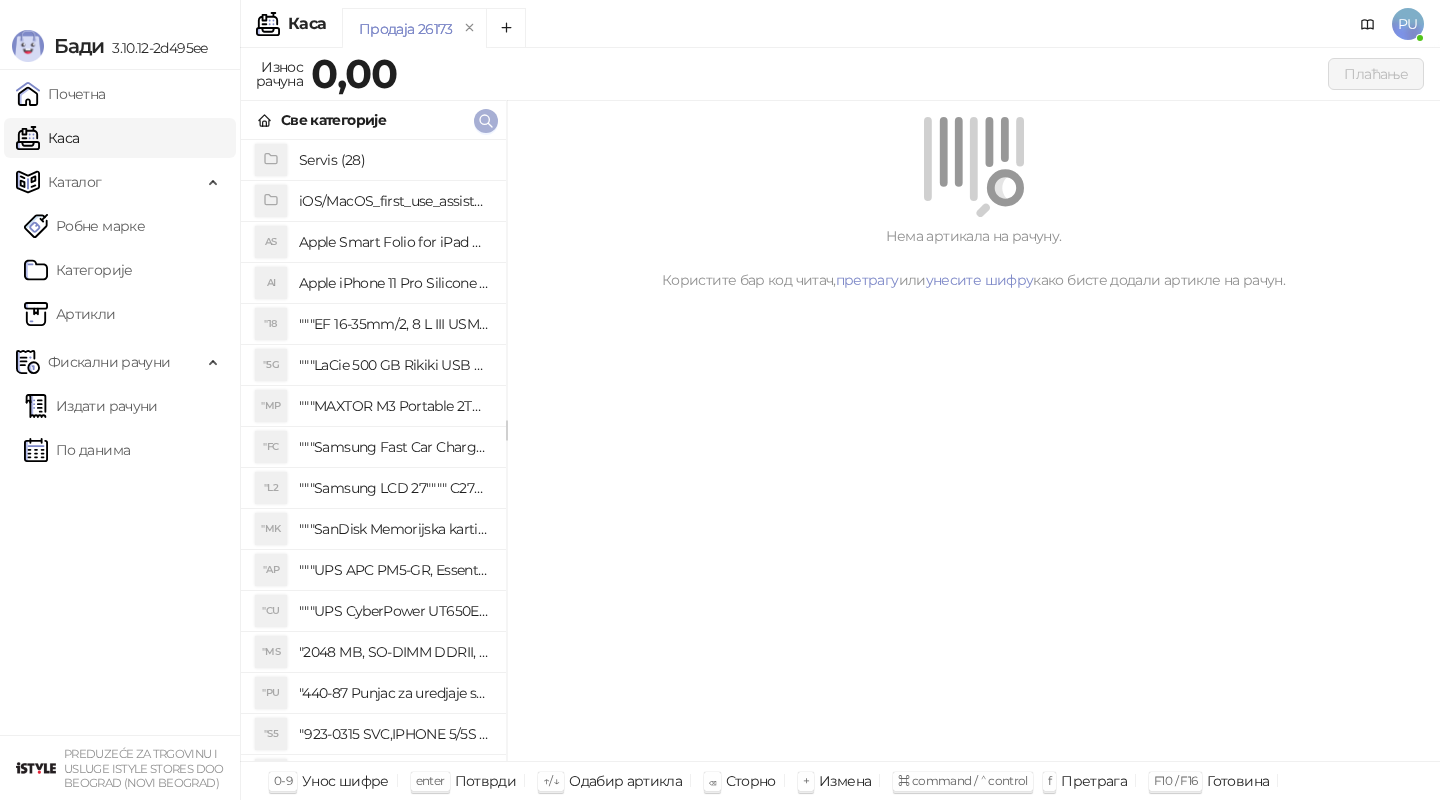 click at bounding box center [486, 121] 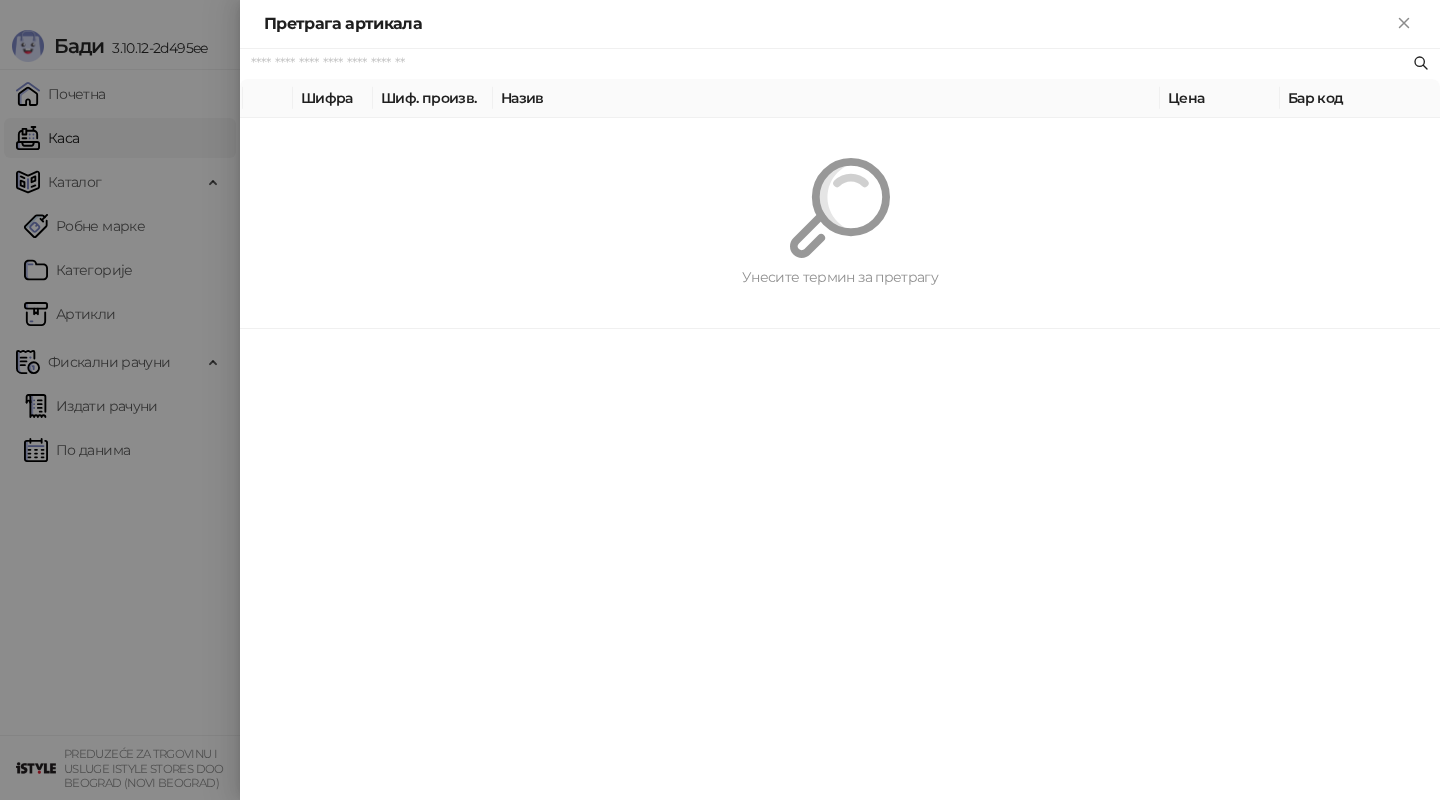 paste on "**********" 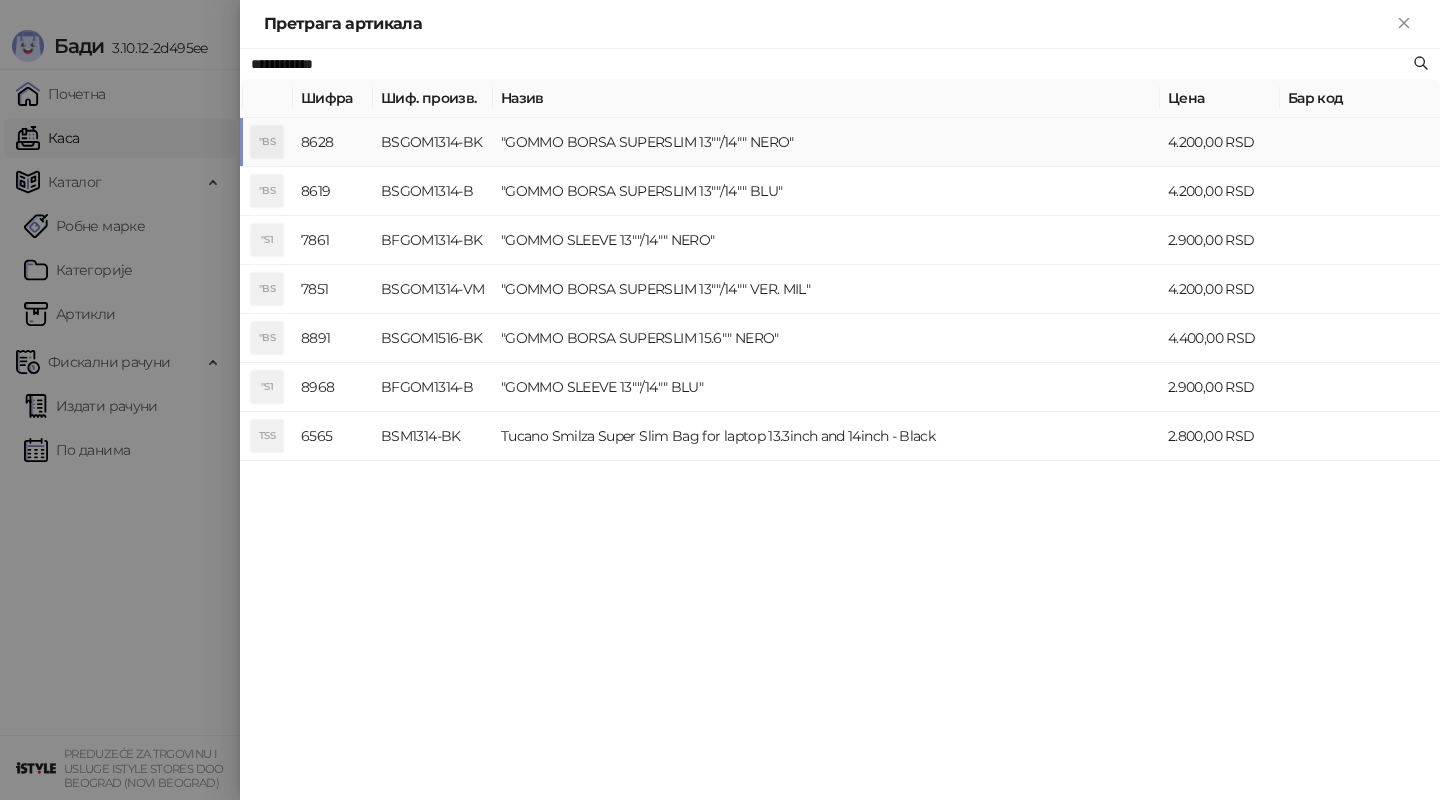 click on ""GOMMO BORSA SUPERSLIM 13""/14"" NERO"" at bounding box center (826, 142) 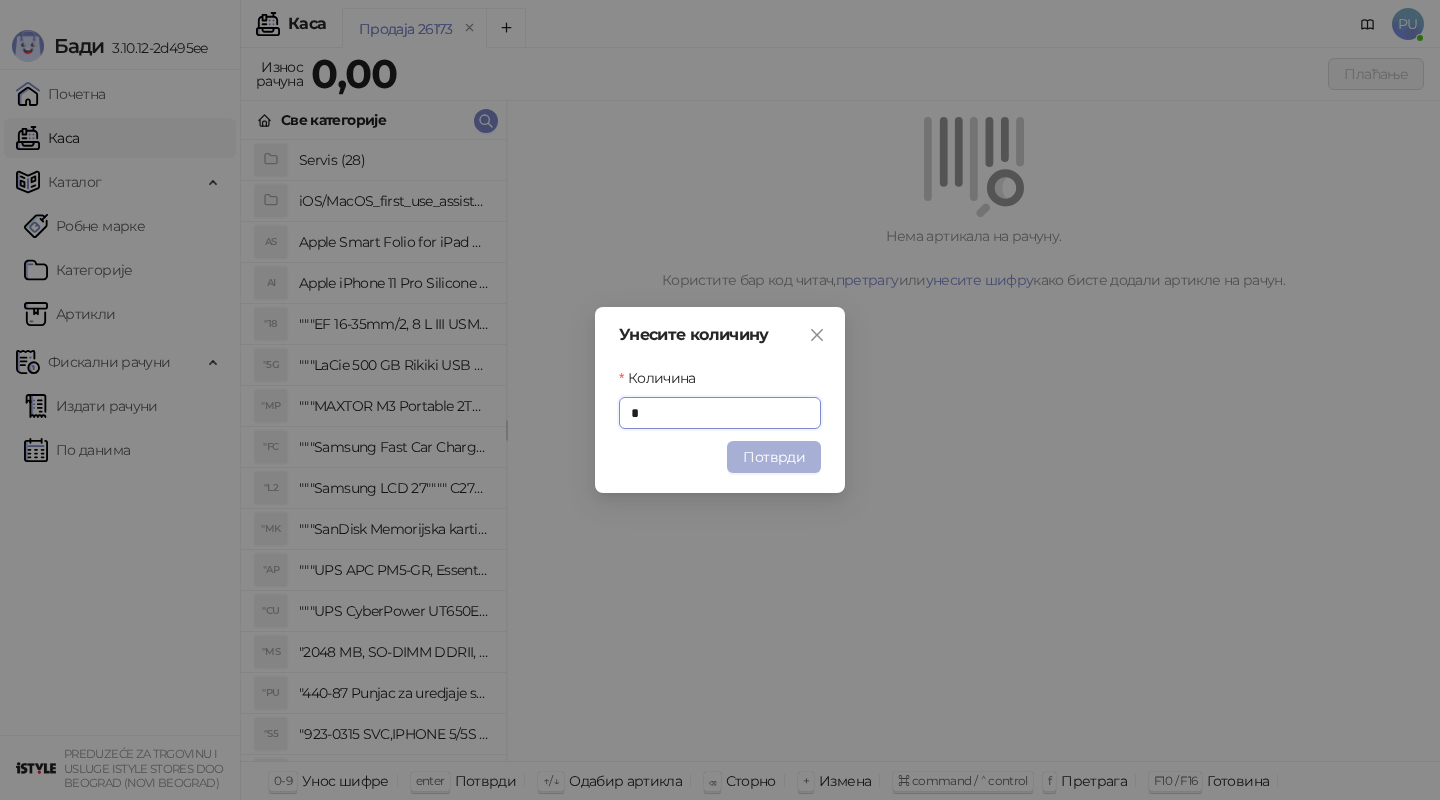 click on "Потврди" at bounding box center [774, 457] 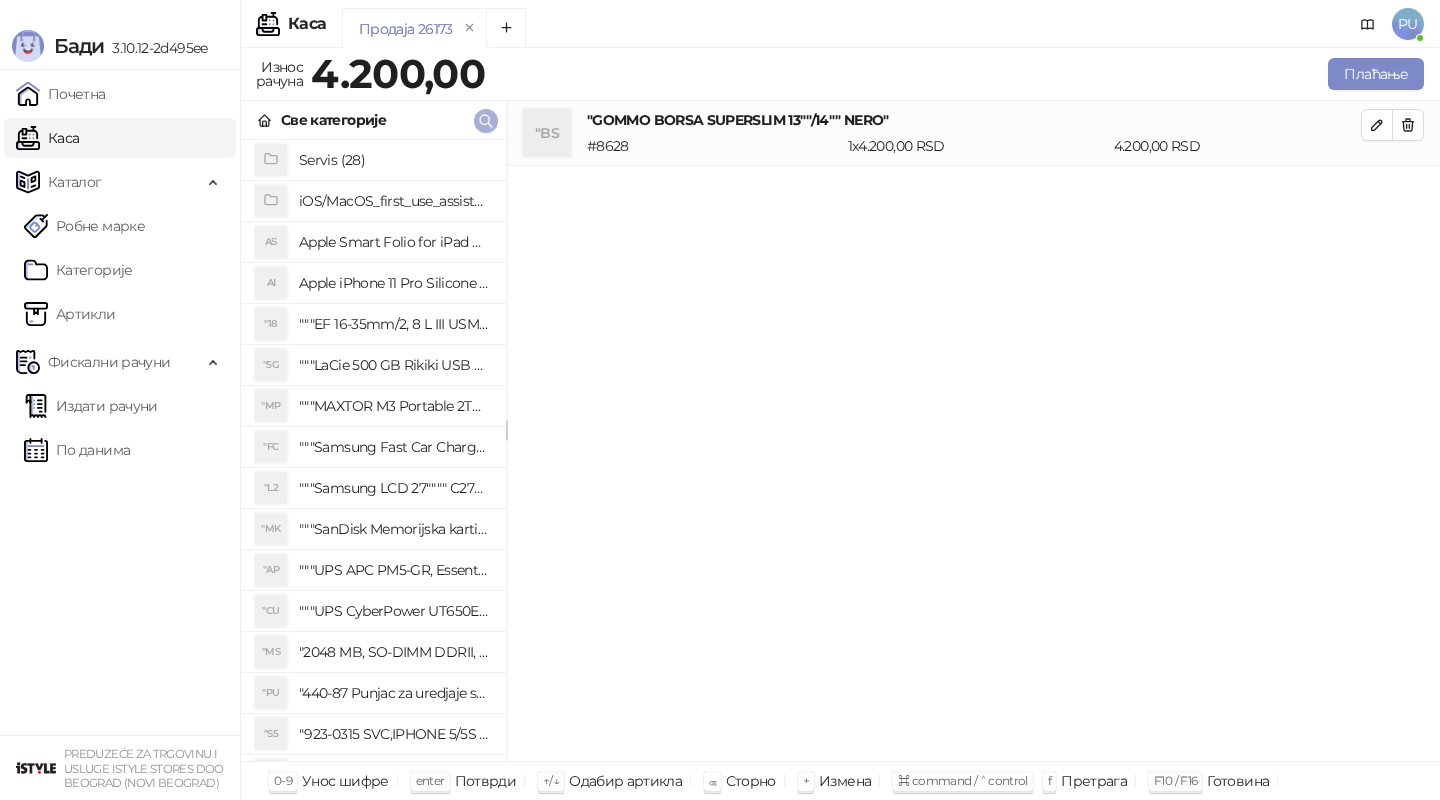 click 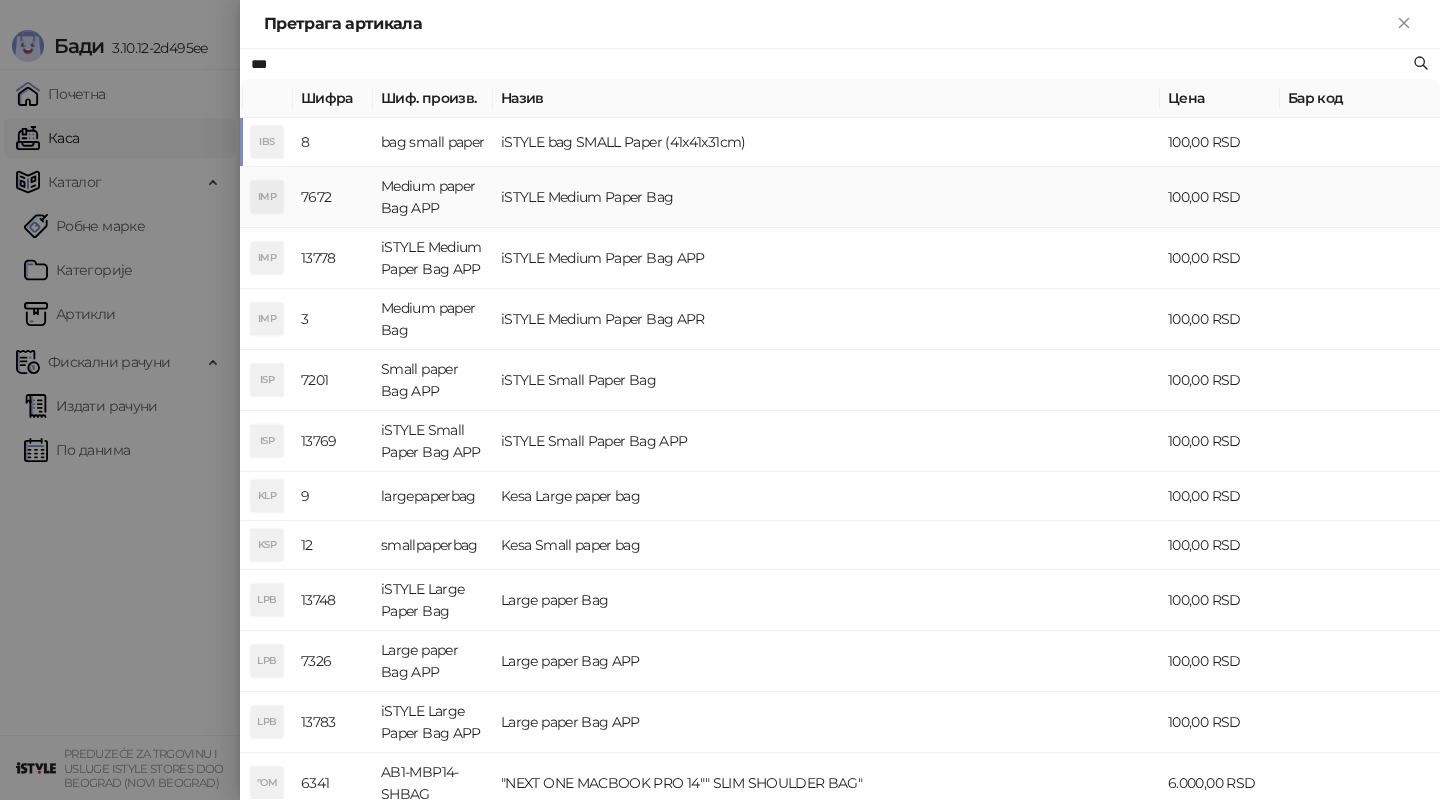 type on "***" 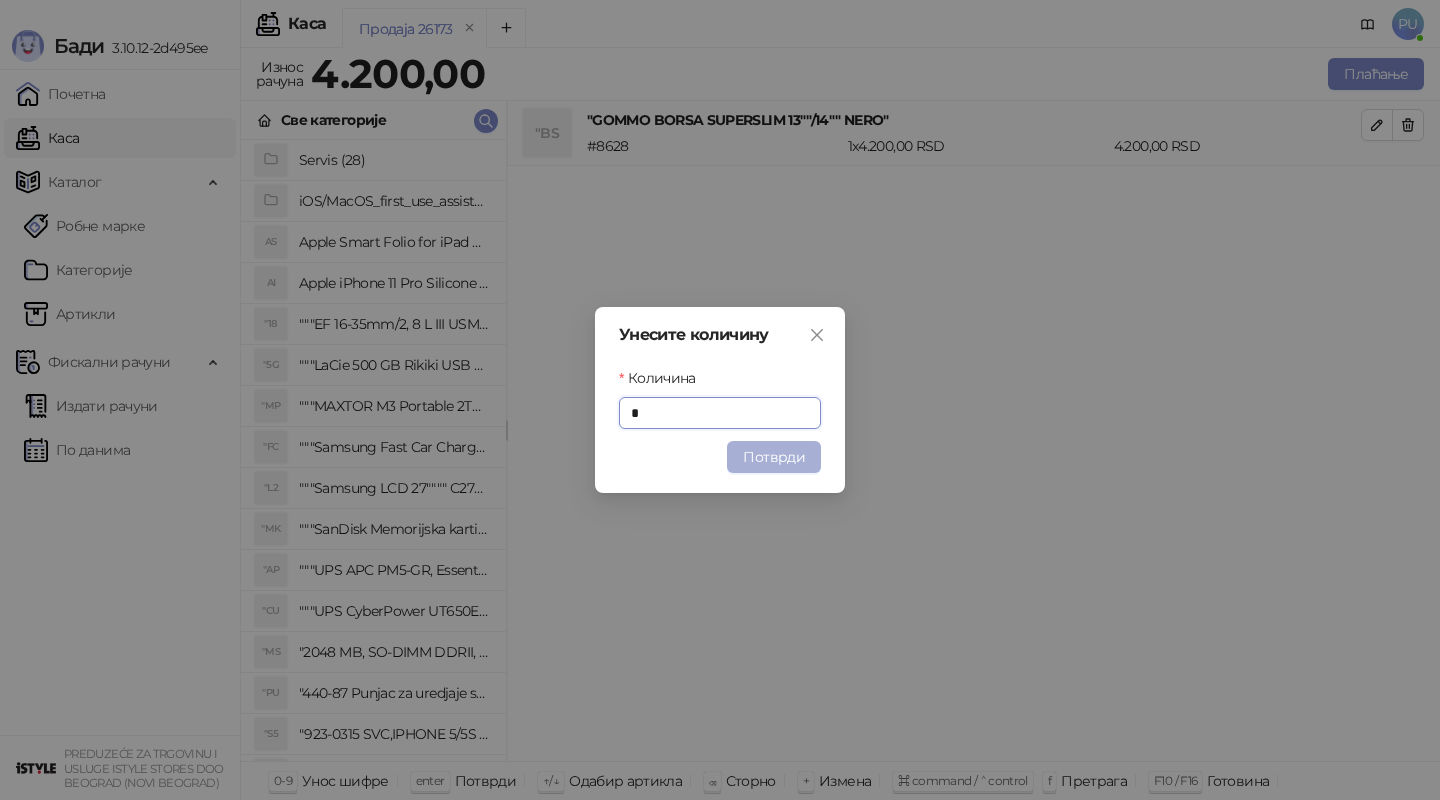 click on "Потврди" at bounding box center (774, 457) 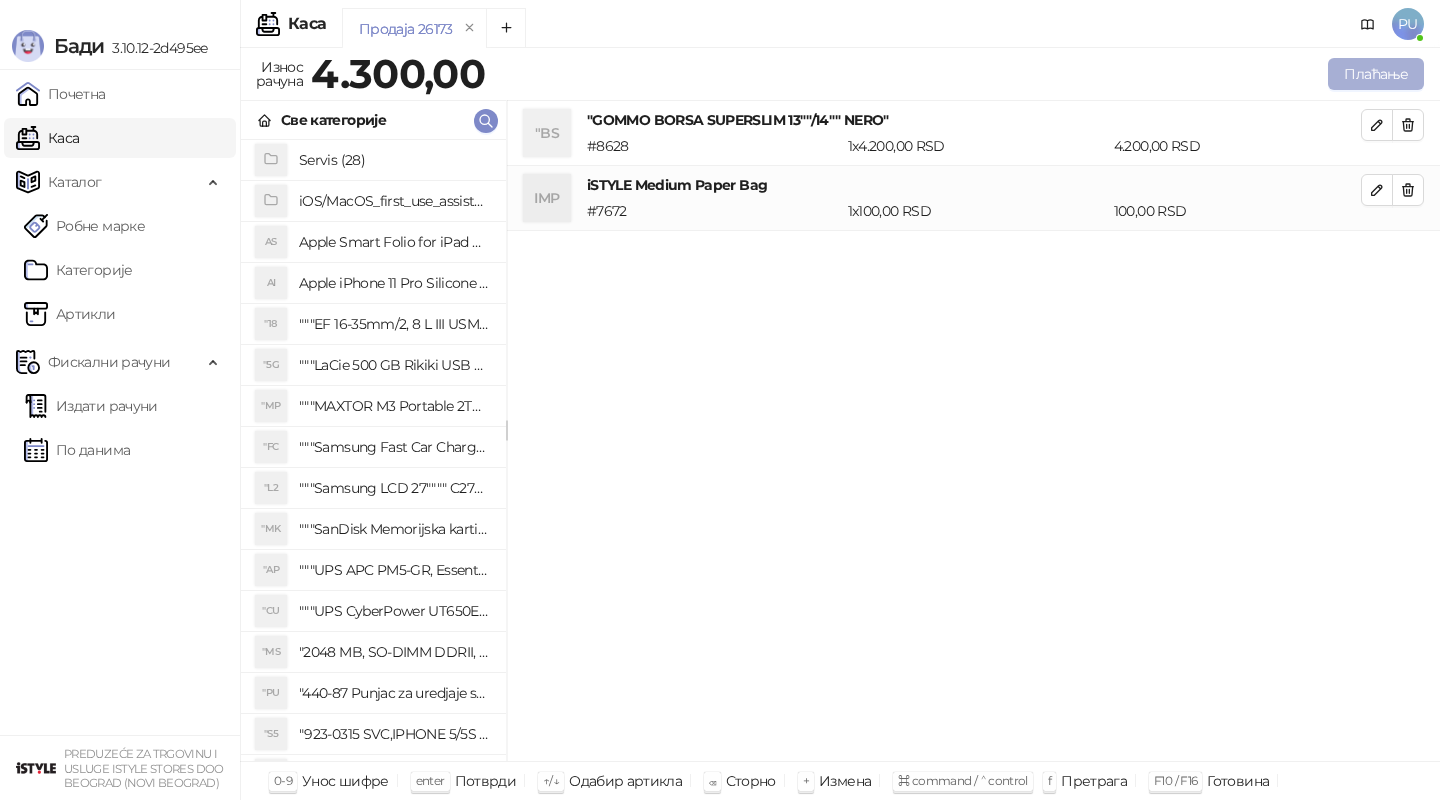 click on "Плаћање" at bounding box center [1376, 74] 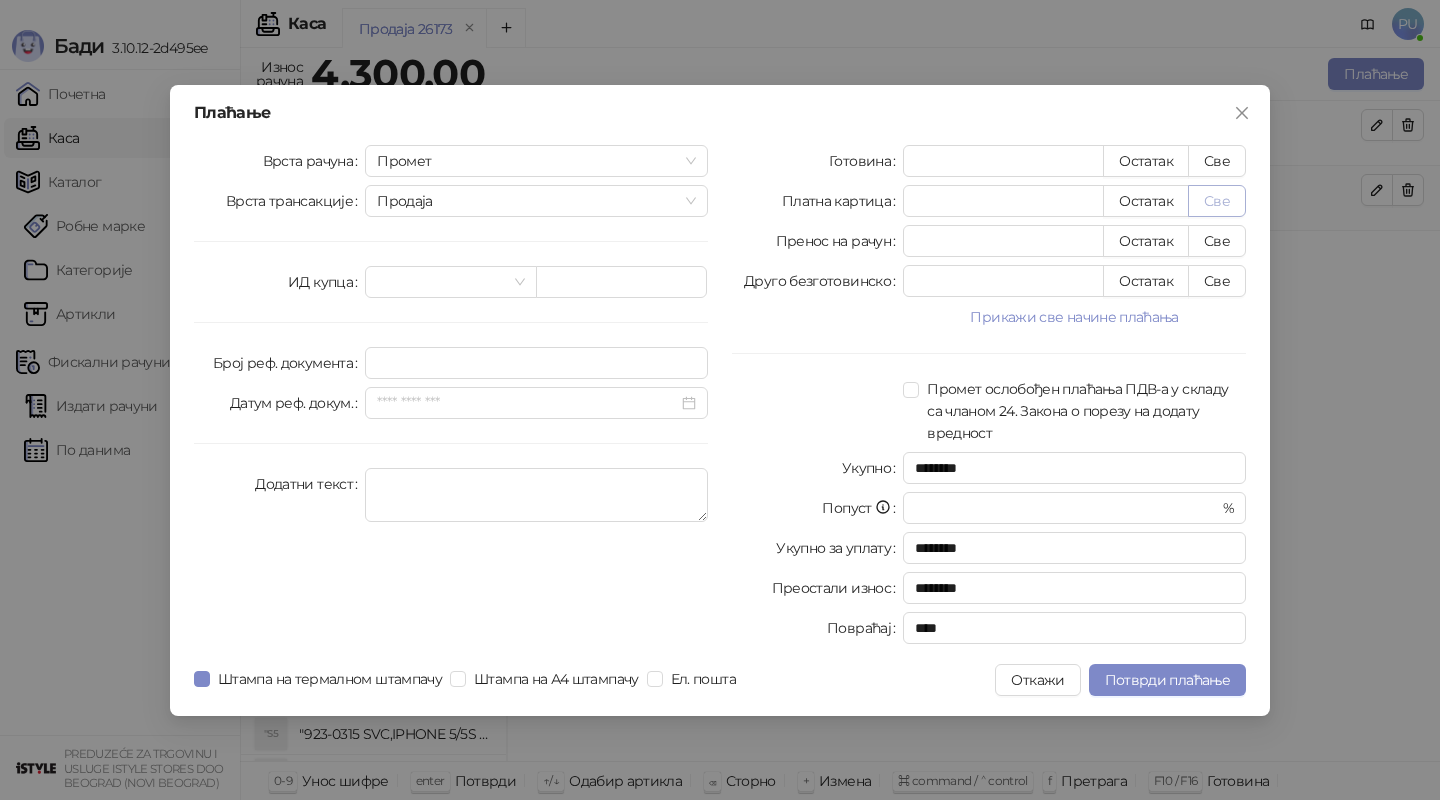 click on "Све" at bounding box center (1217, 201) 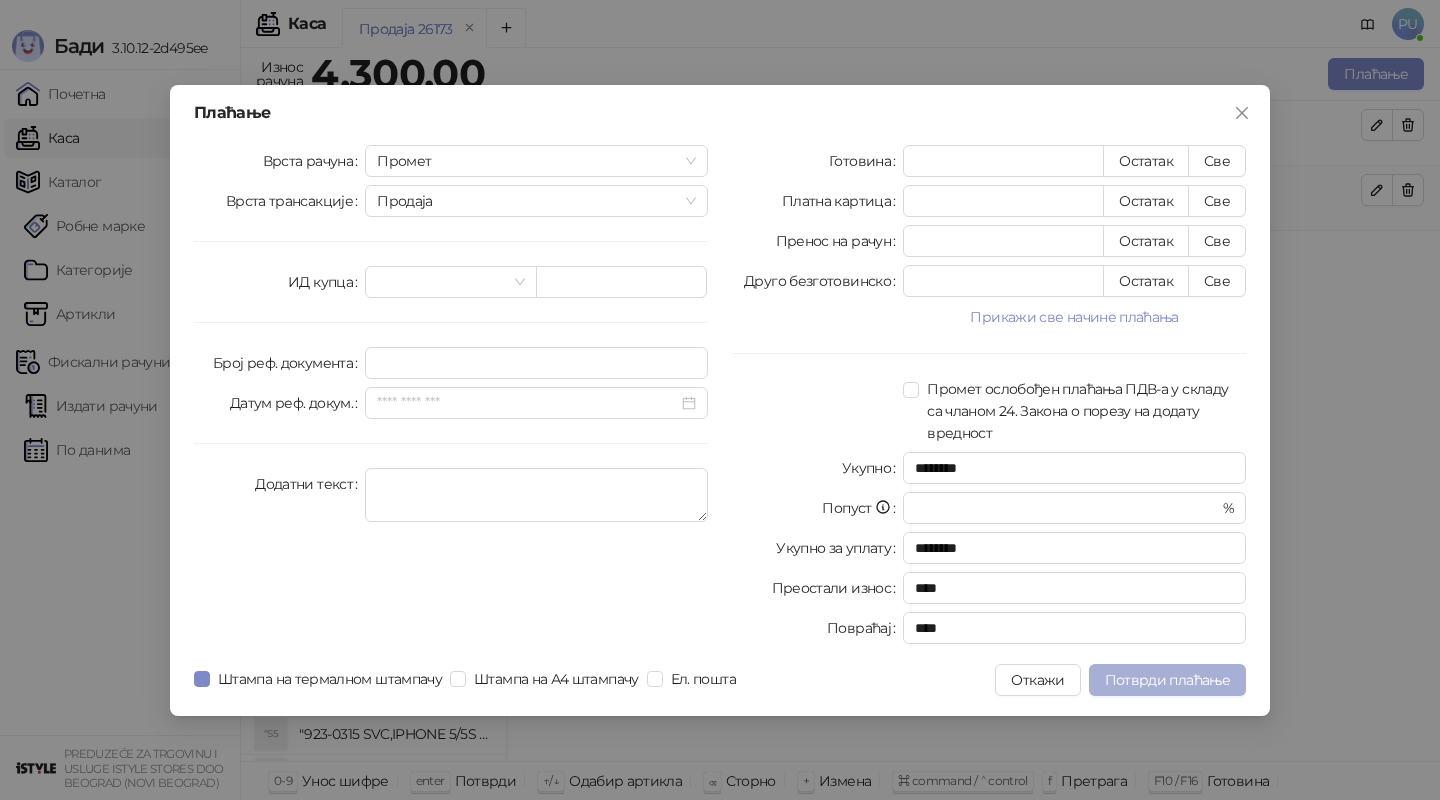 click on "Потврди плаћање" at bounding box center [1167, 680] 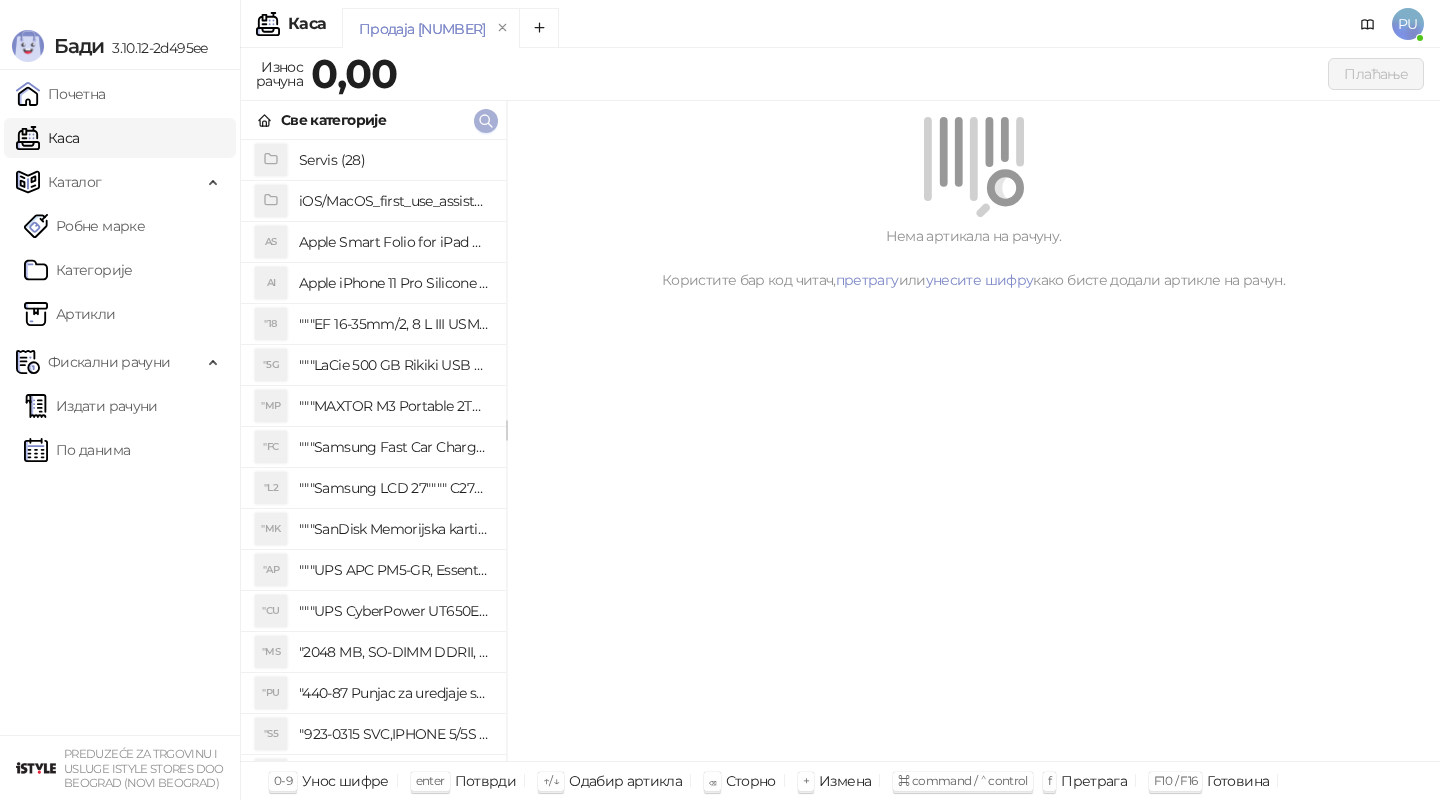 click at bounding box center [486, 121] 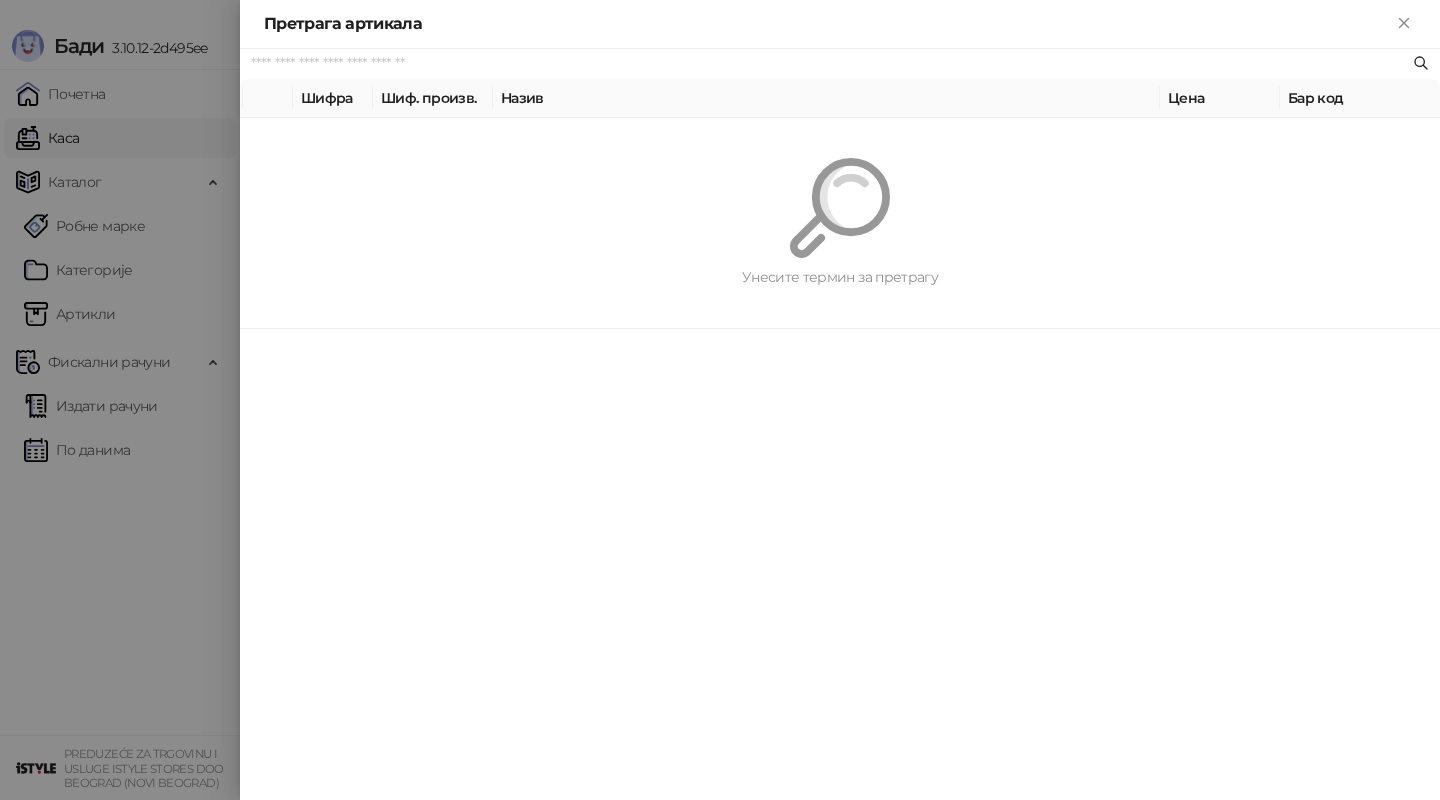 paste on "*********" 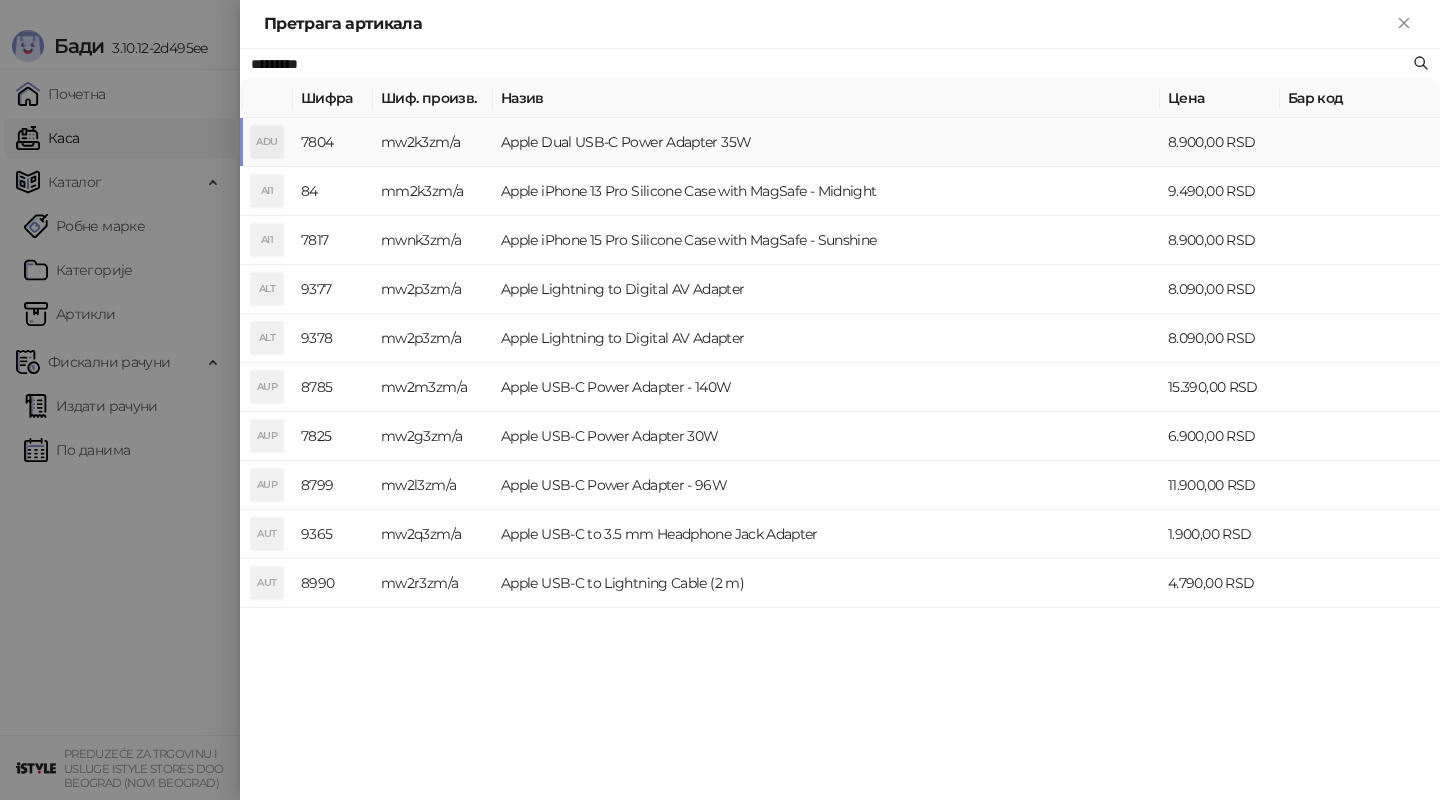 click on "Apple Dual USB-C Power Adapter 35W" at bounding box center (826, 142) 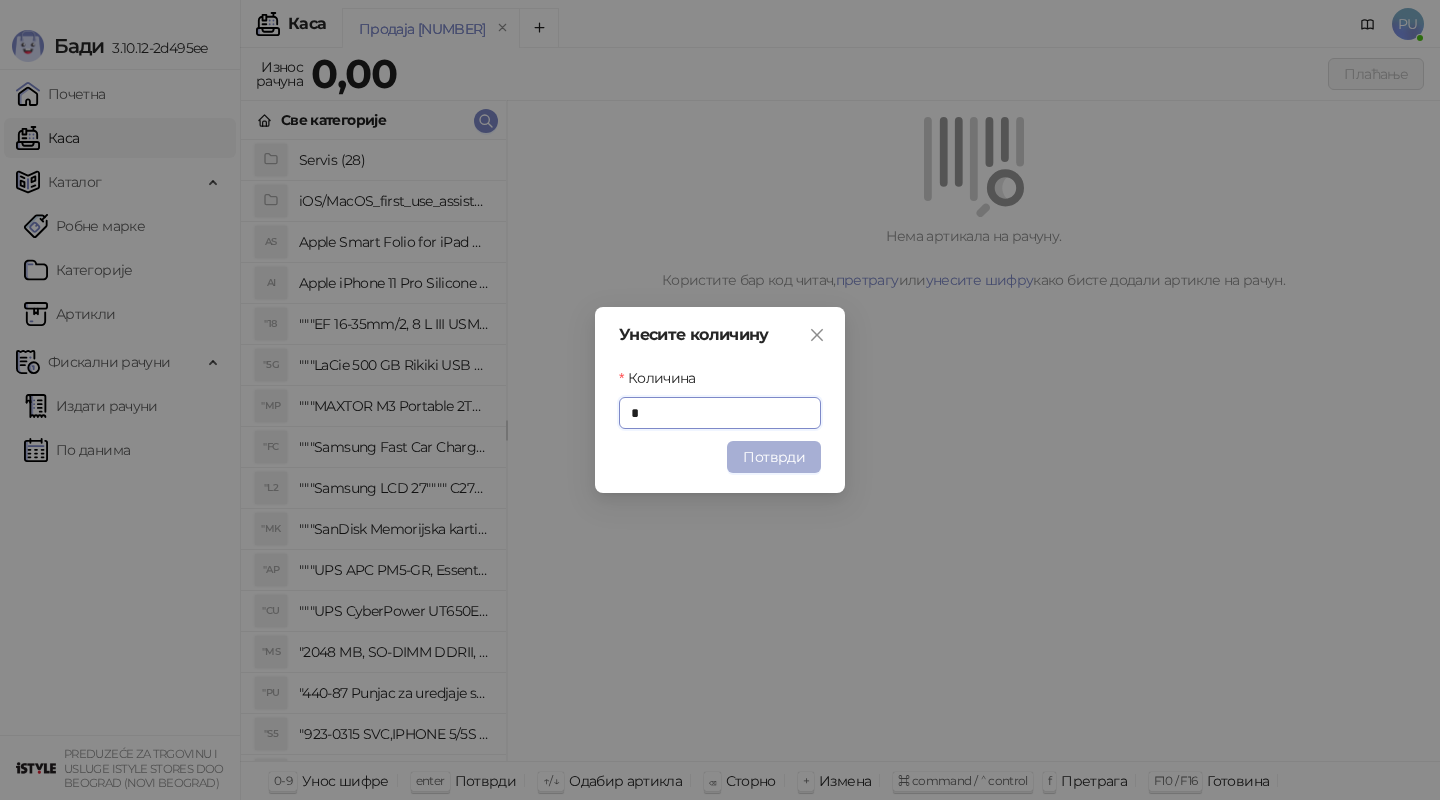 click on "Потврди" at bounding box center [774, 457] 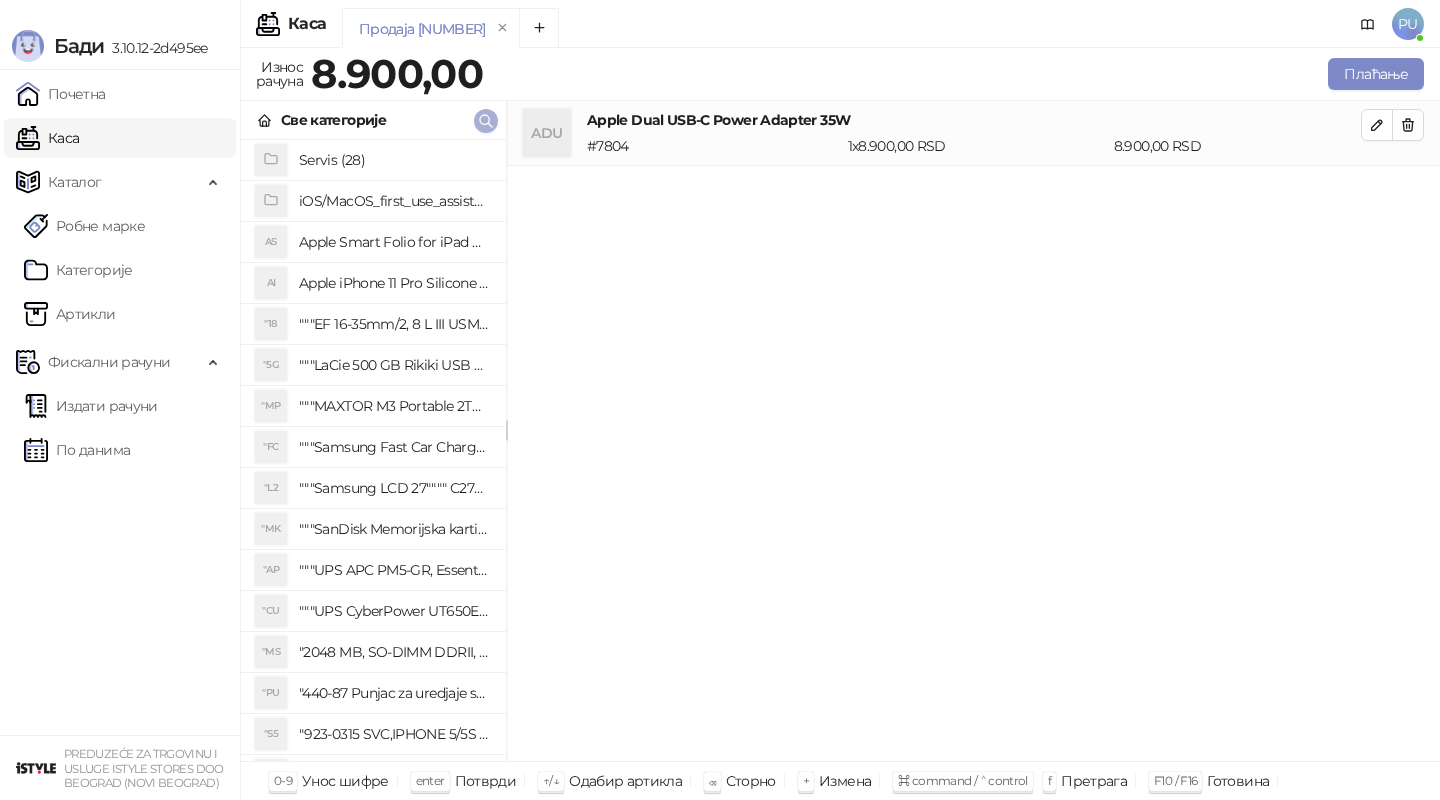 click 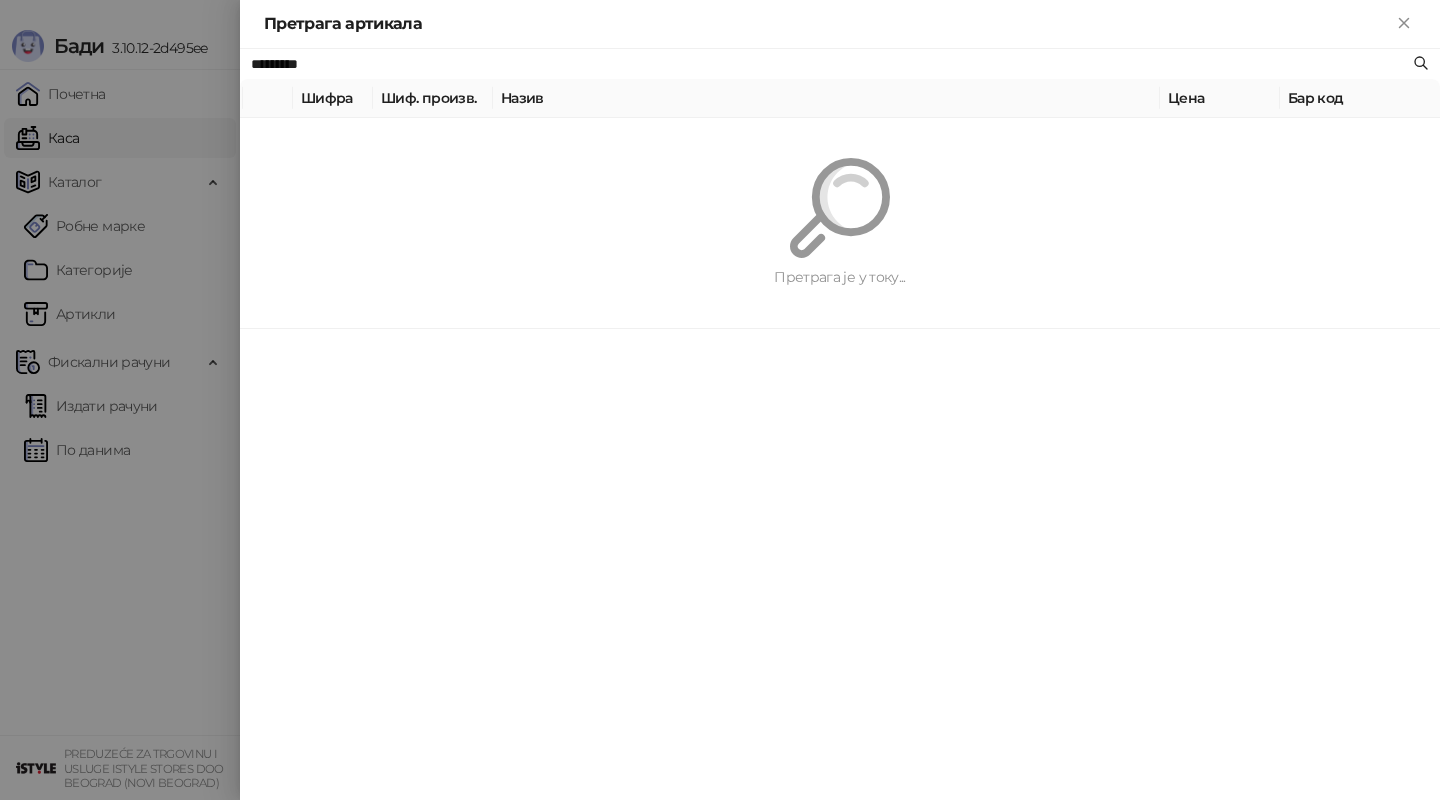 paste 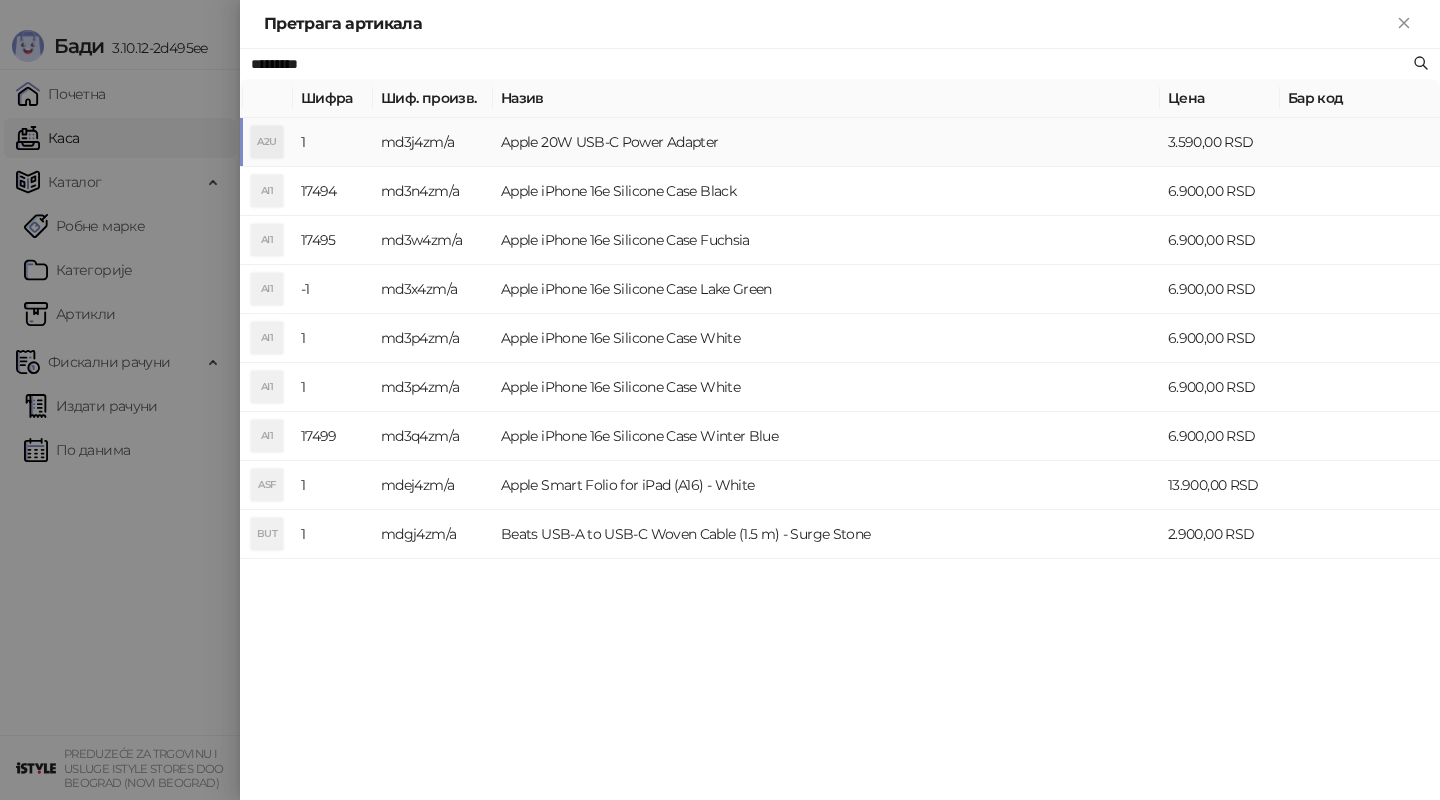 click on "Apple 20W USB-C Power Adapter" at bounding box center (826, 142) 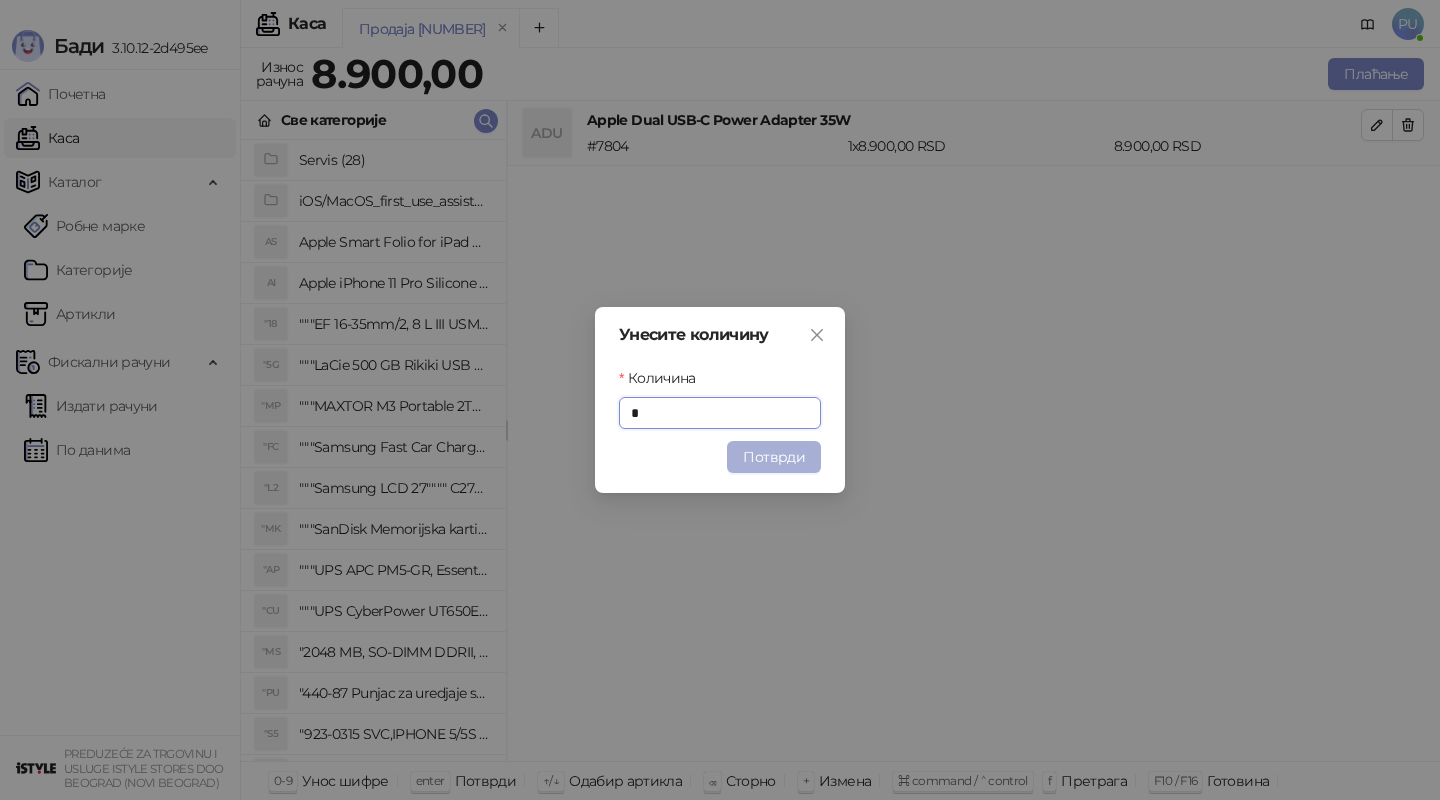 click on "Потврди" at bounding box center (774, 457) 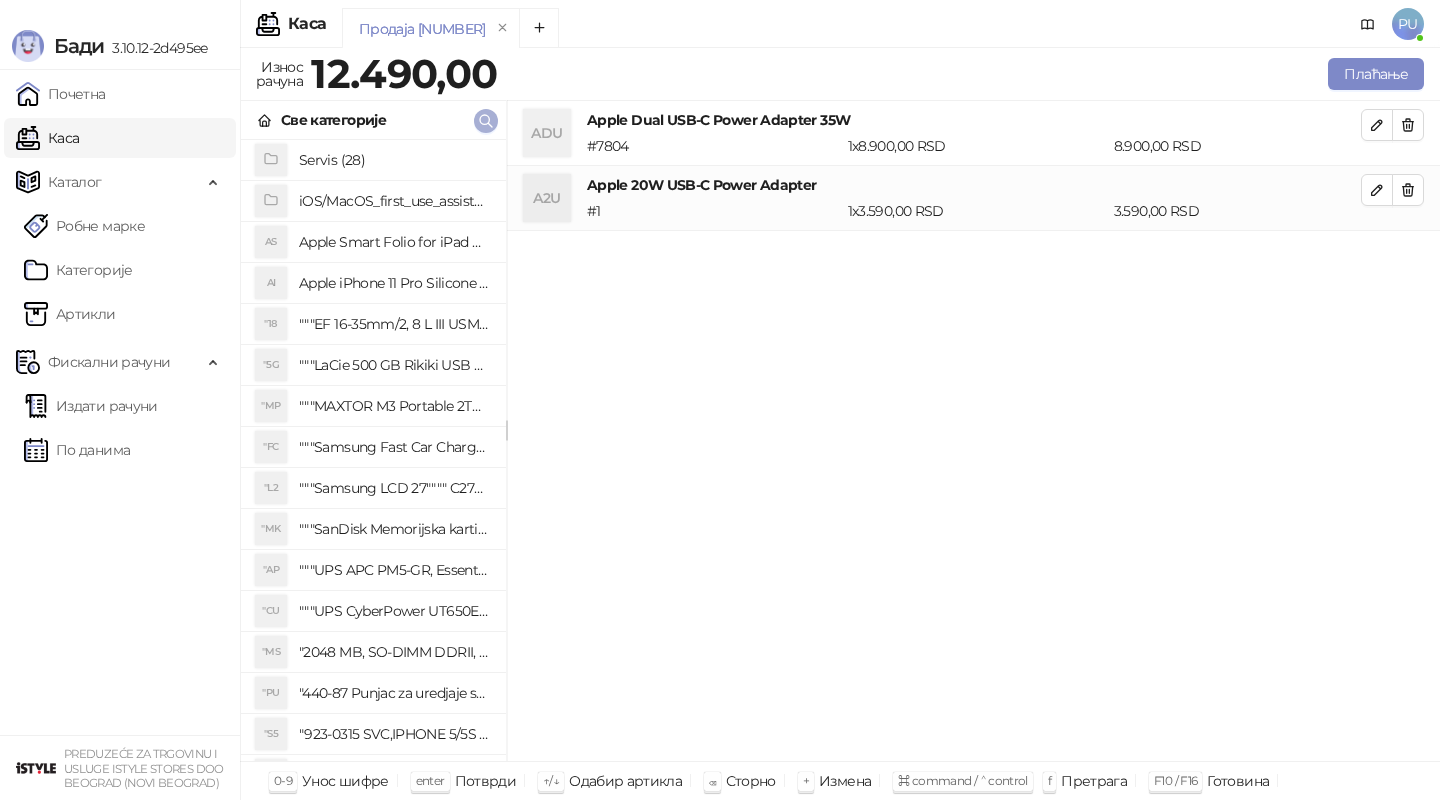click 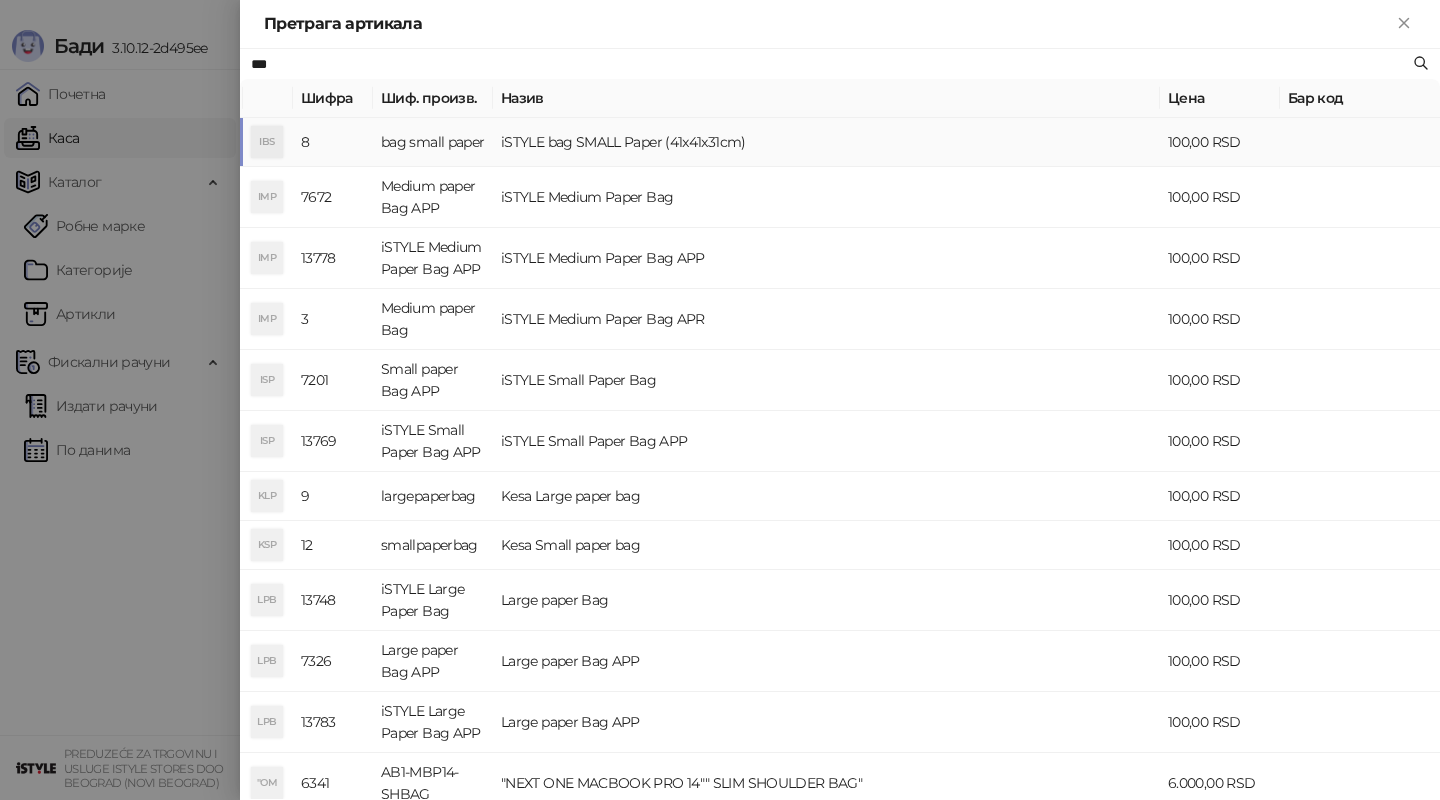 type on "***" 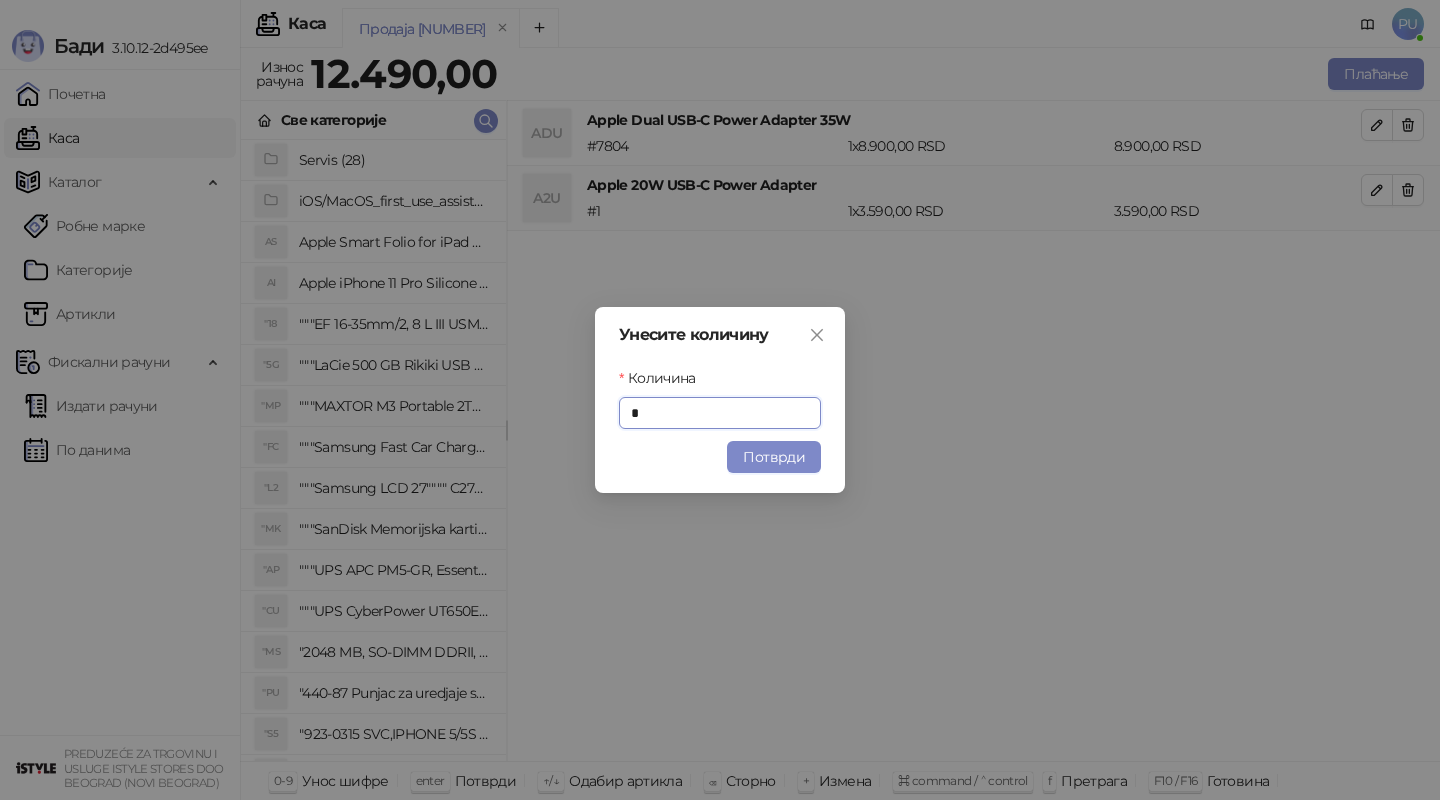 click on "Потврди" at bounding box center [774, 457] 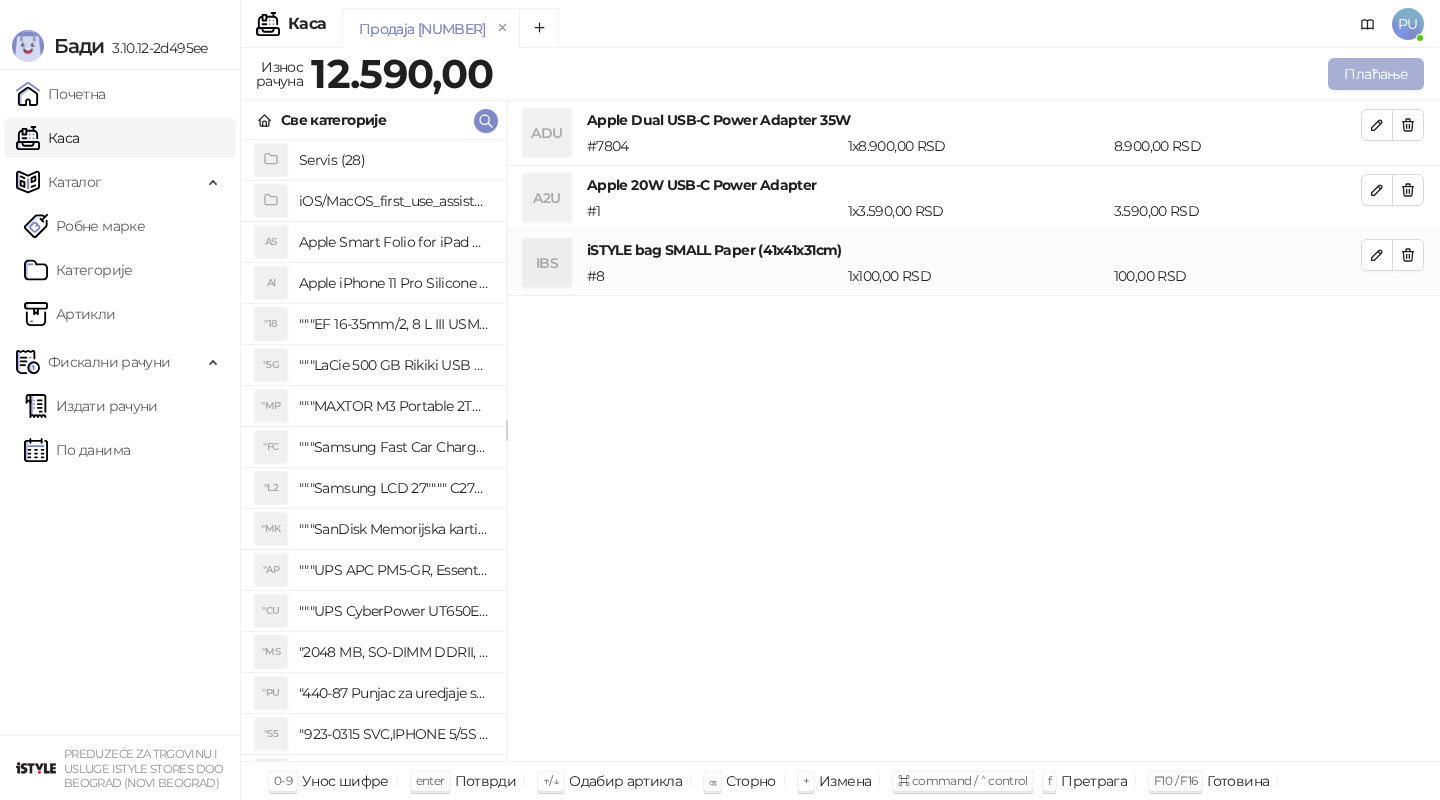 click on "Плаћање" at bounding box center [1376, 74] 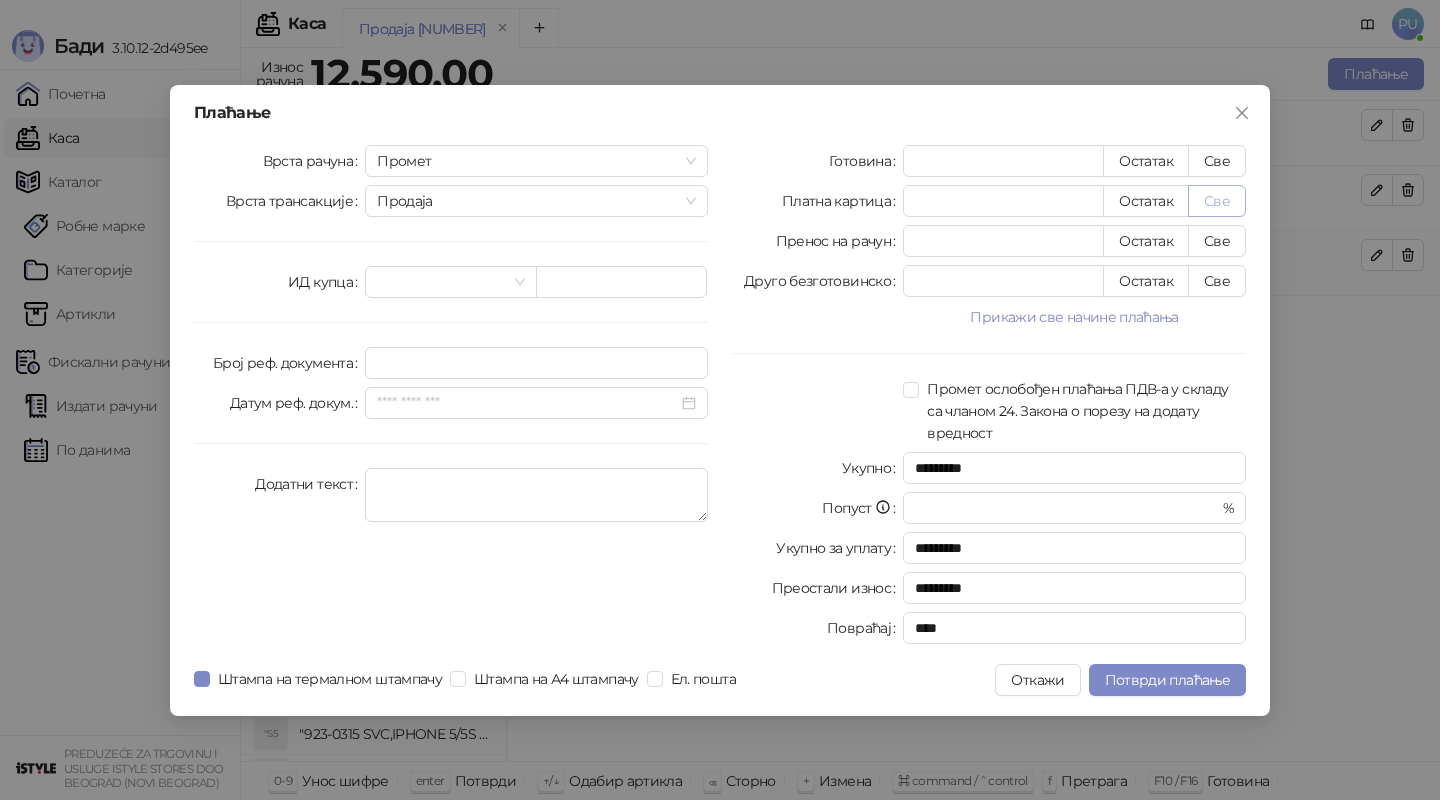 click on "Све" at bounding box center (1217, 201) 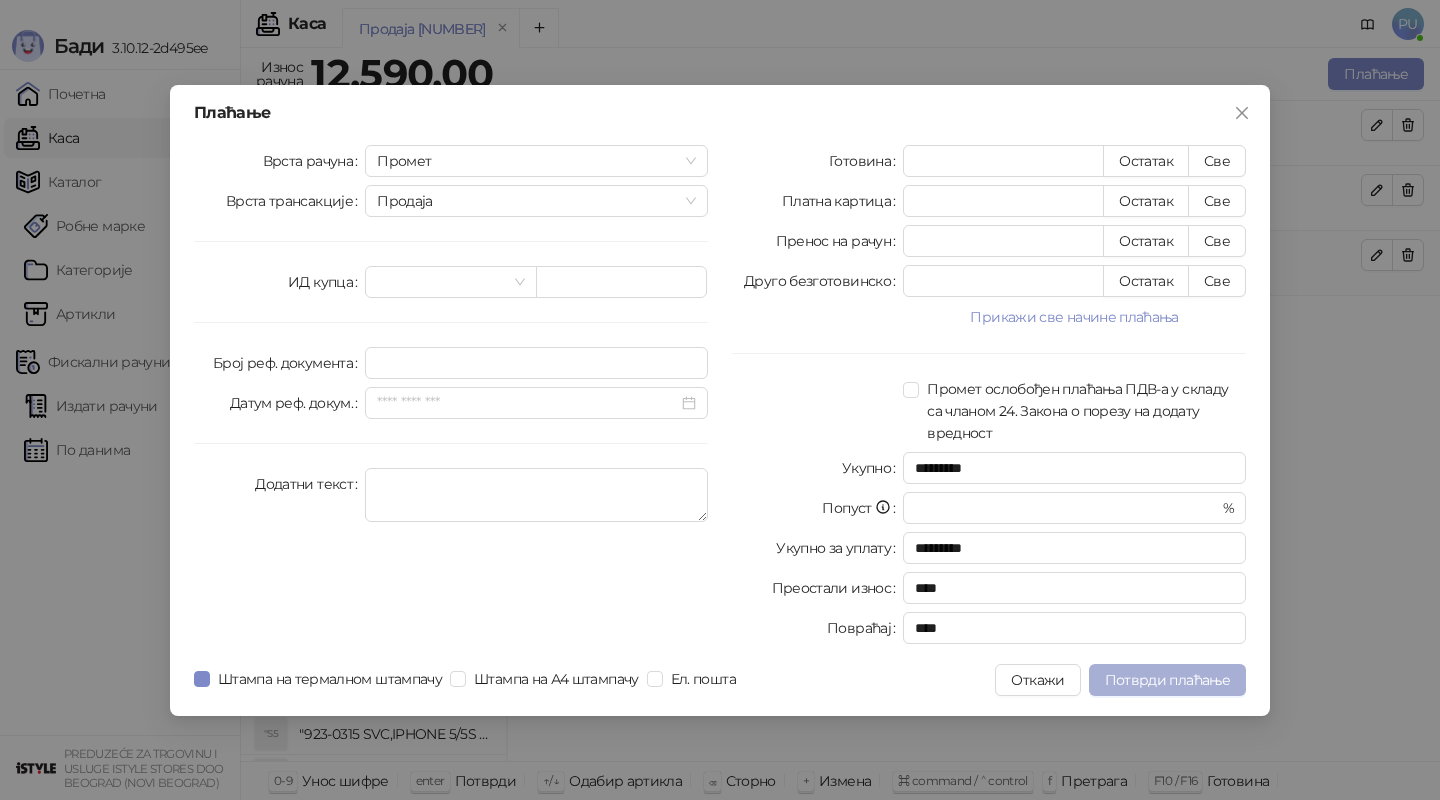 click on "Потврди плаћање" at bounding box center [1167, 680] 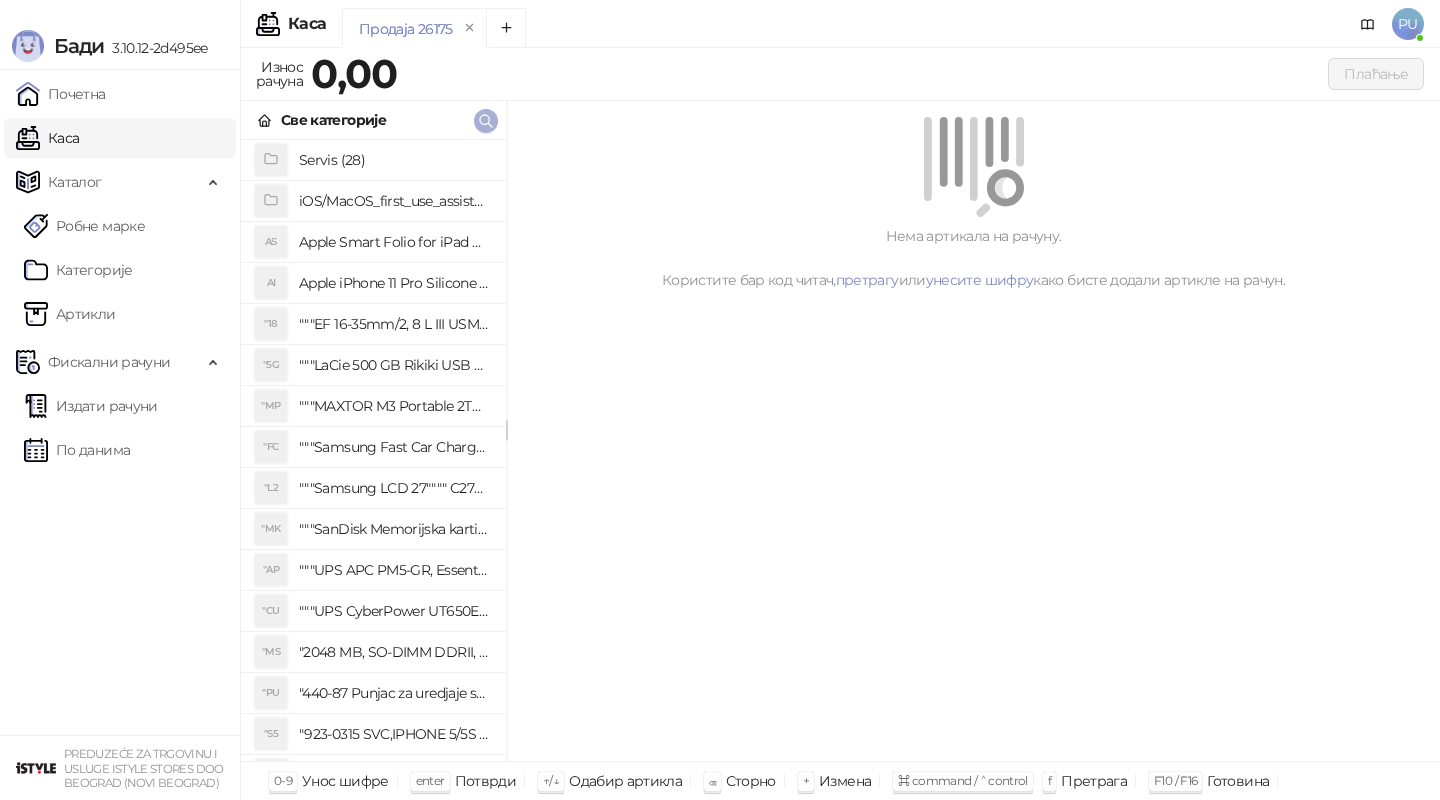 click 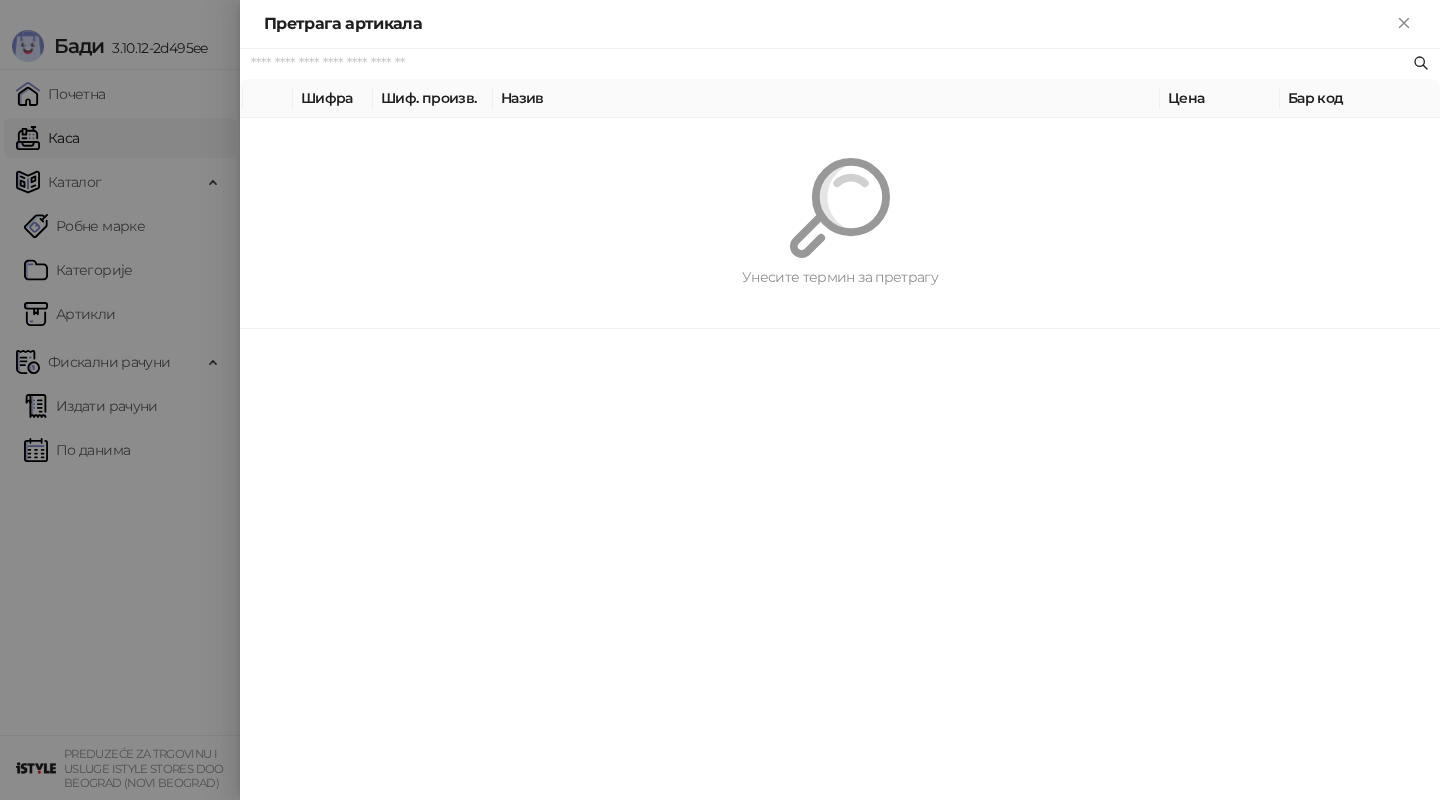 paste on "*********" 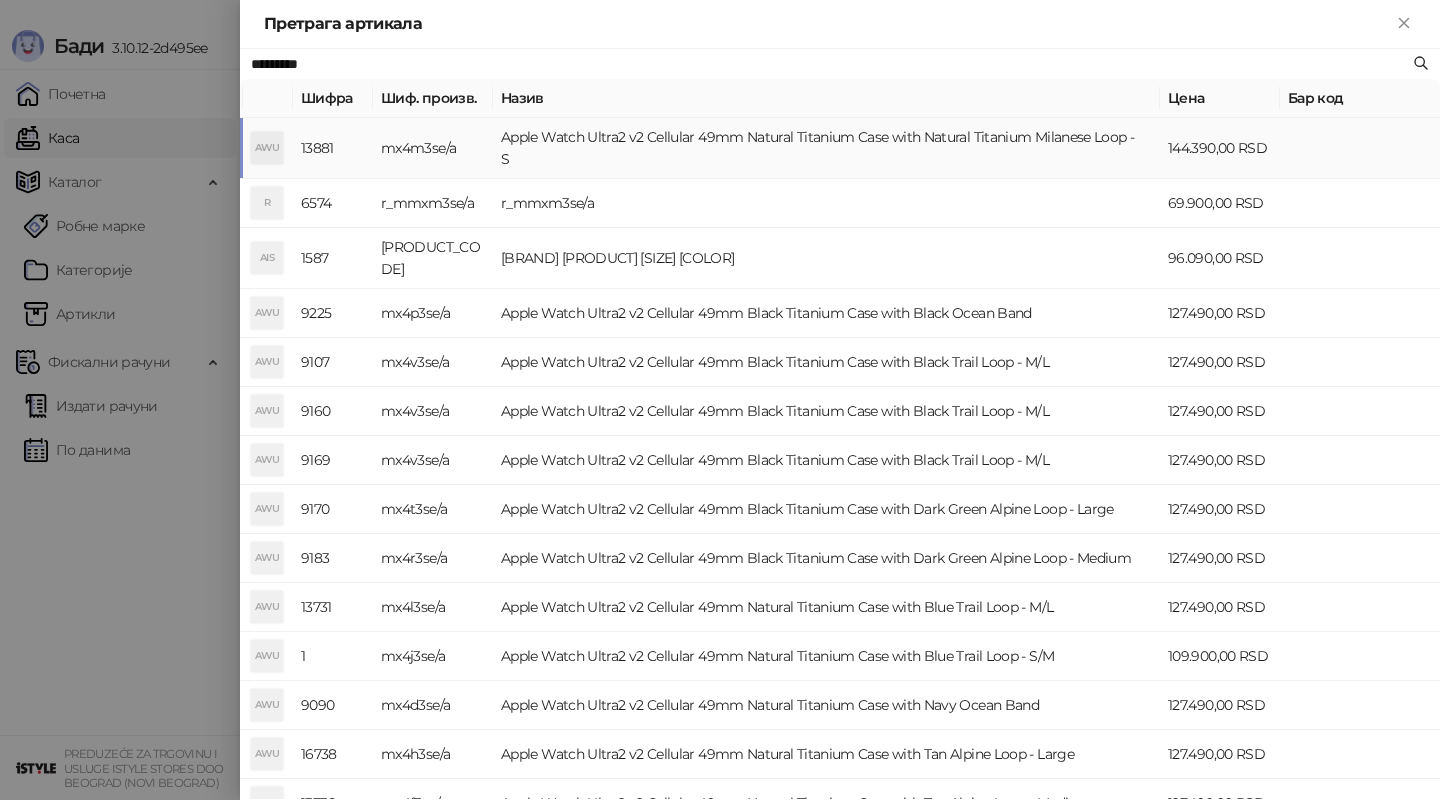 click on "Apple Watch Ultra2 v2 Cellular 49mm Natural Titanium Case with Natural Titanium Milanese Loop - S" at bounding box center (826, 148) 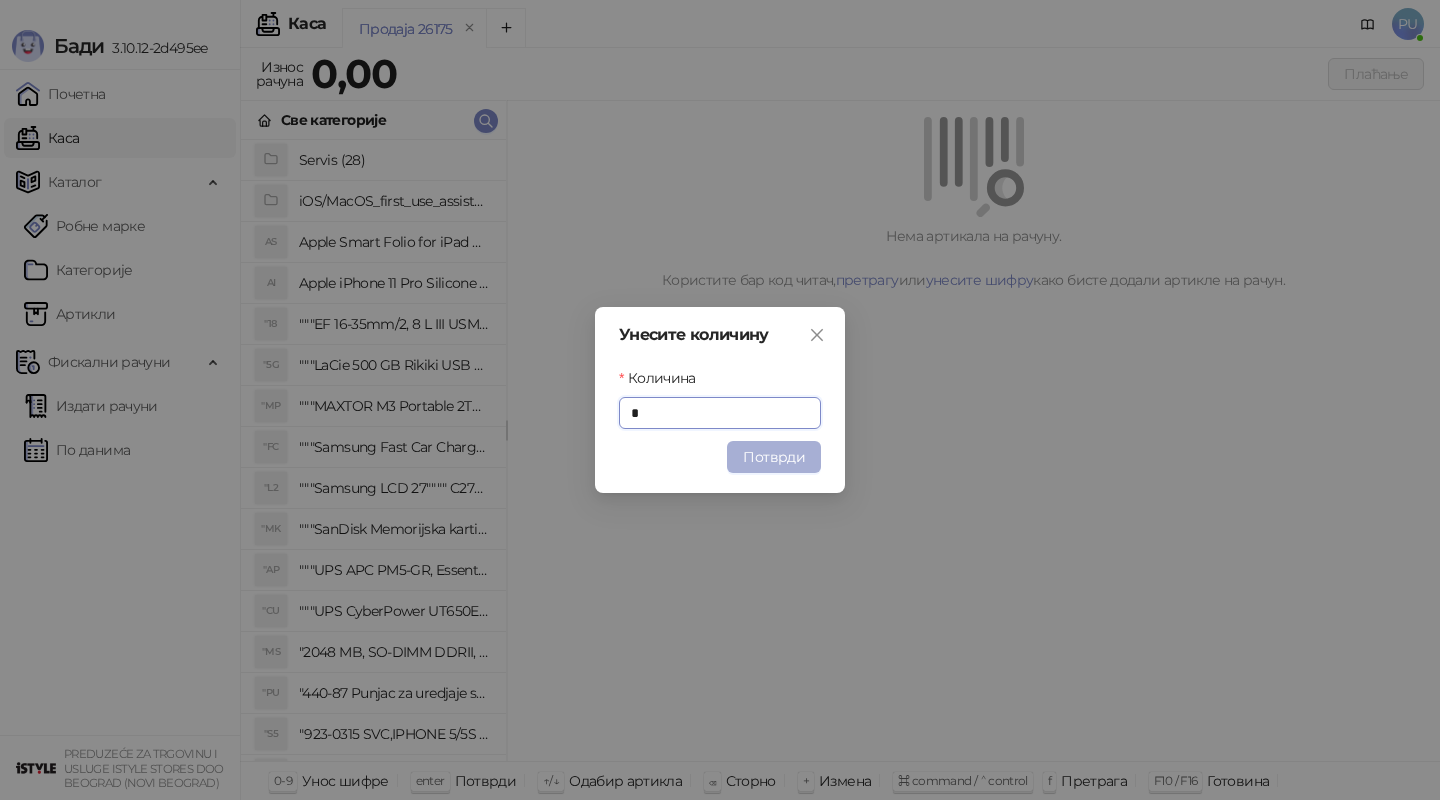 click on "Потврди" at bounding box center [774, 457] 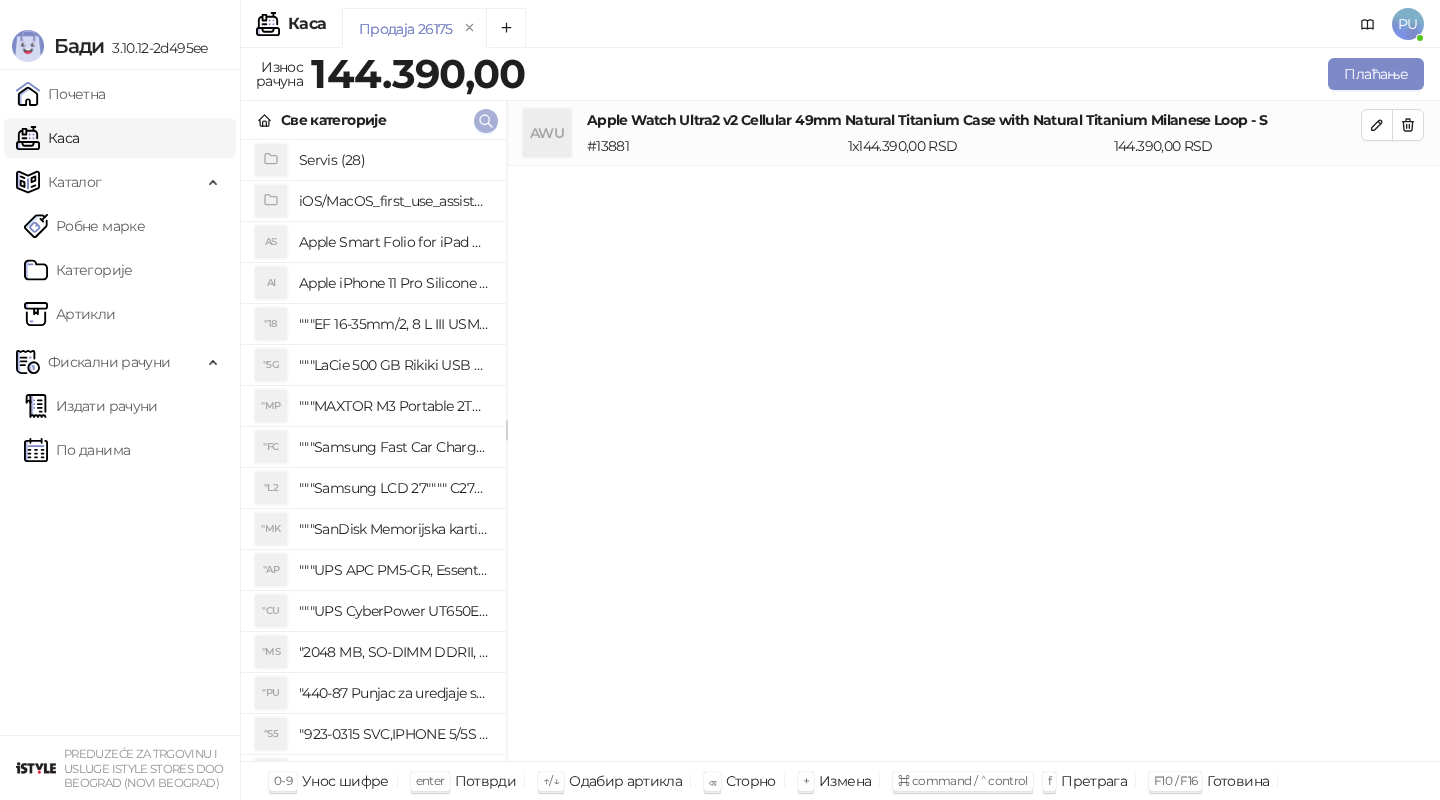 click 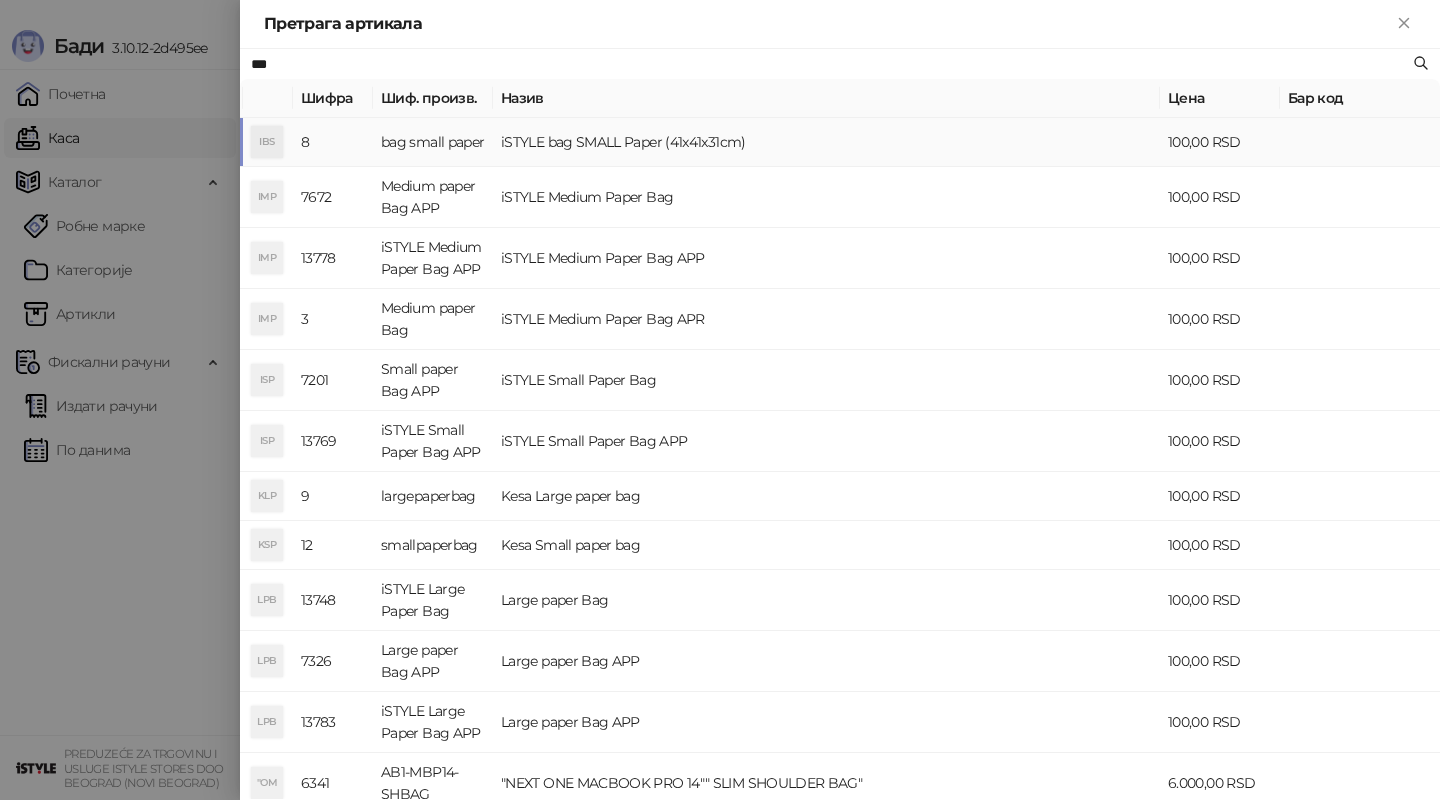 type on "***" 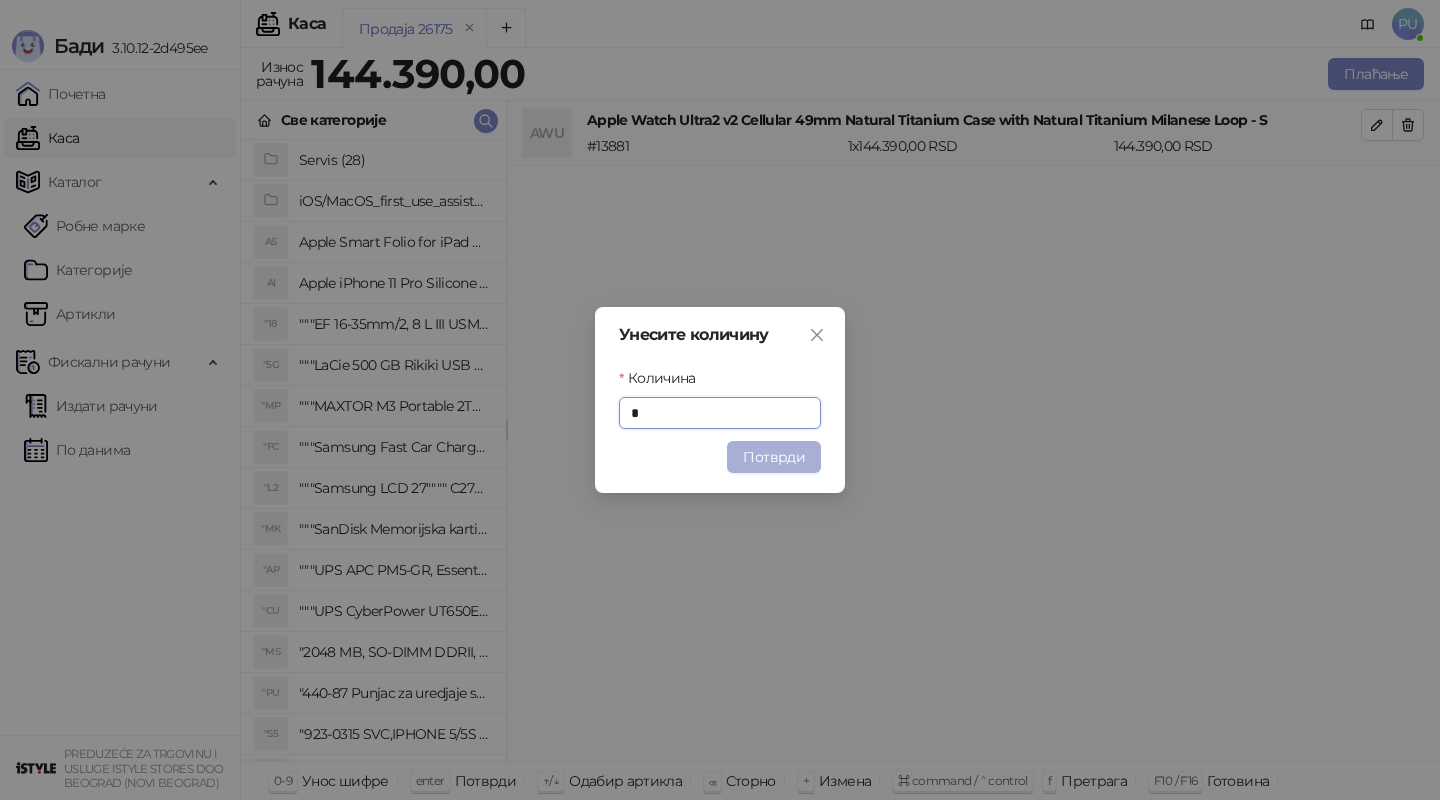 click on "Потврди" at bounding box center (774, 457) 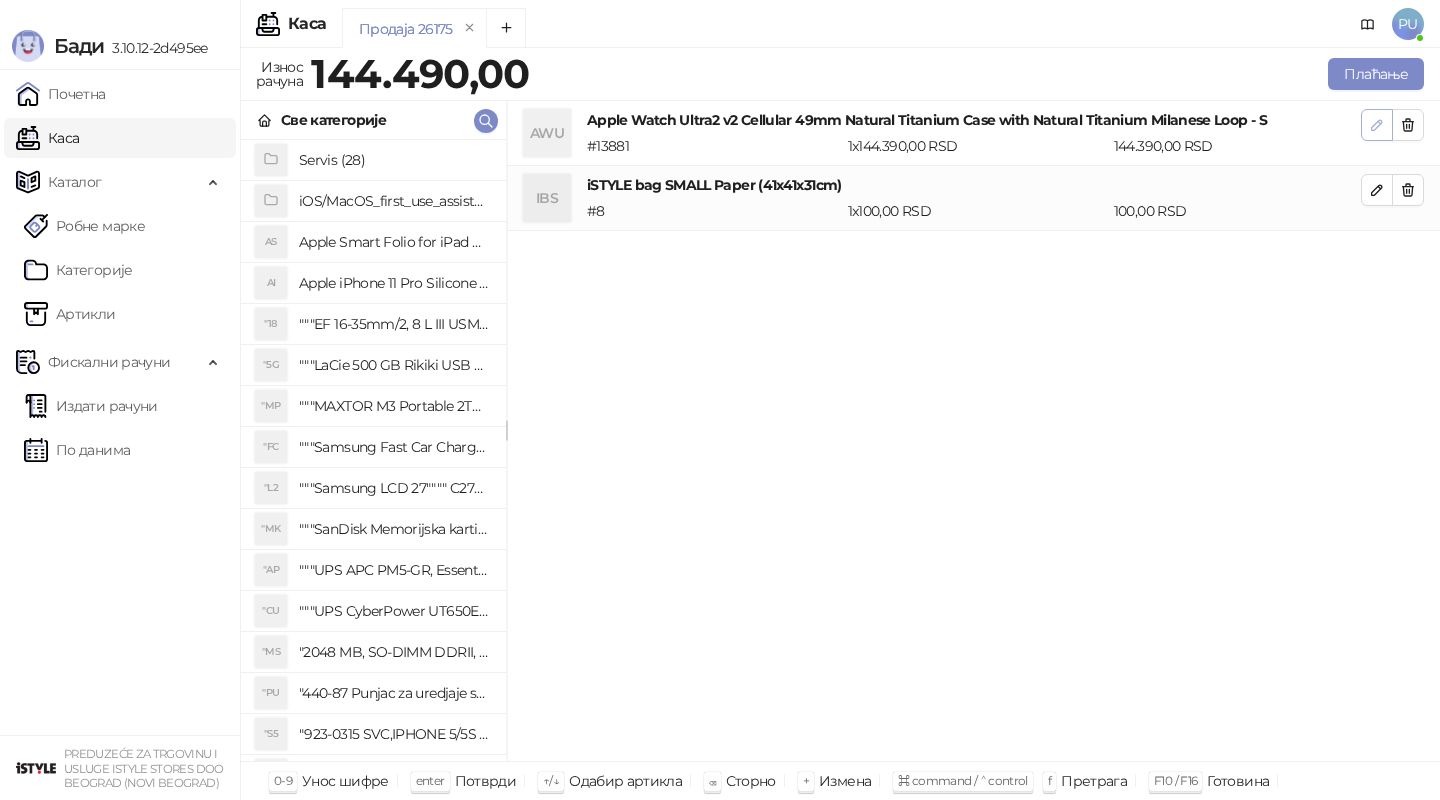 click 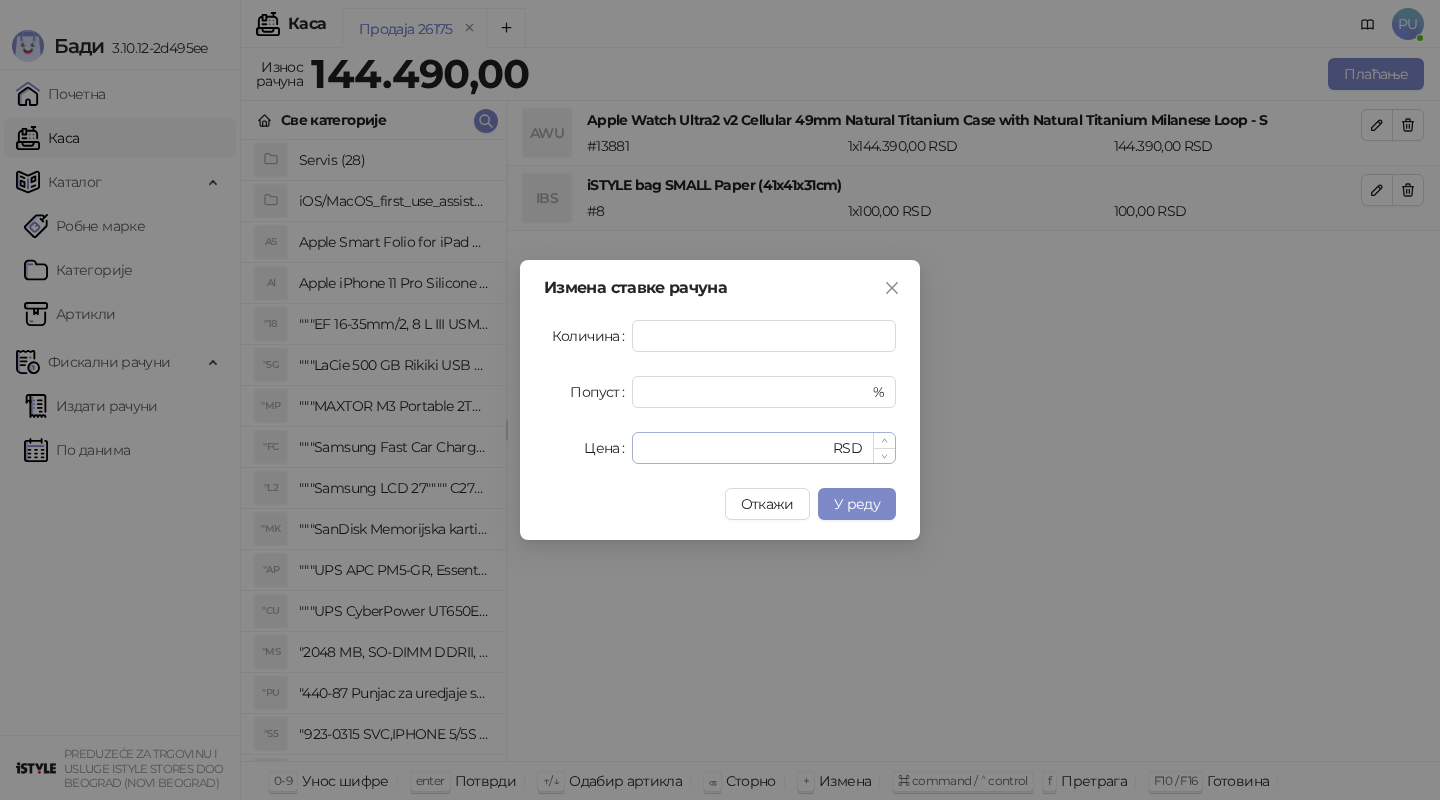 drag, startPoint x: 752, startPoint y: 463, endPoint x: 690, endPoint y: 463, distance: 62 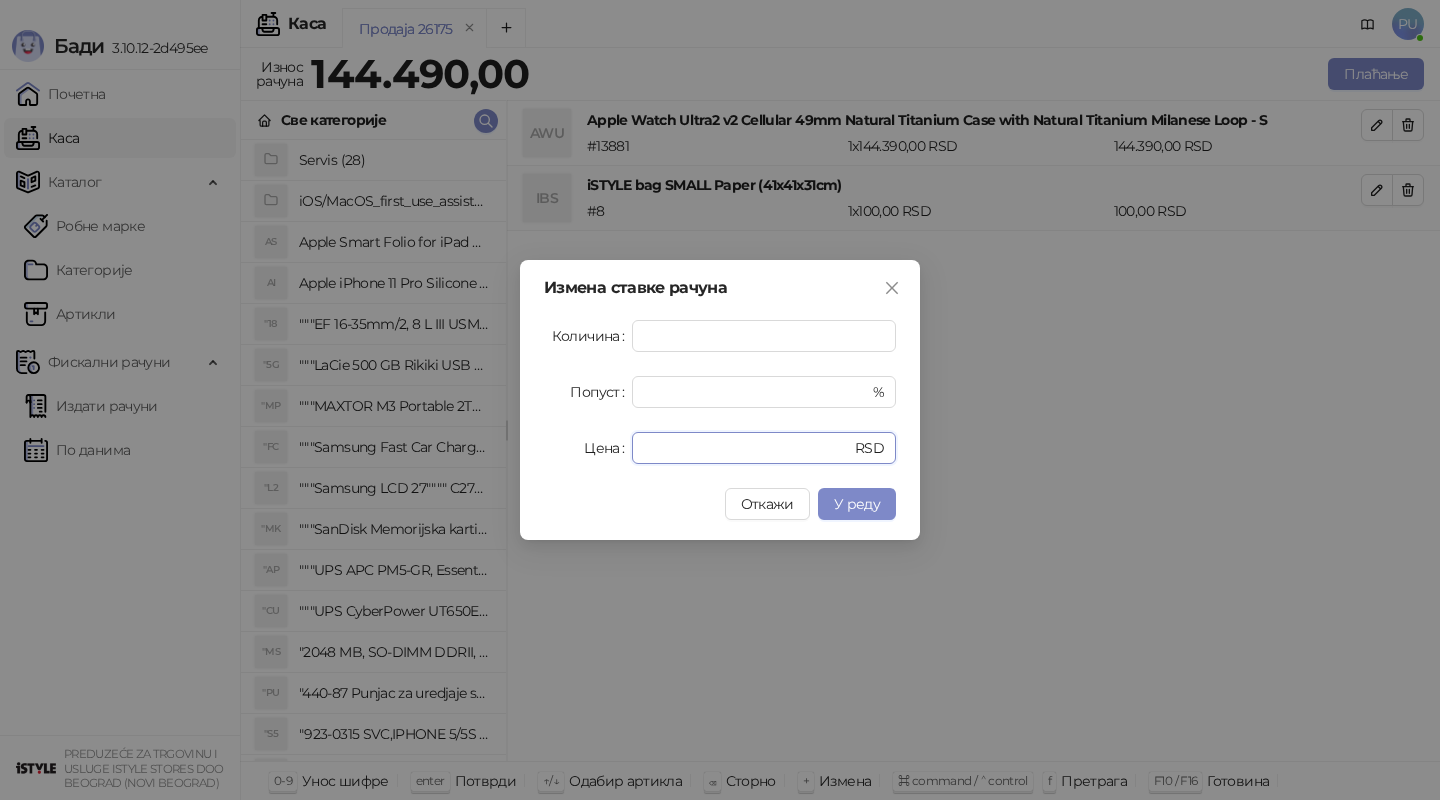 drag, startPoint x: 706, startPoint y: 453, endPoint x: 581, endPoint y: 453, distance: 125 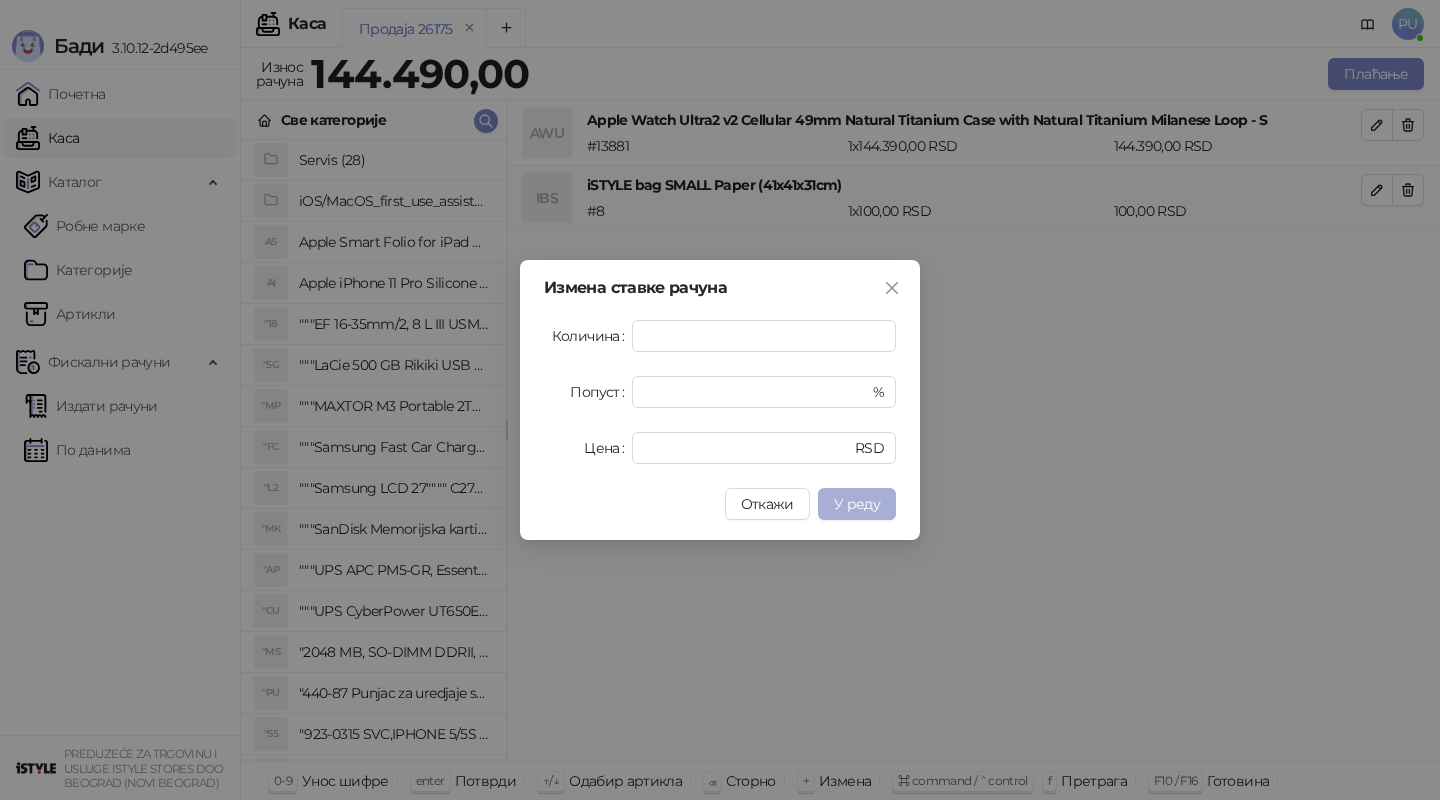 type on "******" 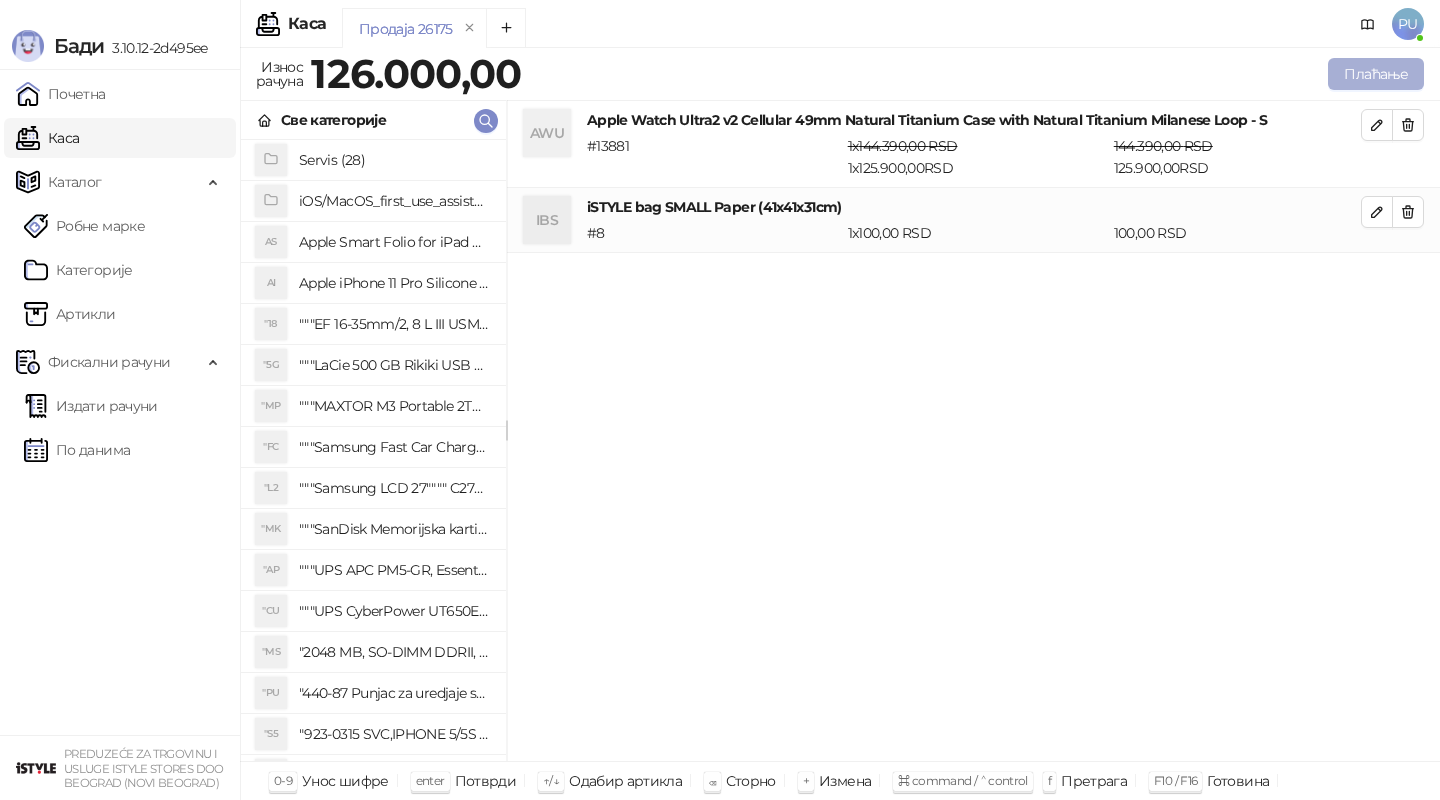 click on "Плаћање" at bounding box center (1376, 74) 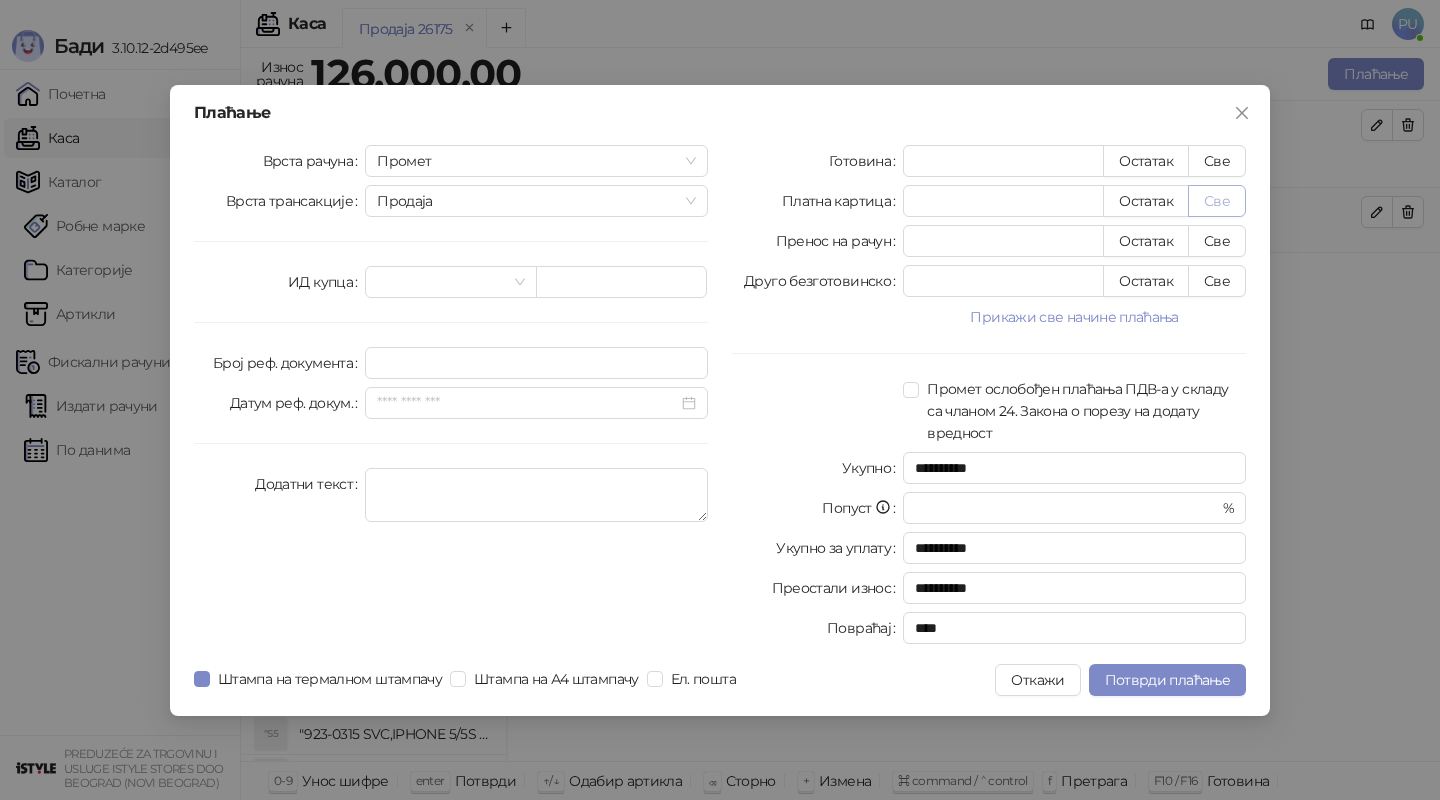 click on "Све" at bounding box center (1217, 201) 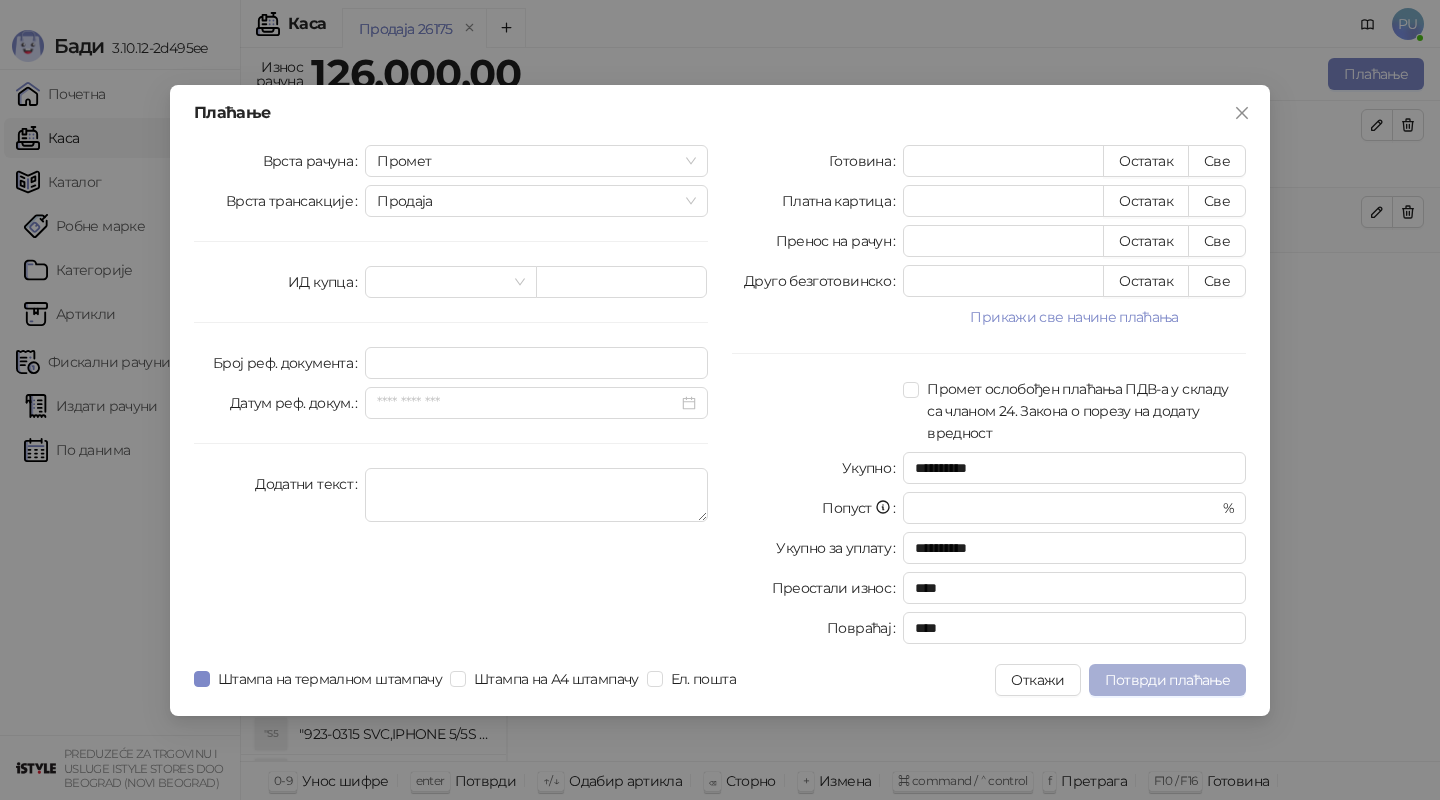 click on "Потврди плаћање" at bounding box center [1167, 680] 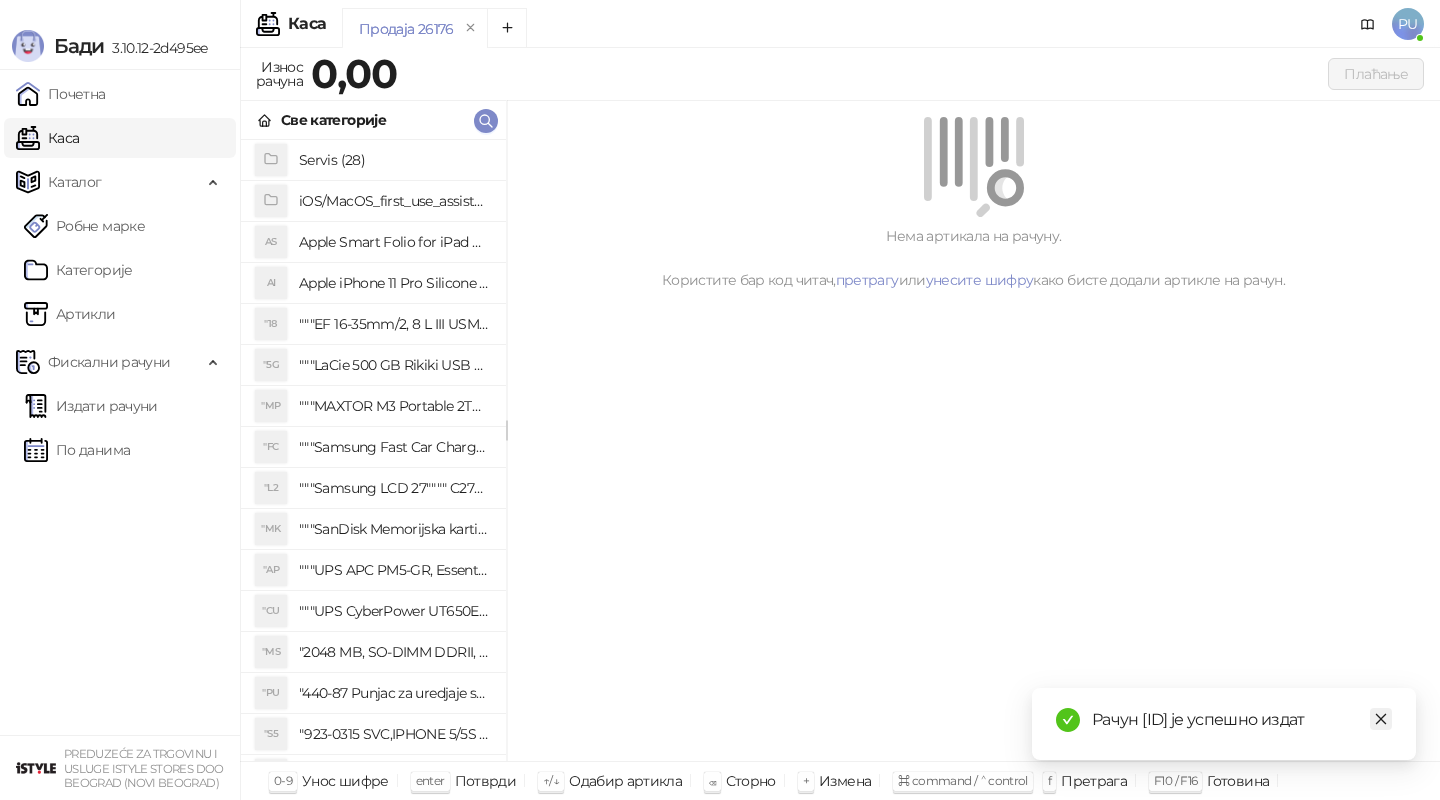 click 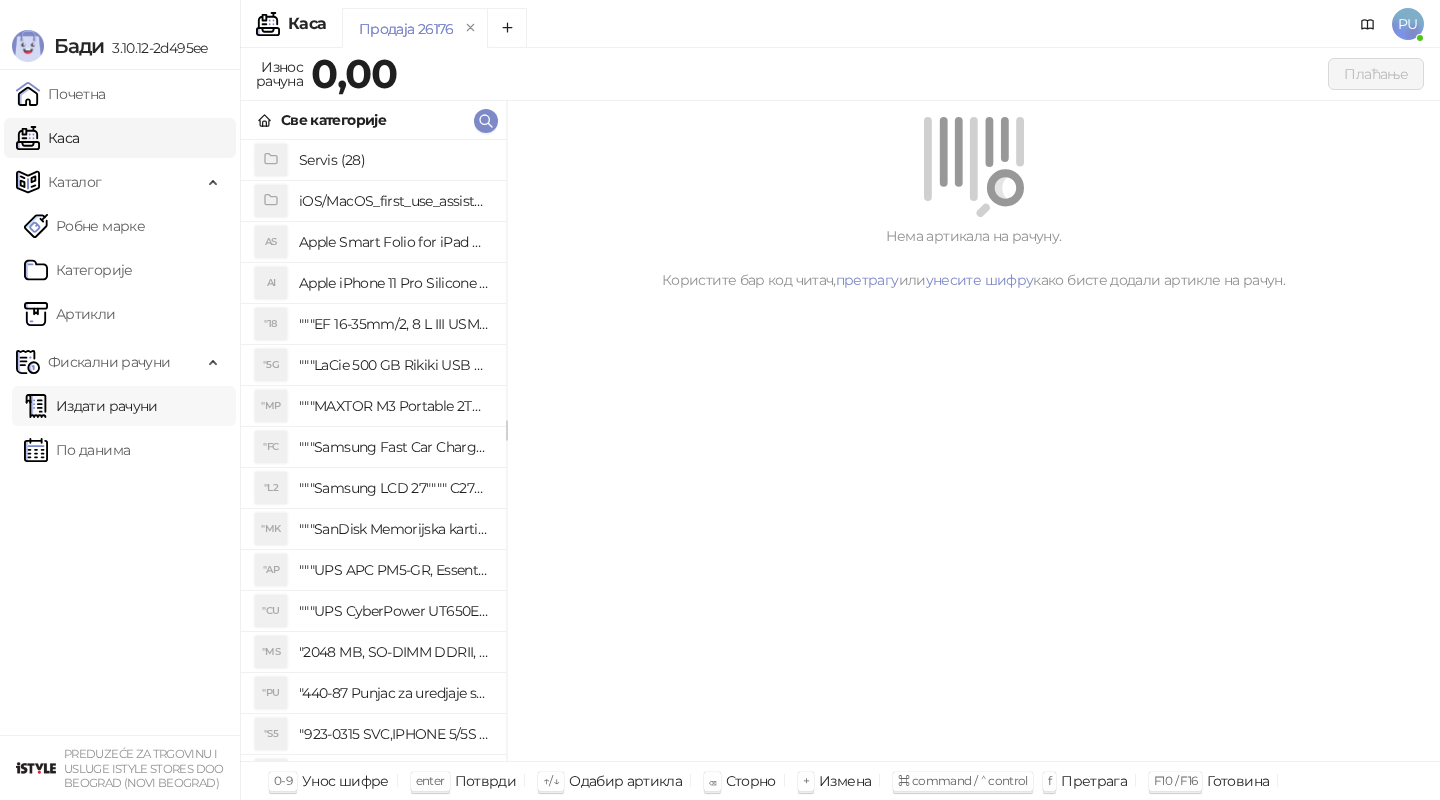 click on "Издати рачуни" at bounding box center [91, 406] 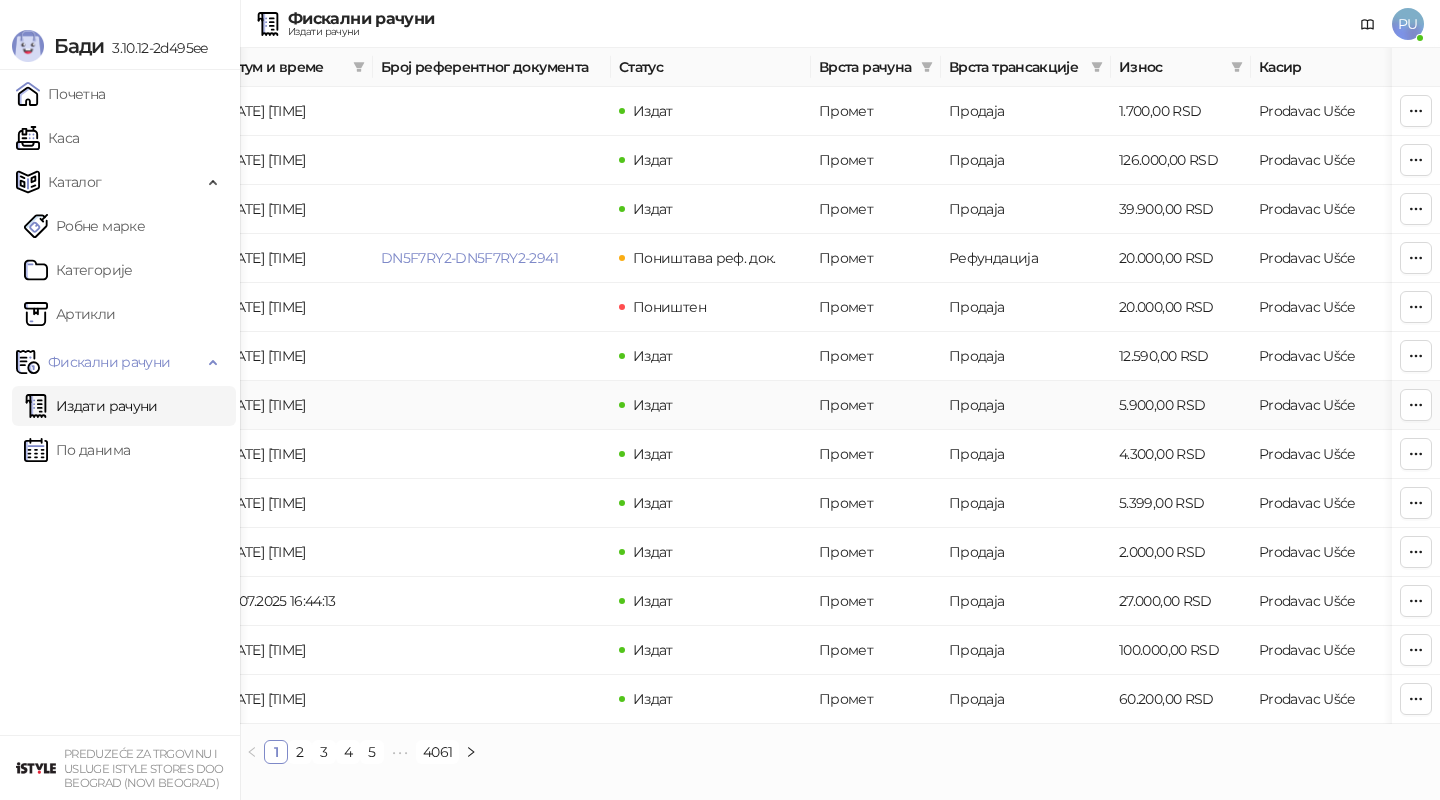 scroll, scrollTop: 0, scrollLeft: 0, axis: both 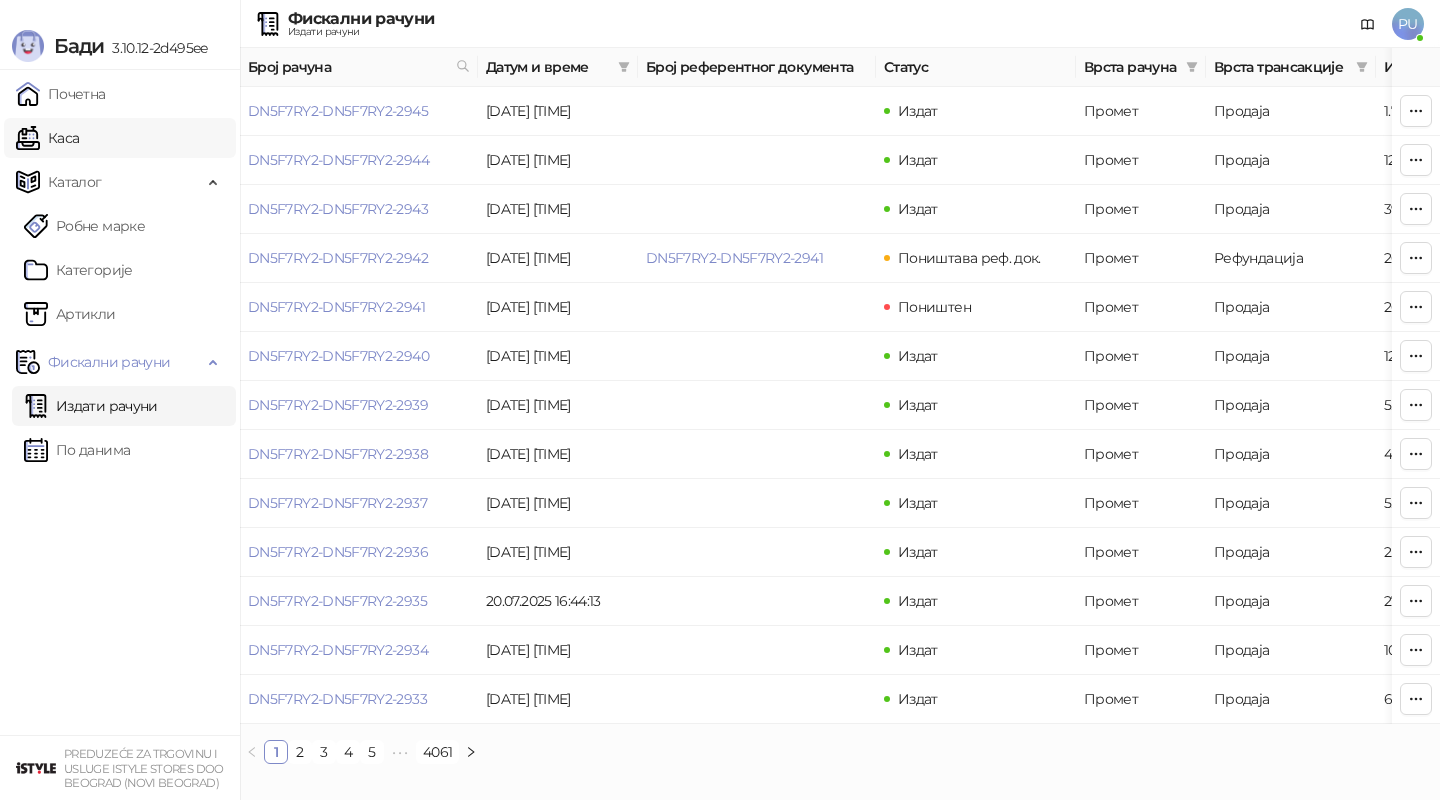 click on "Каса" at bounding box center [47, 138] 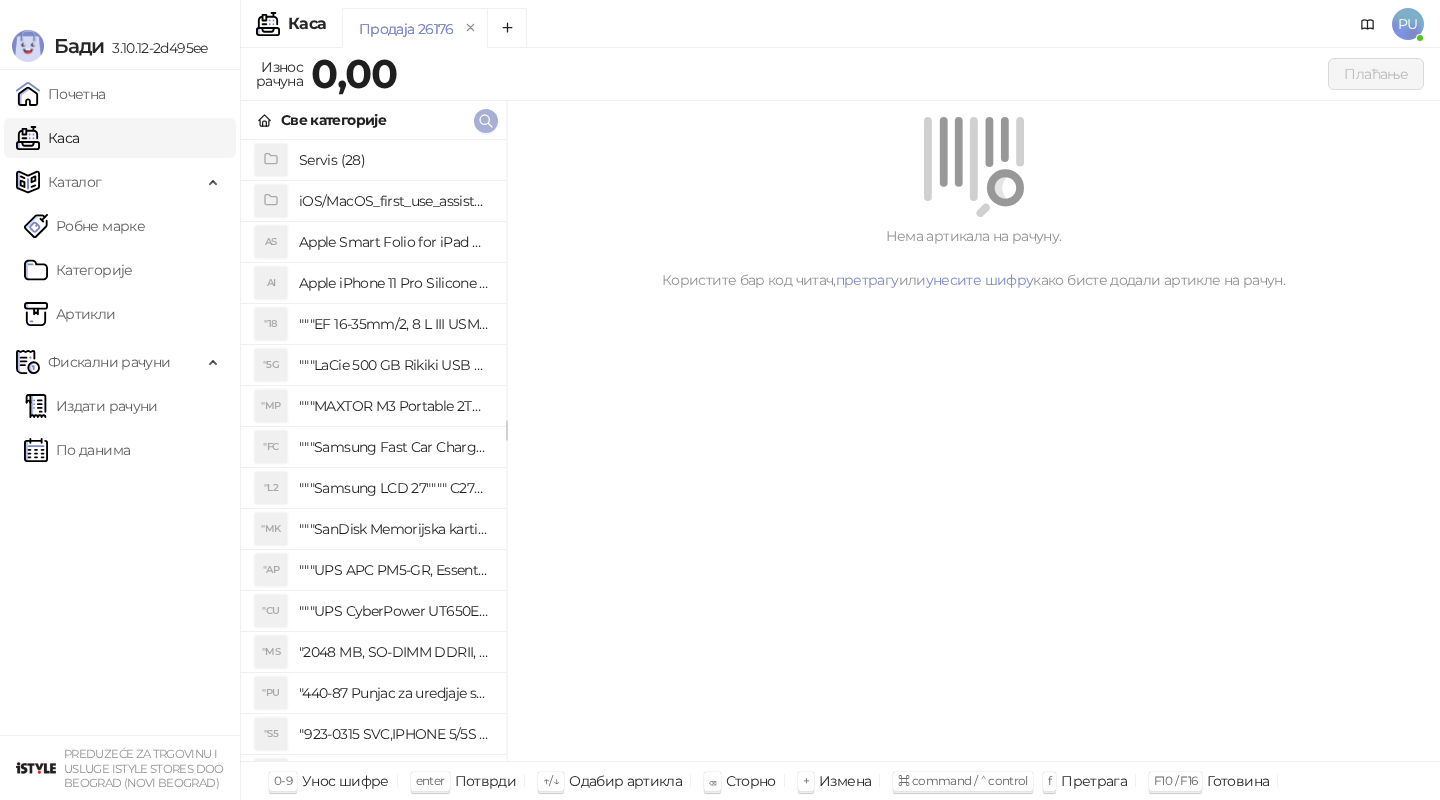 click 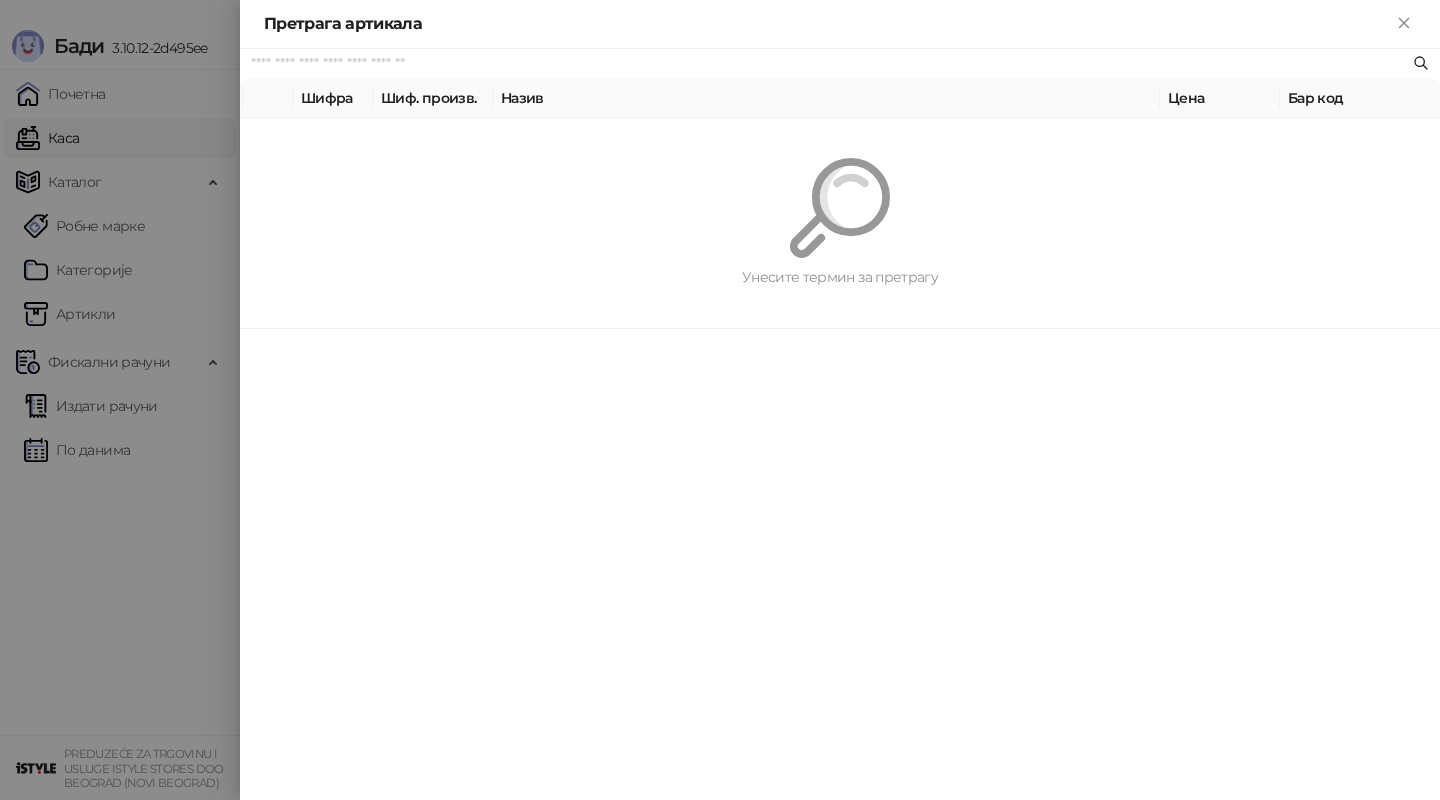 paste on "**********" 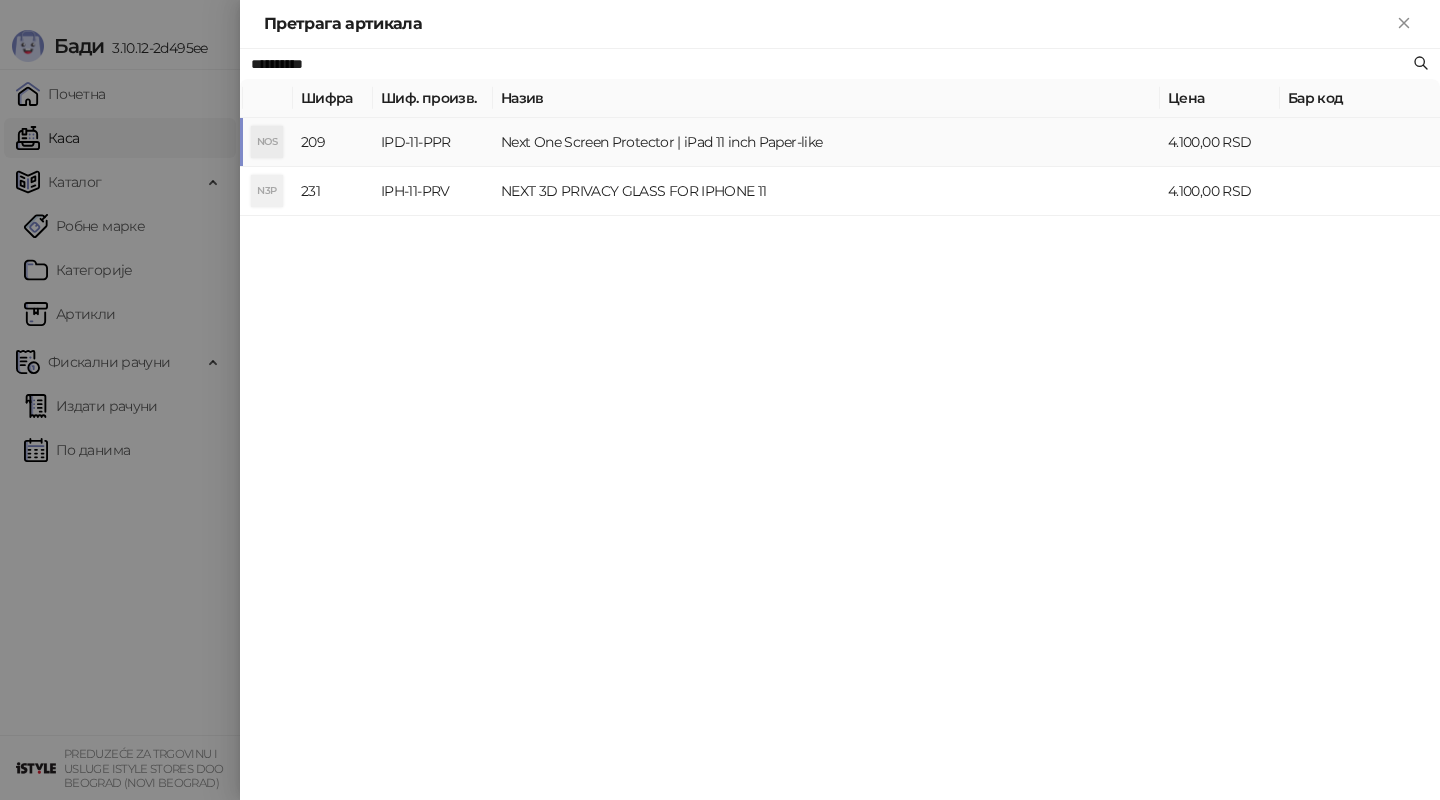 type on "**********" 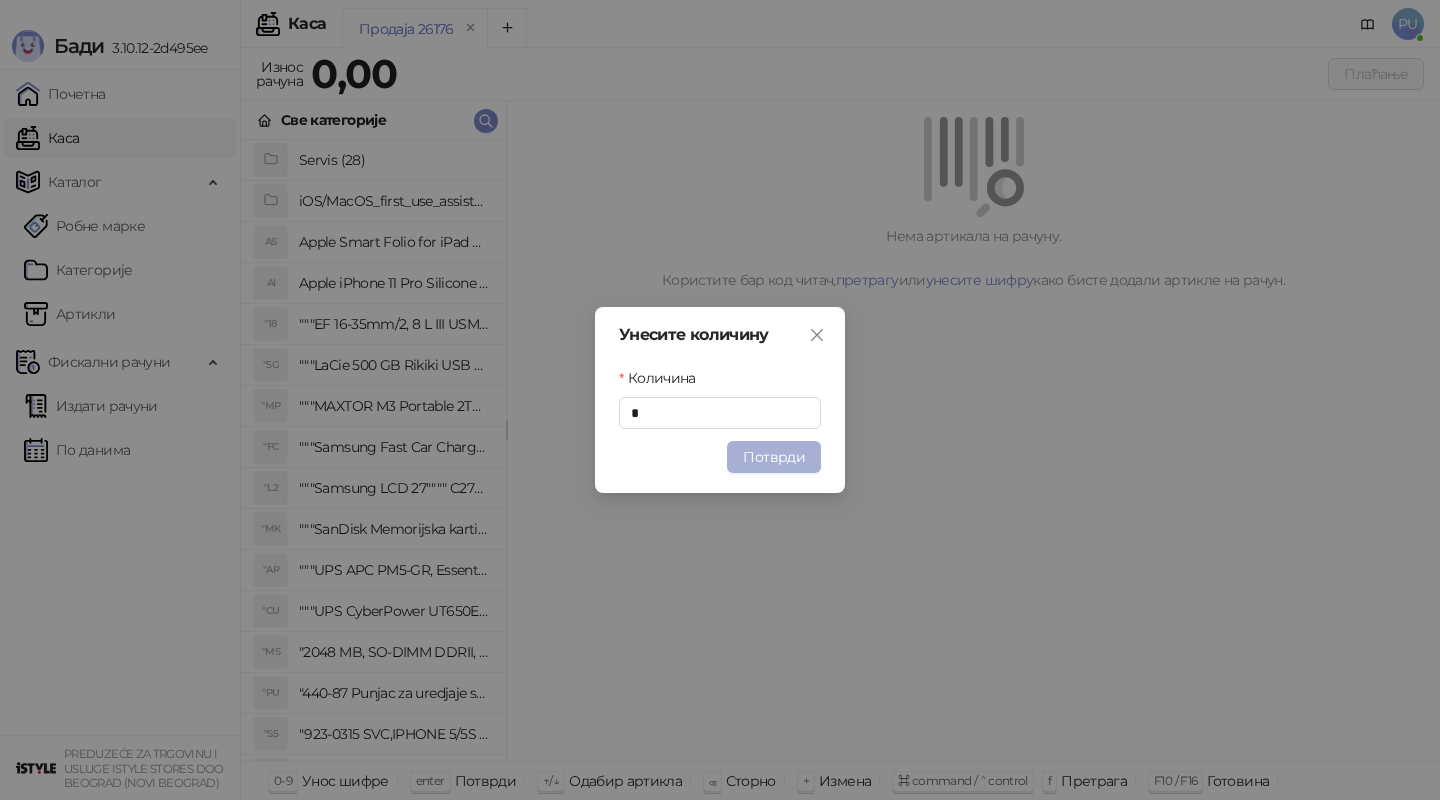 click on "Потврди" at bounding box center (774, 457) 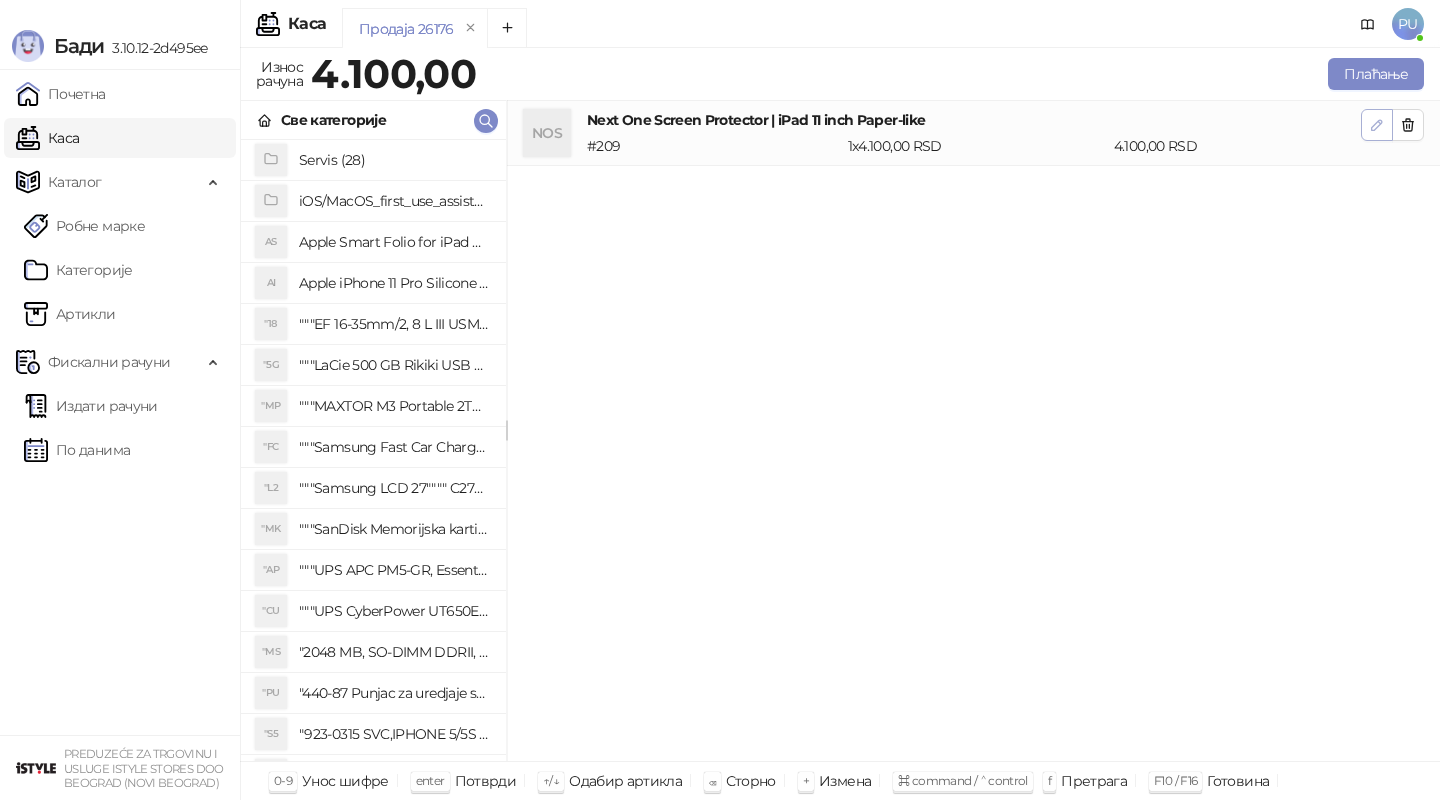 click 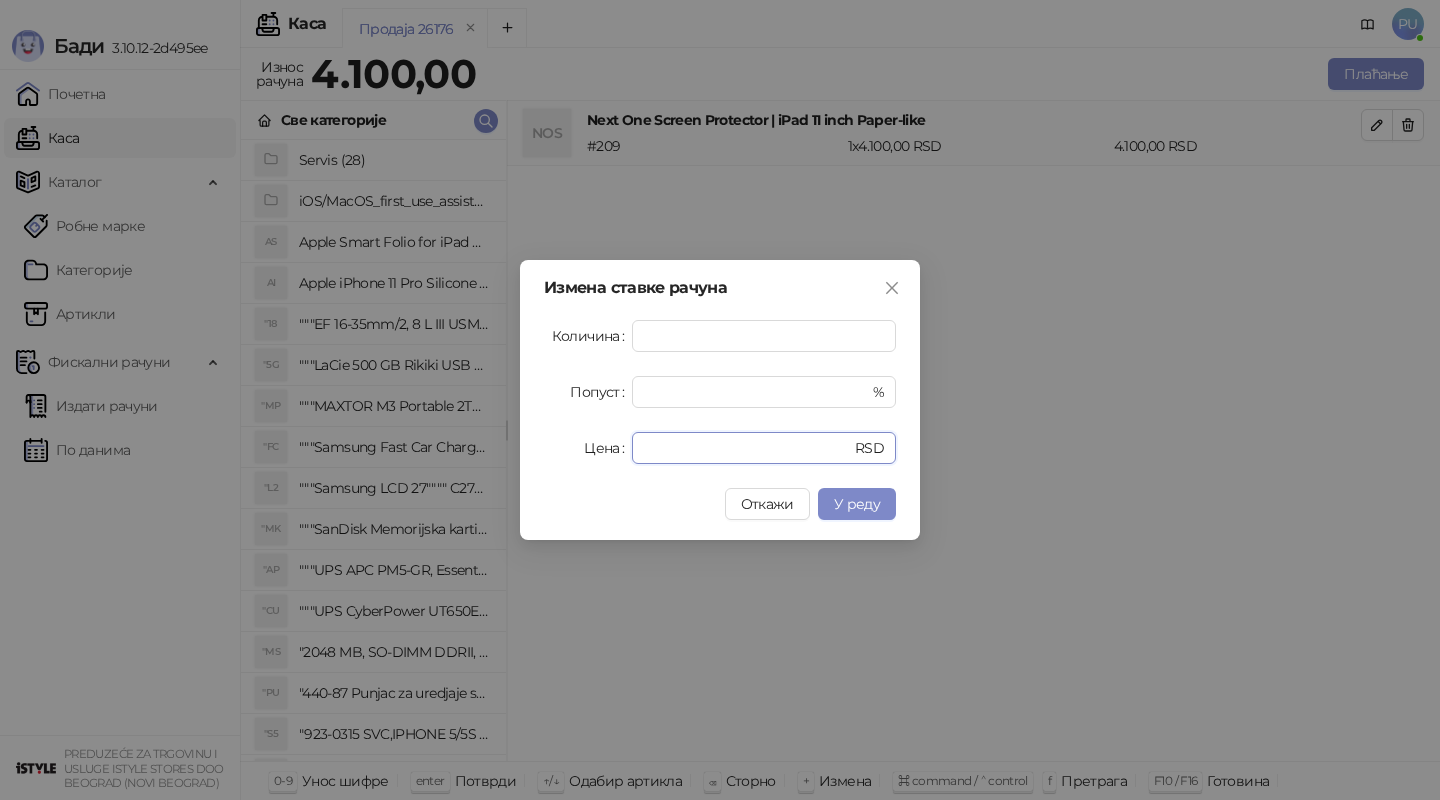 drag, startPoint x: 709, startPoint y: 447, endPoint x: 526, endPoint y: 453, distance: 183.09833 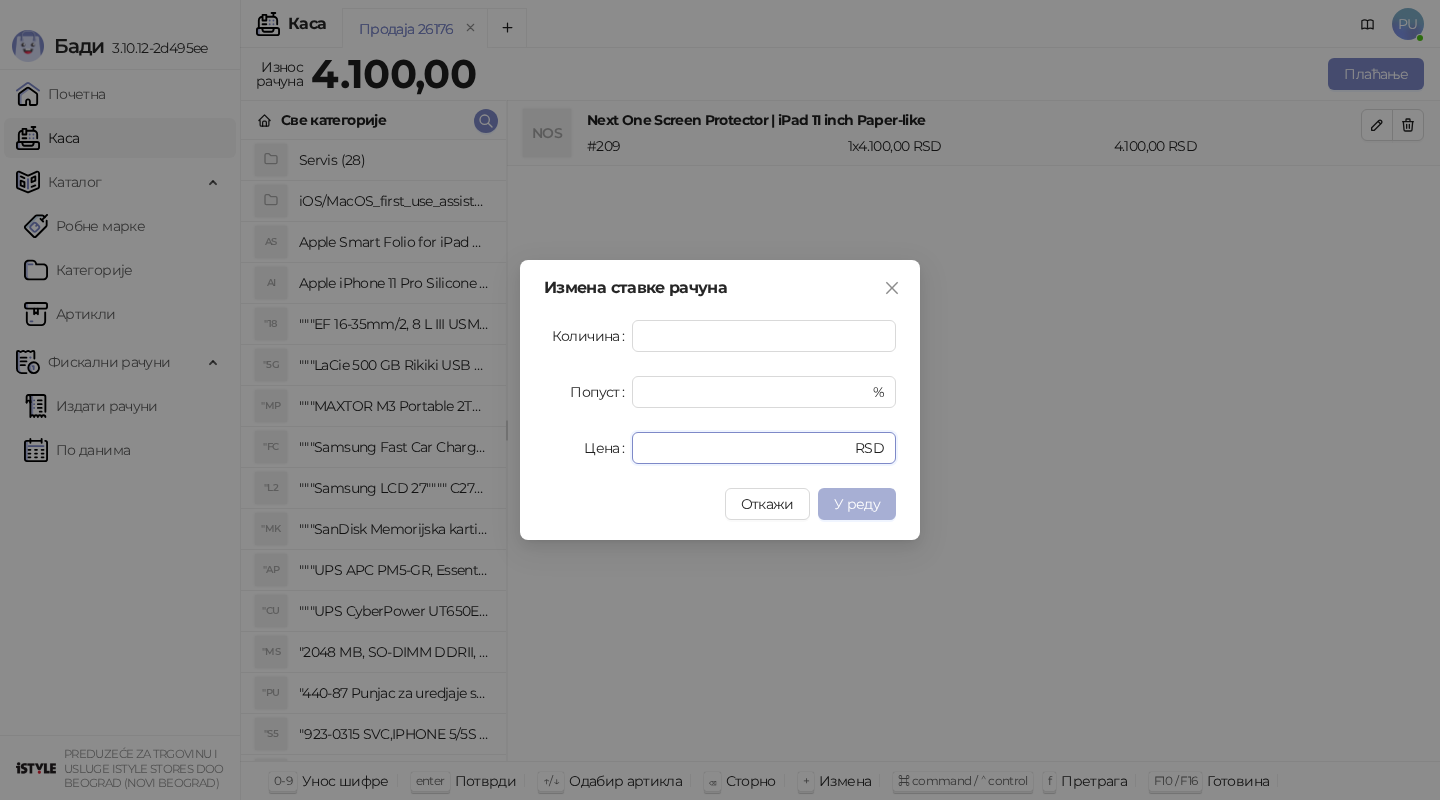 type on "*" 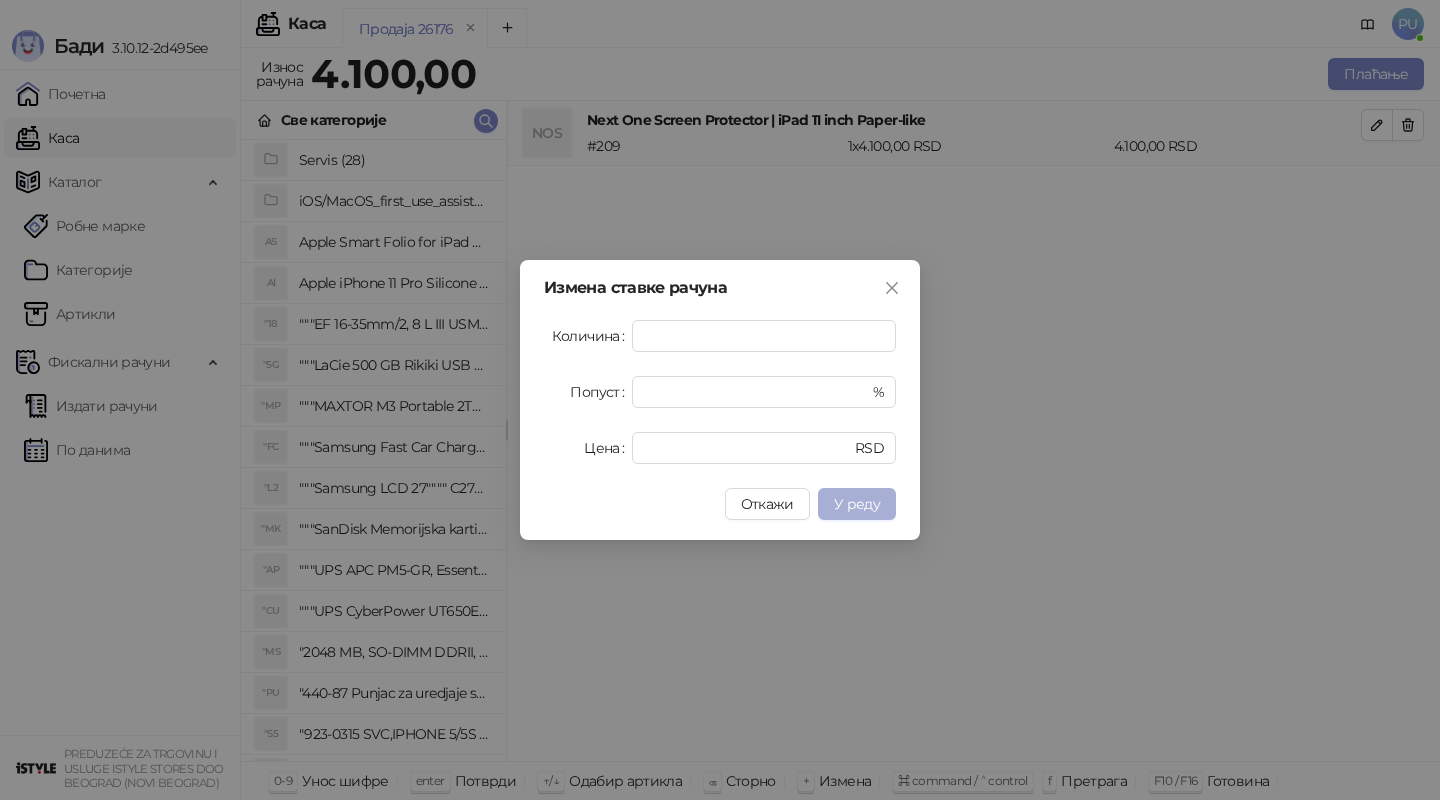 click on "У реду" at bounding box center [857, 504] 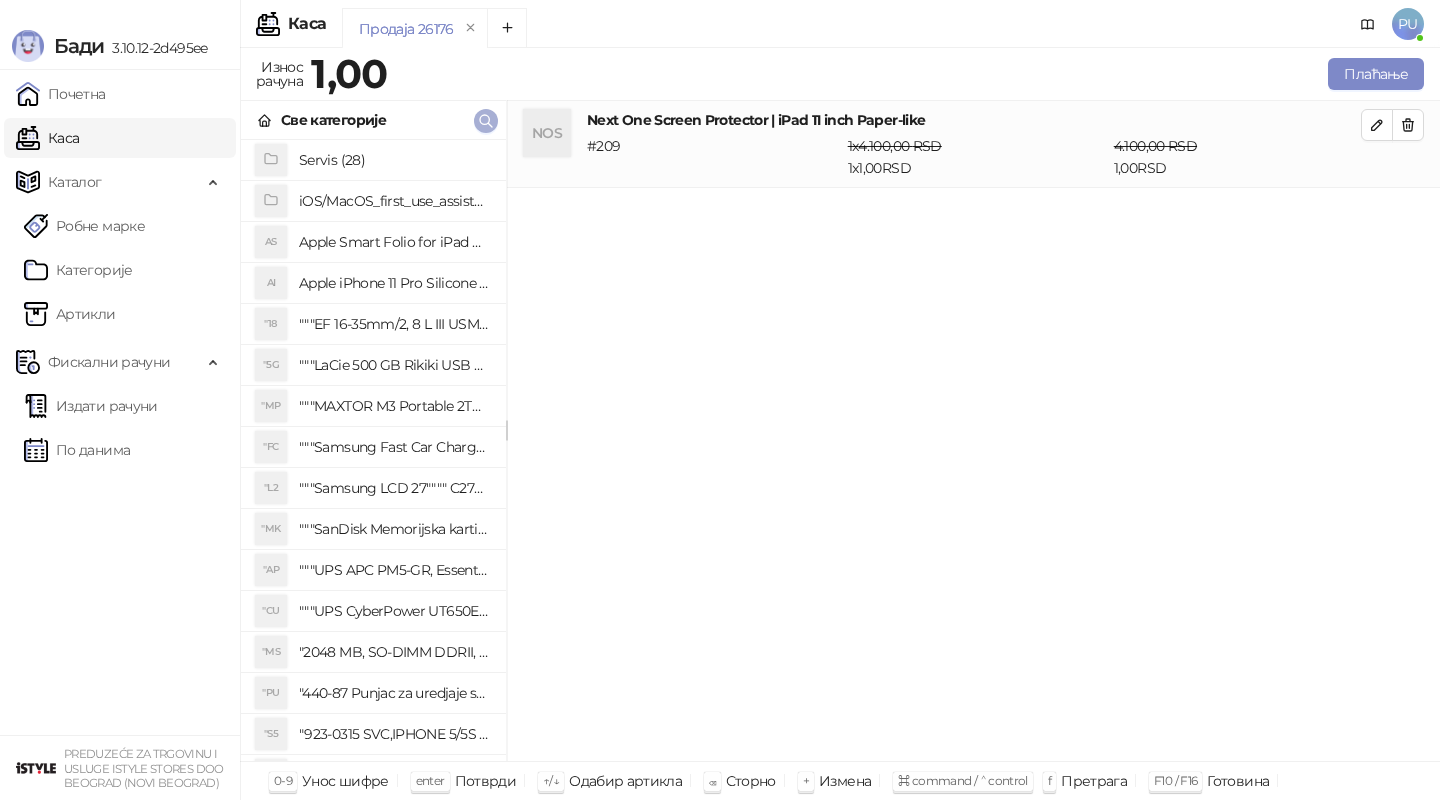 click 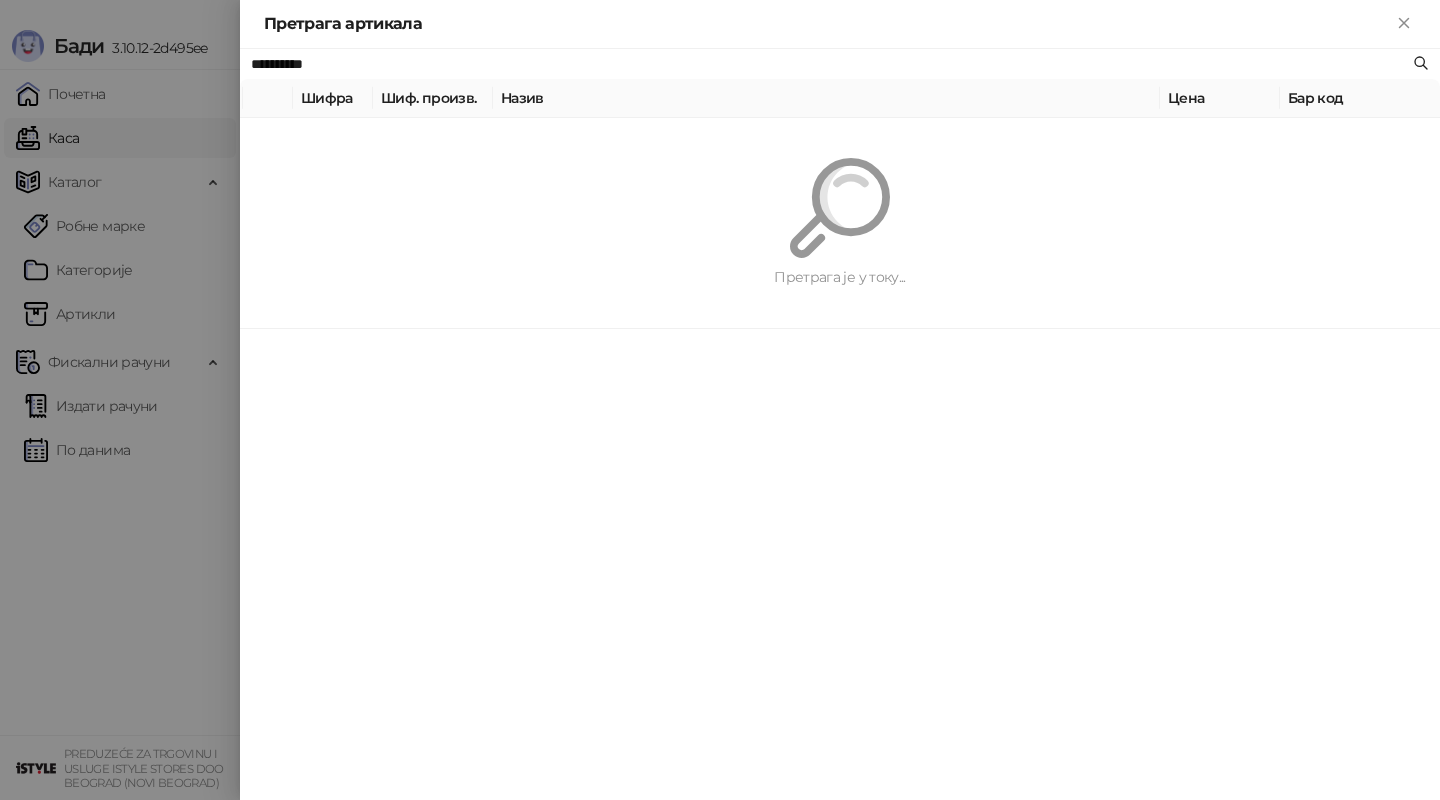 paste on "**********" 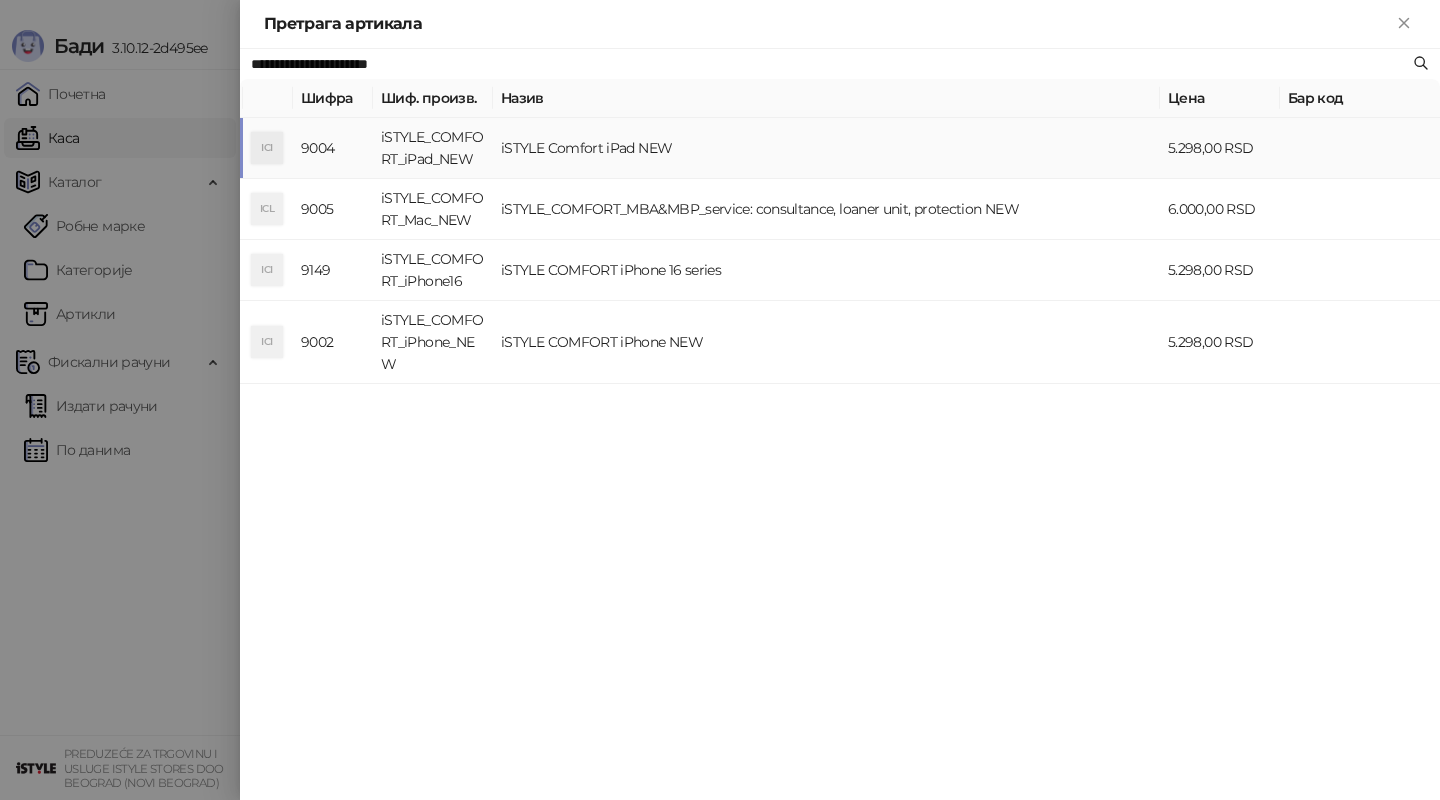 click on "iSTYLE Comfort iPad NEW" at bounding box center [826, 148] 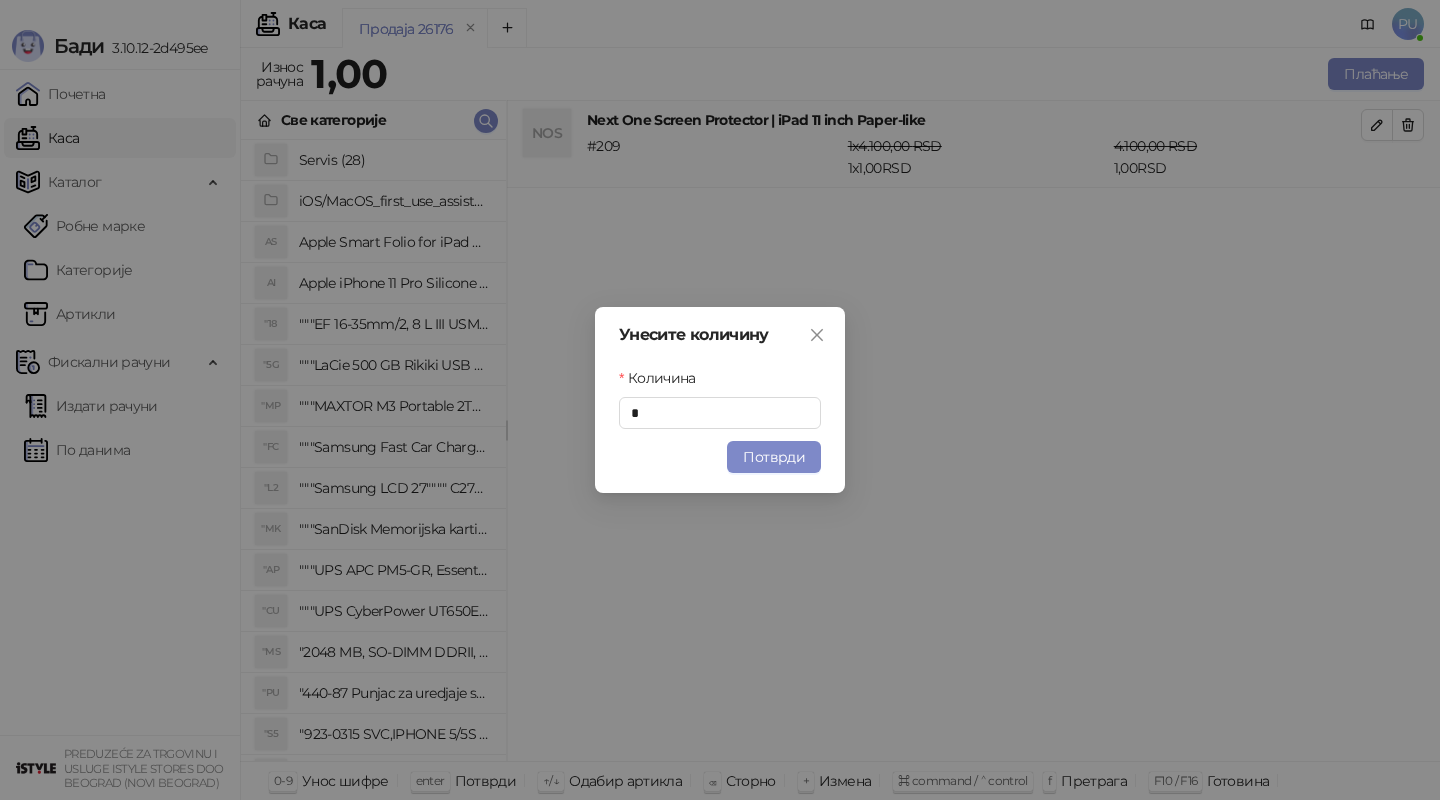 click on "Унесите количину Количина * Потврди" at bounding box center [720, 400] 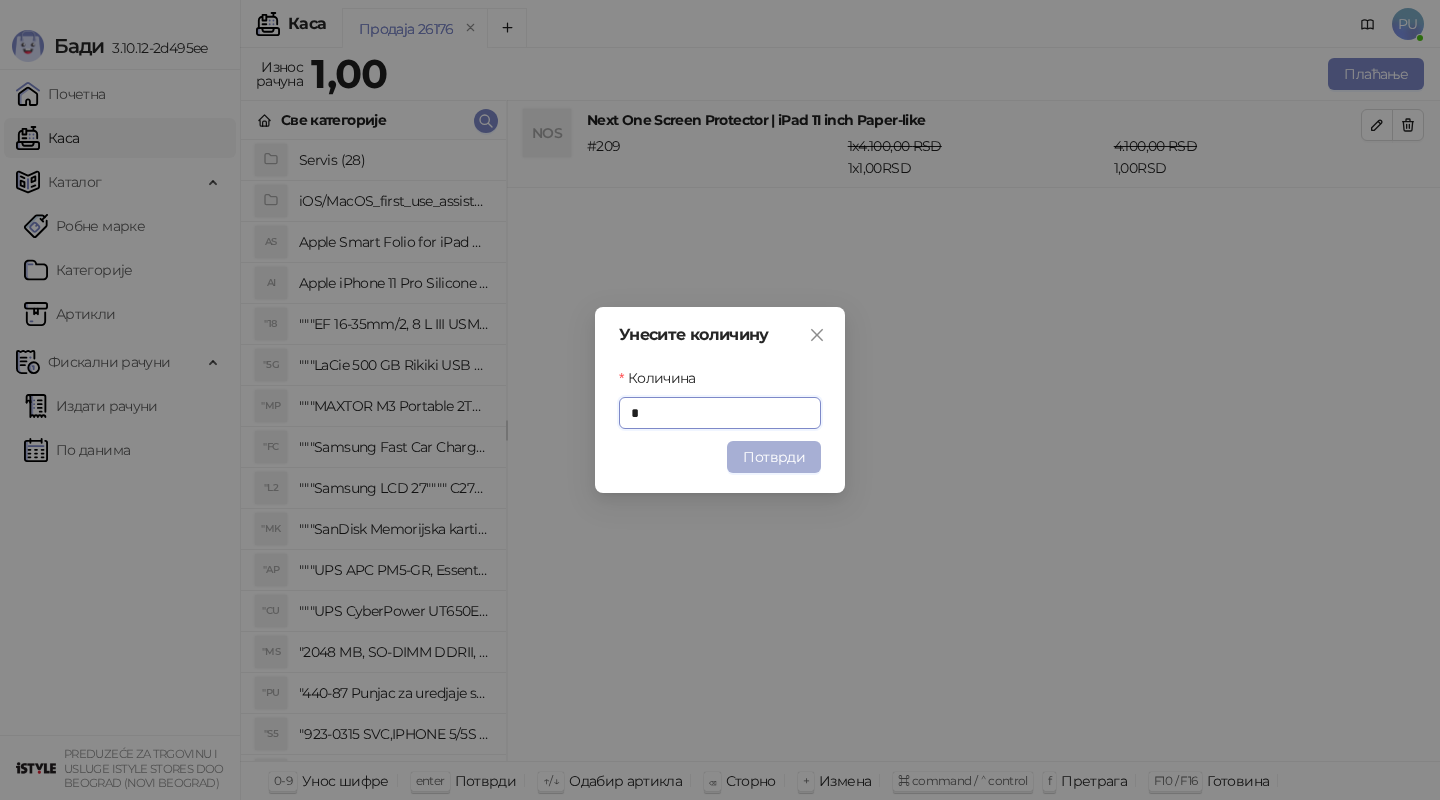 click on "Потврди" at bounding box center (774, 457) 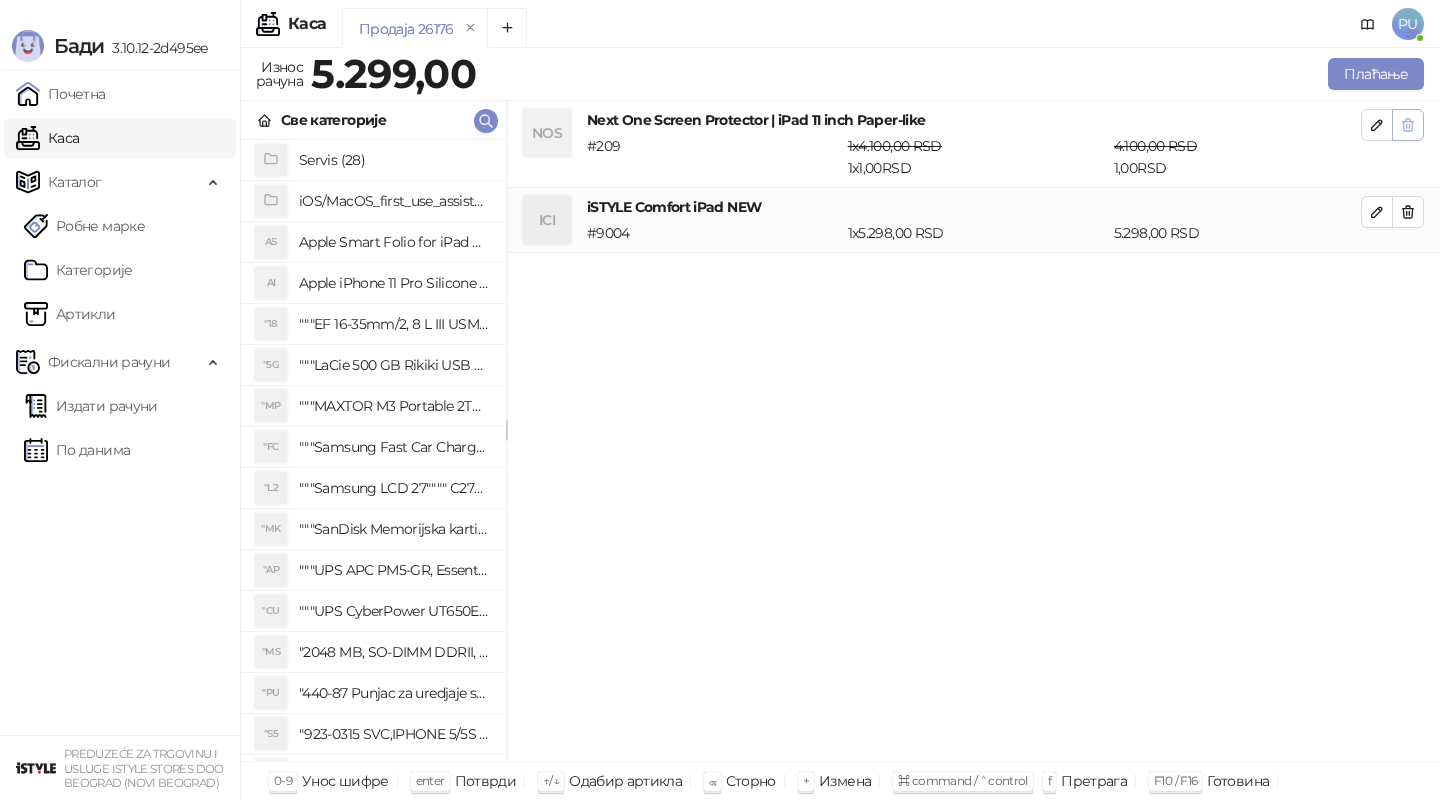 click 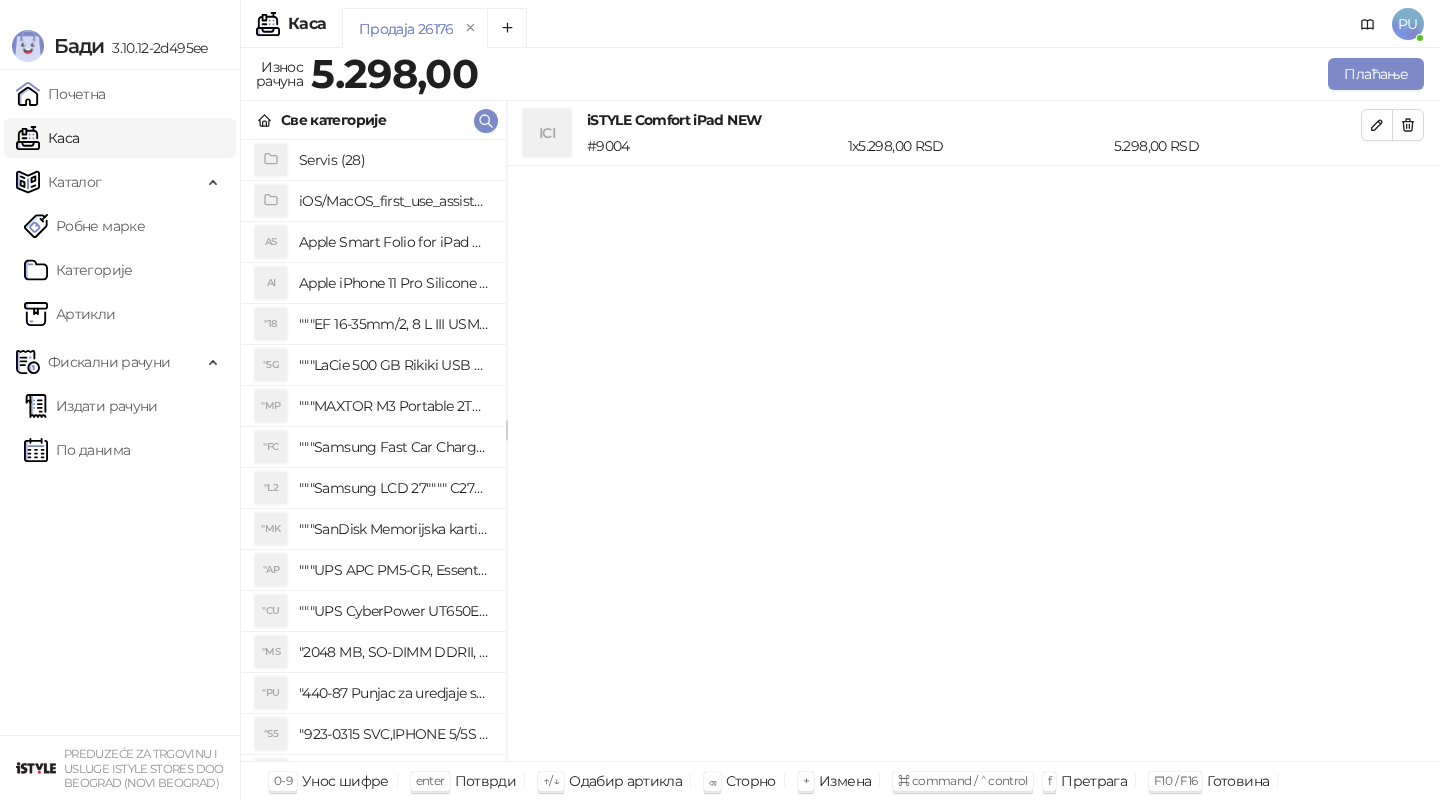 click 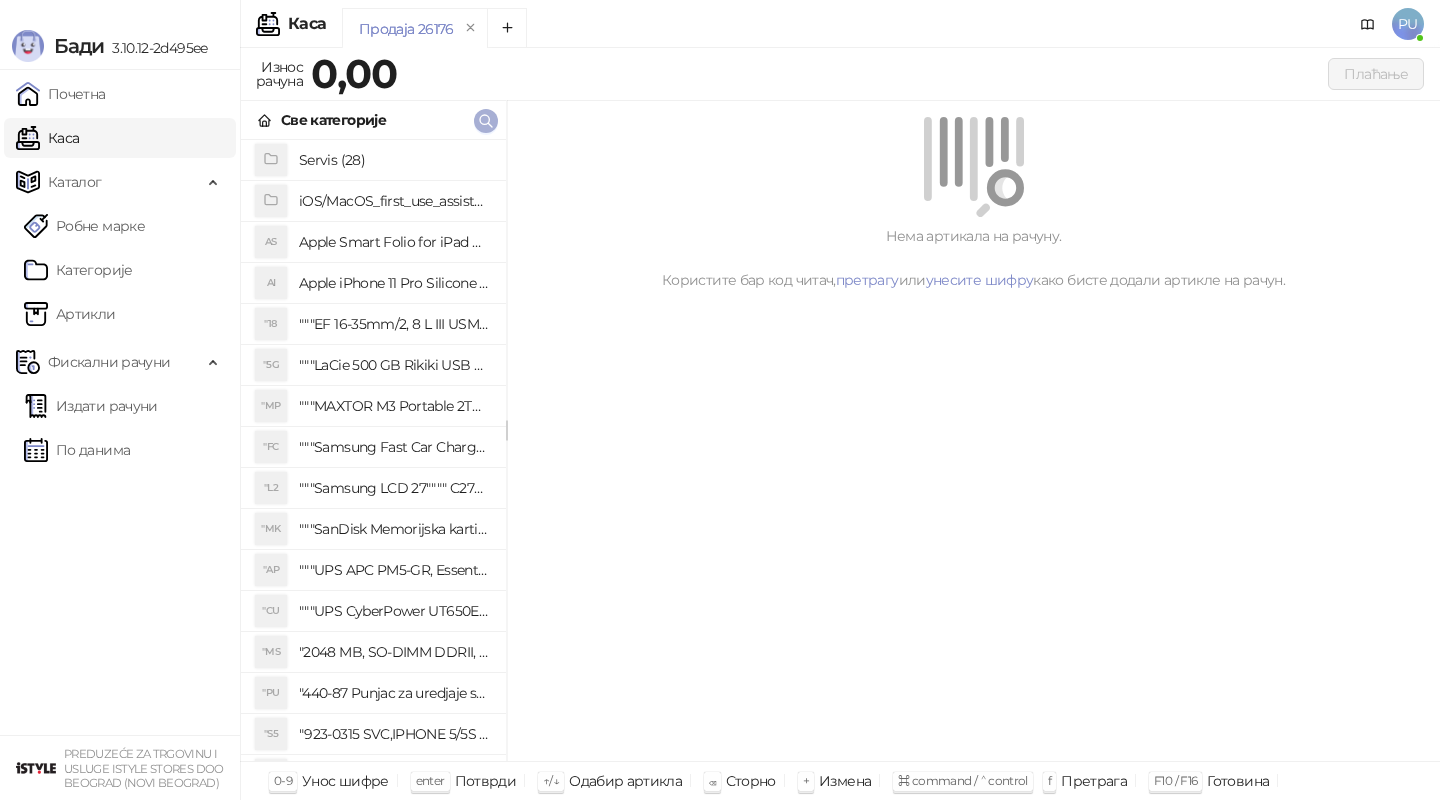 click 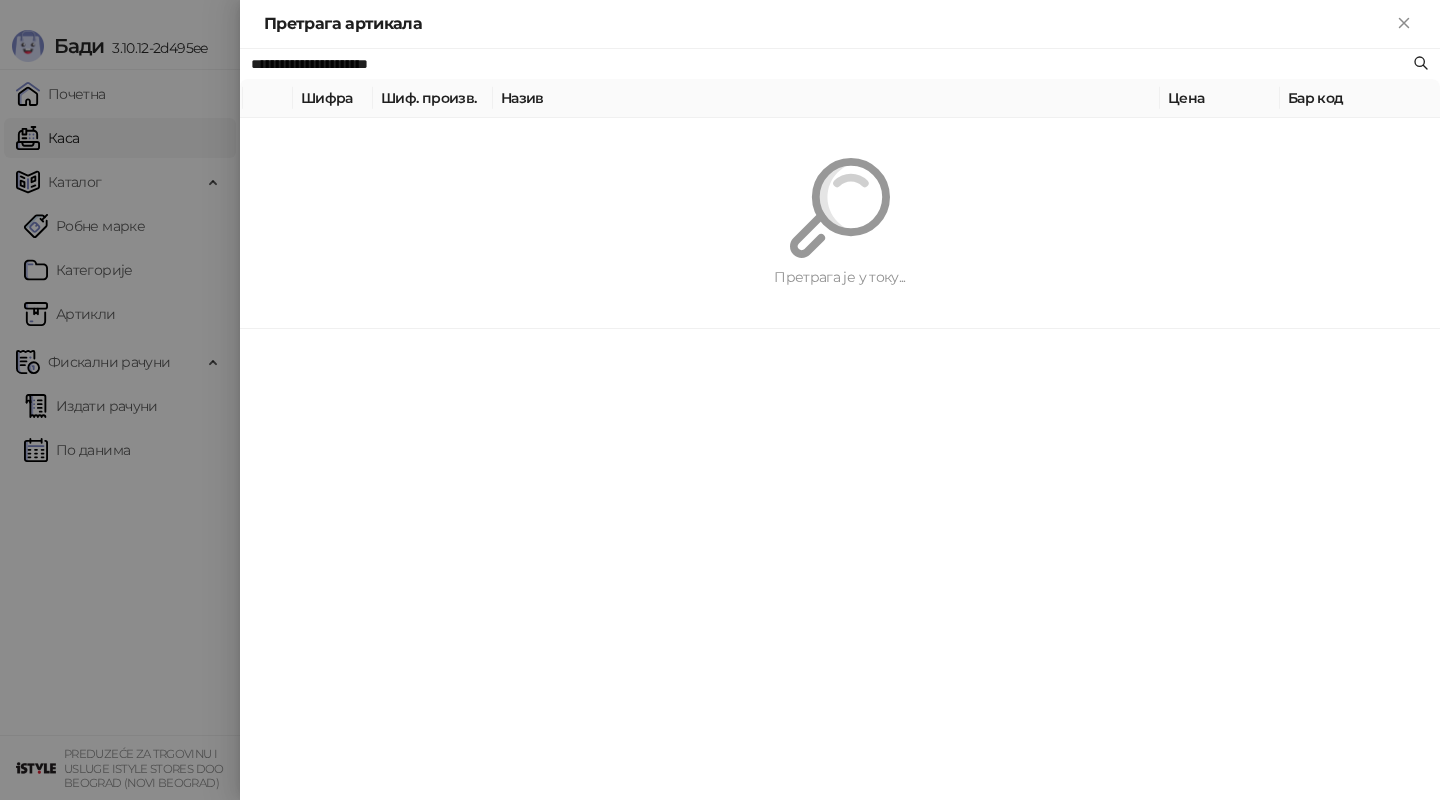 paste 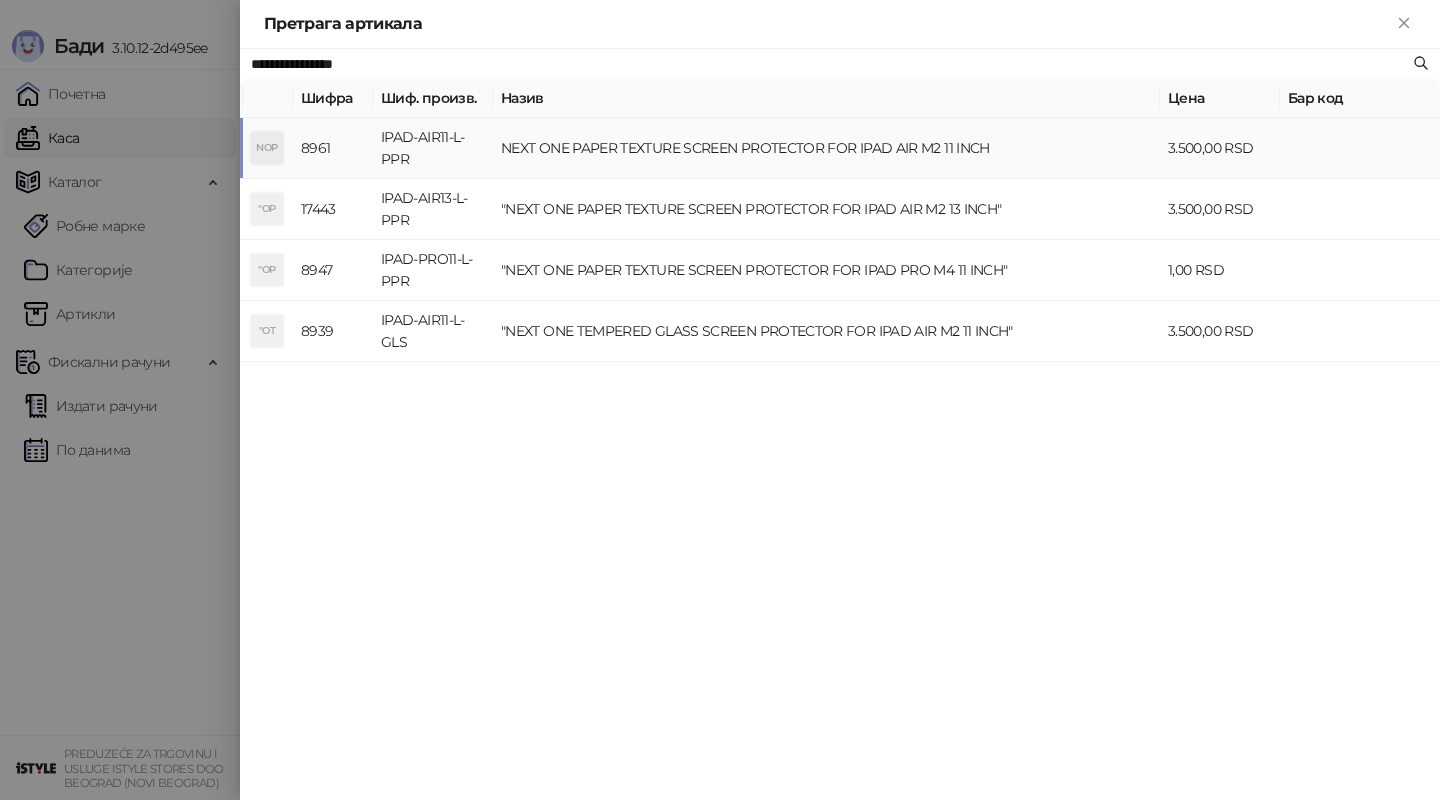 click on "NEXT ONE PAPER TEXTURE SCREEN PROTECTOR FOR IPAD AIR M2 11 INCH" at bounding box center (826, 148) 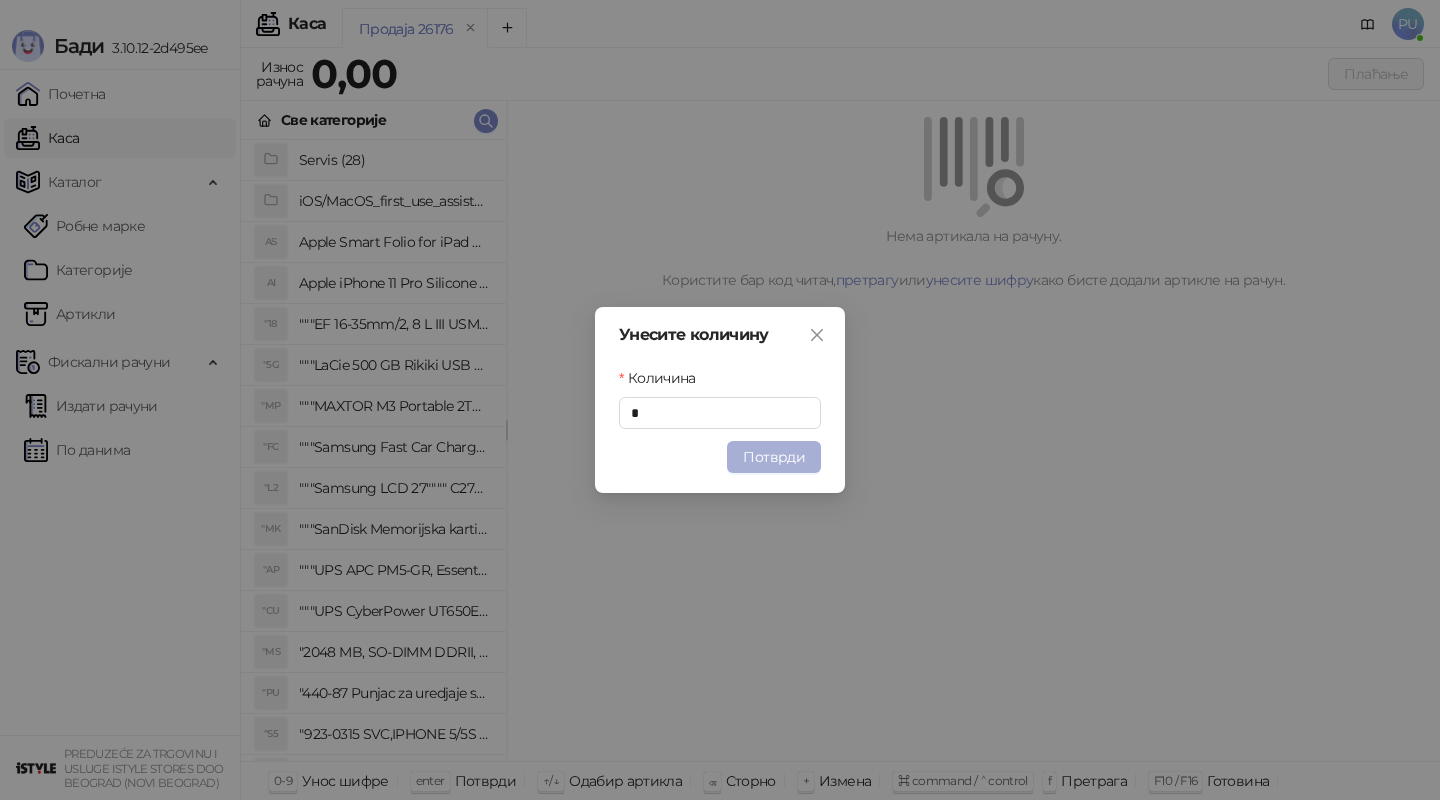 click on "Потврди" at bounding box center (774, 457) 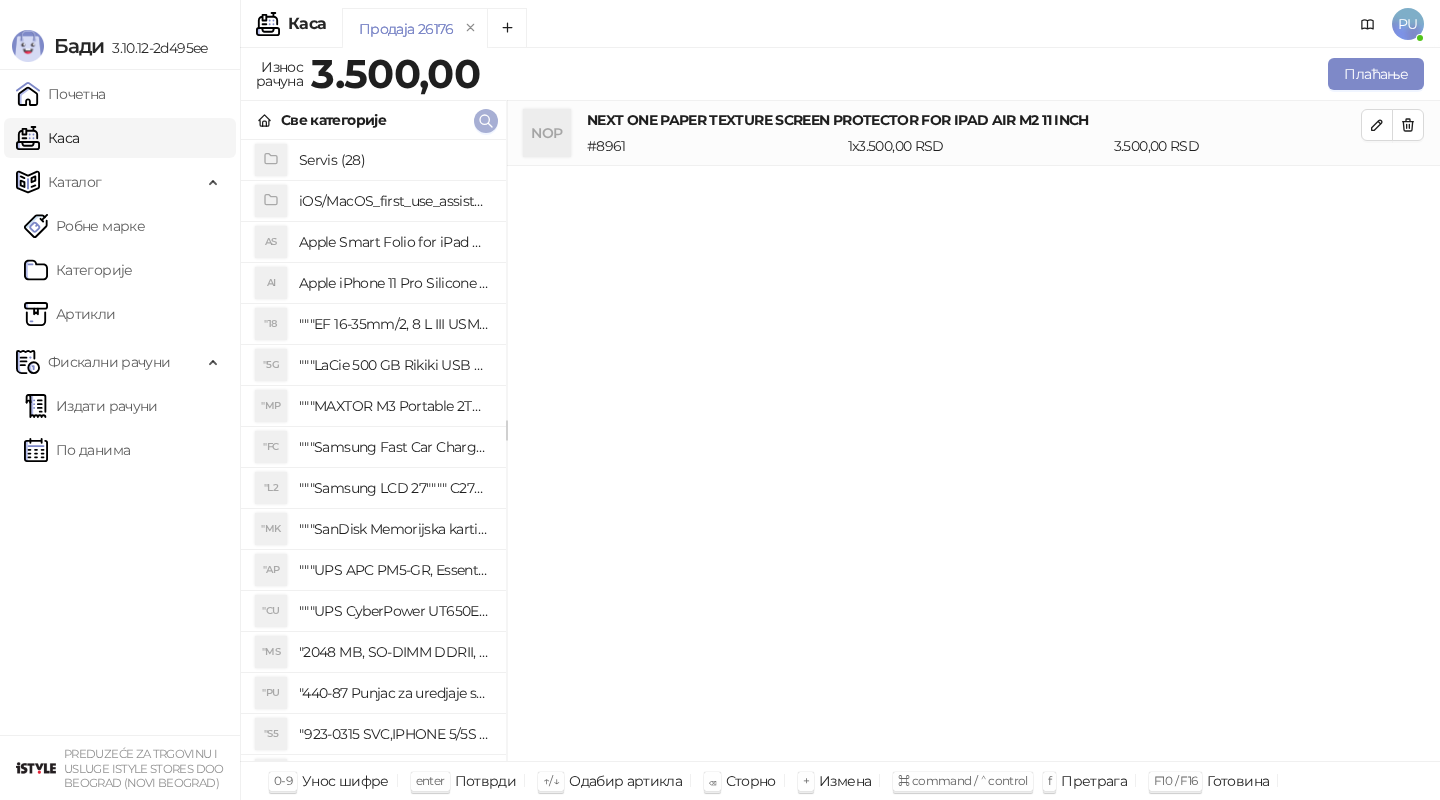 click 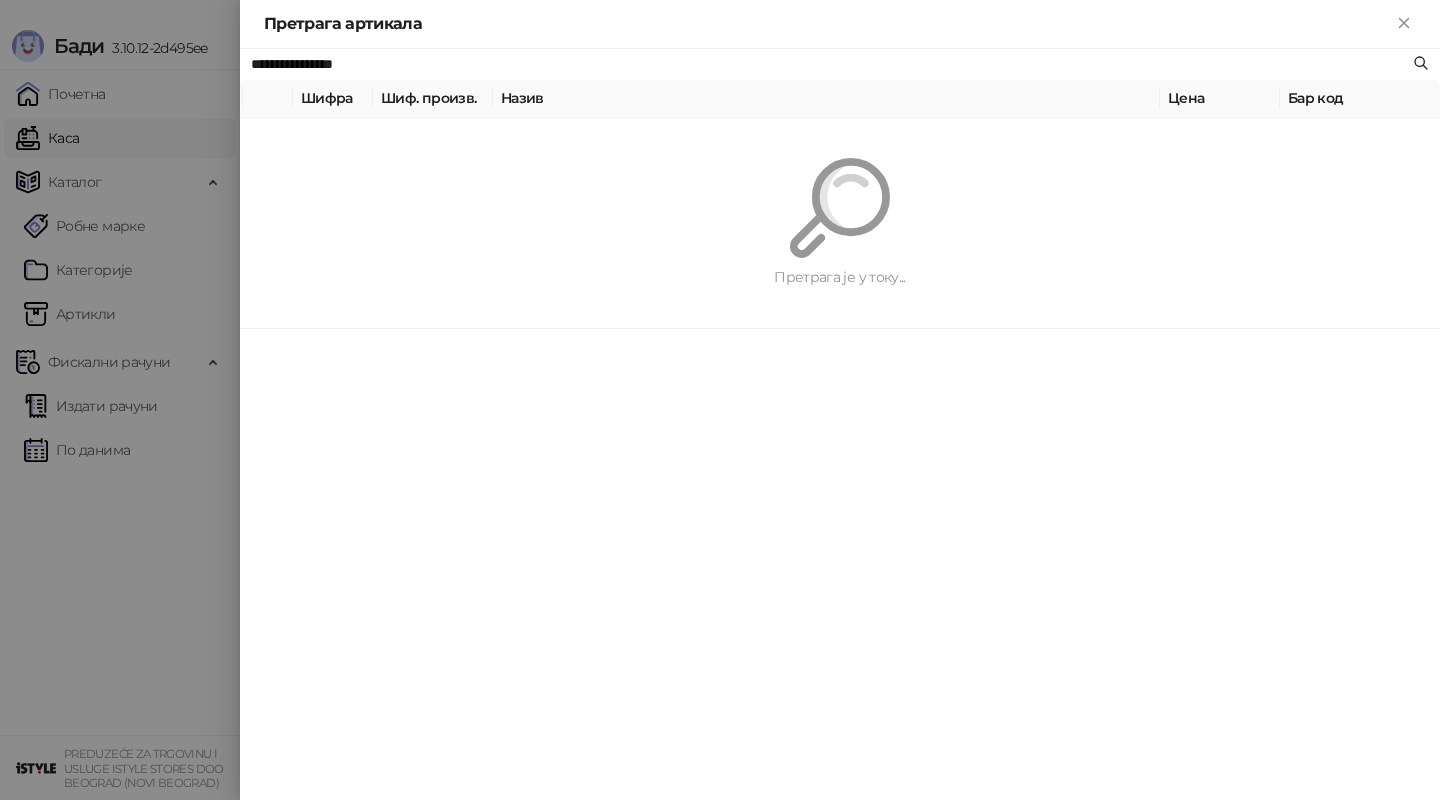 paste on "*****" 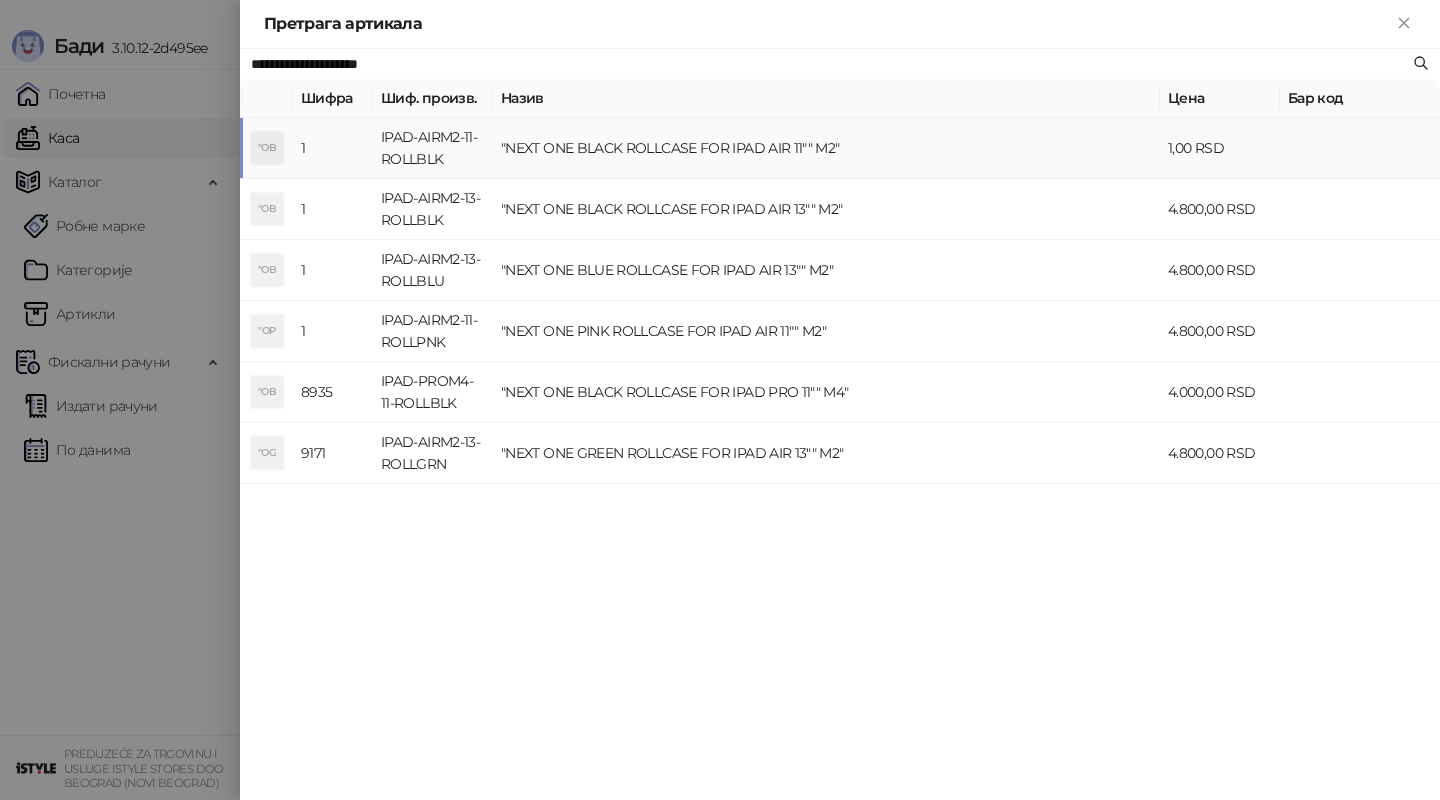 click on ""NEXT ONE BLACK ROLLCASE FOR IPAD AIR 11"" M2"" at bounding box center [826, 148] 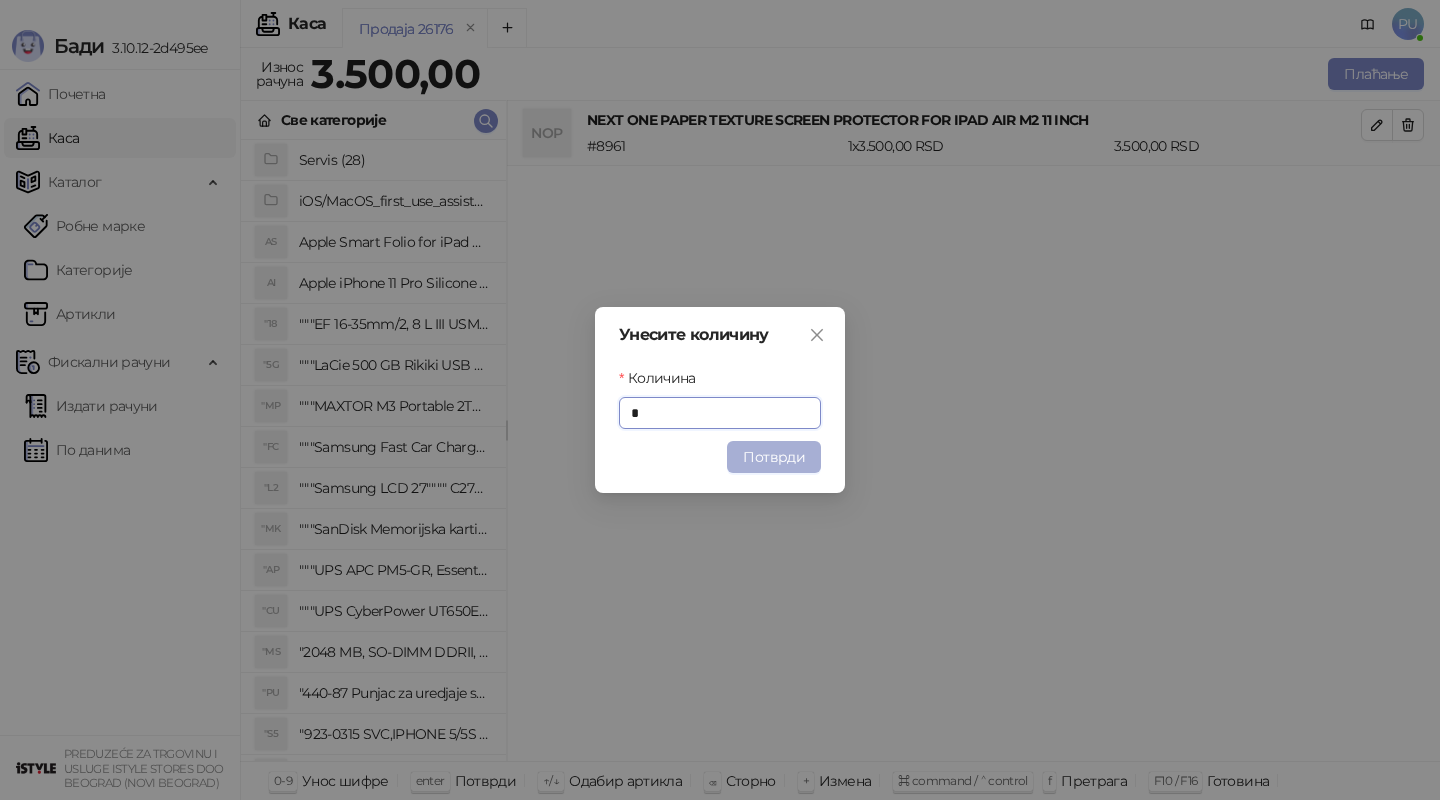 click on "Потврди" at bounding box center [774, 457] 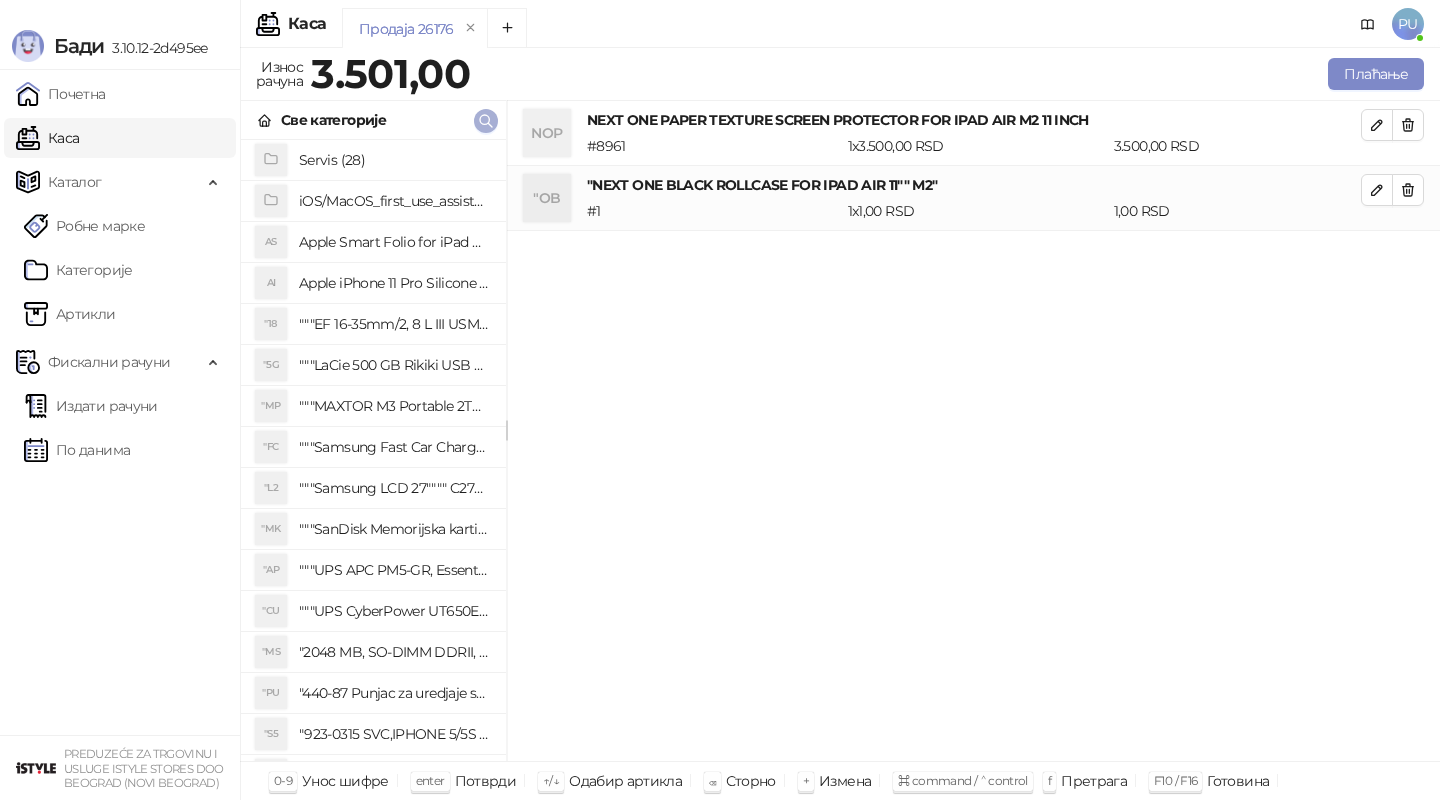 click 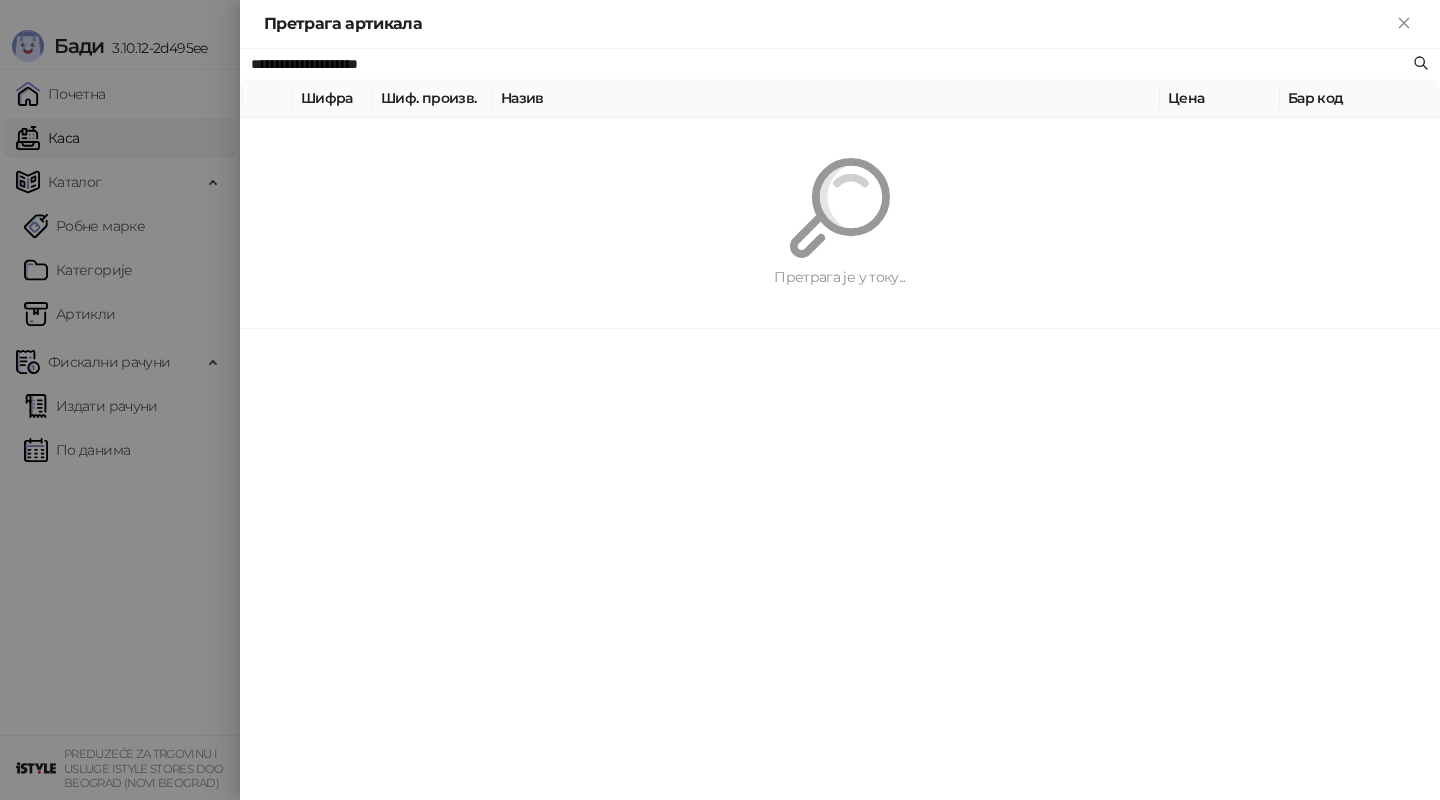 paste on "**" 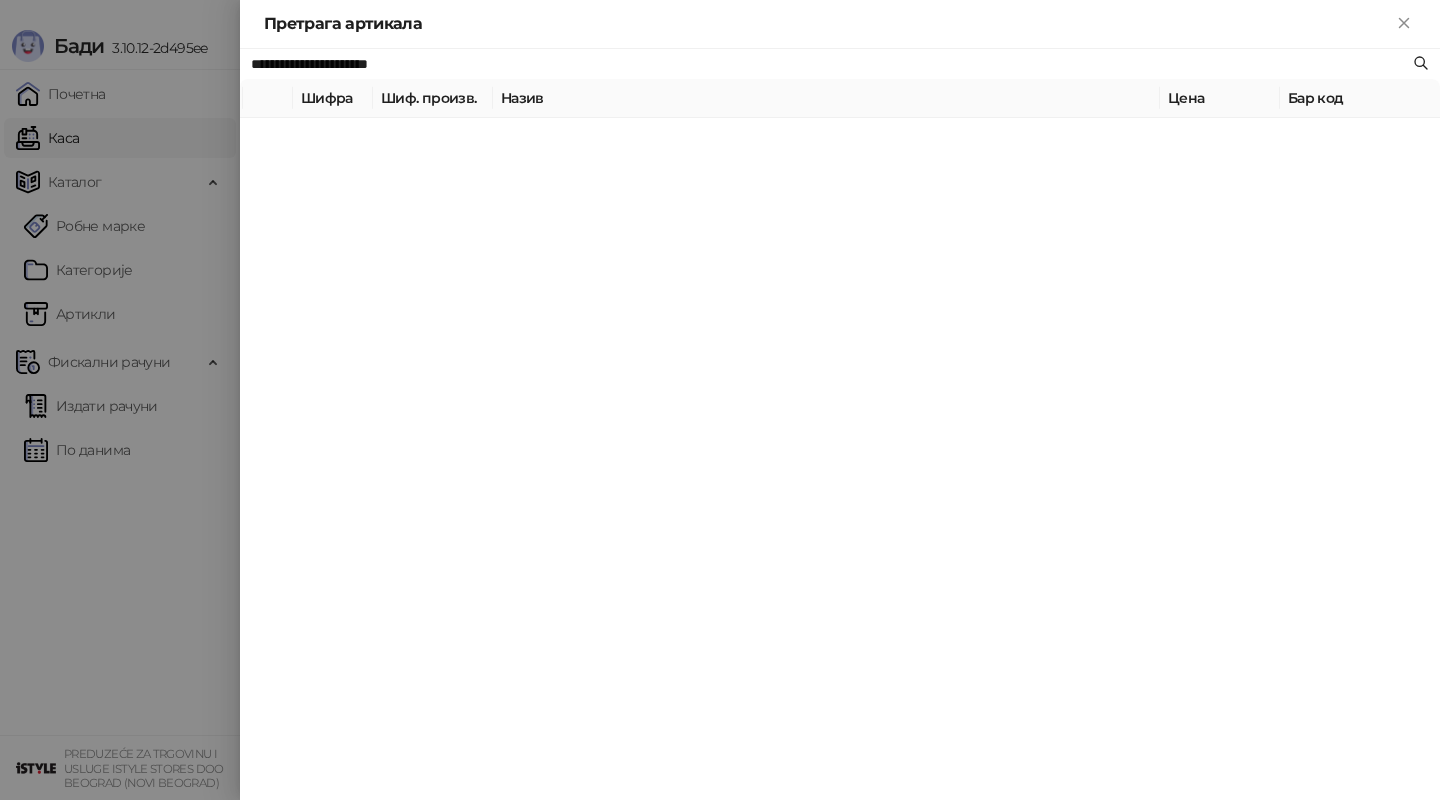 type on "**********" 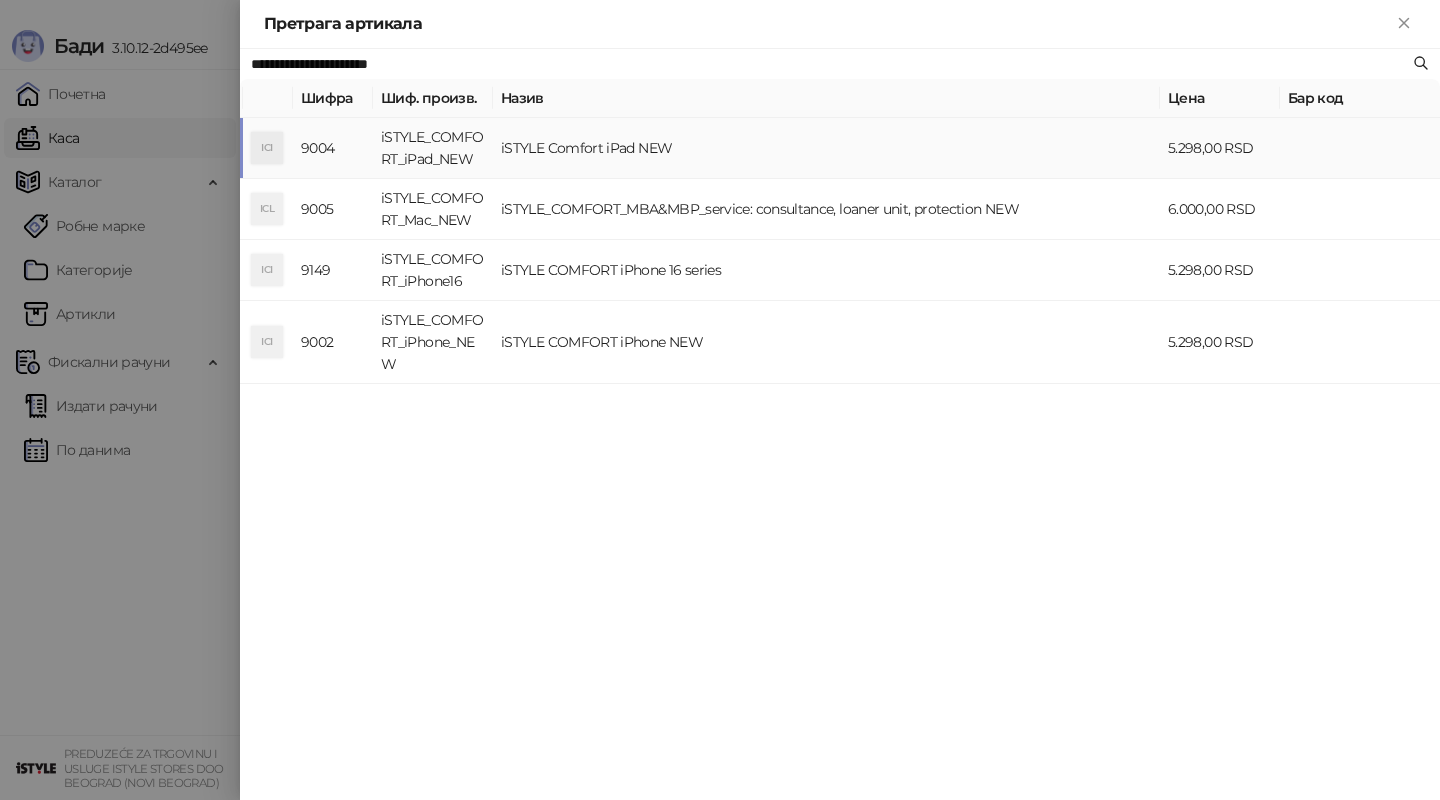 click on "iSTYLE Comfort iPad NEW" at bounding box center (826, 148) 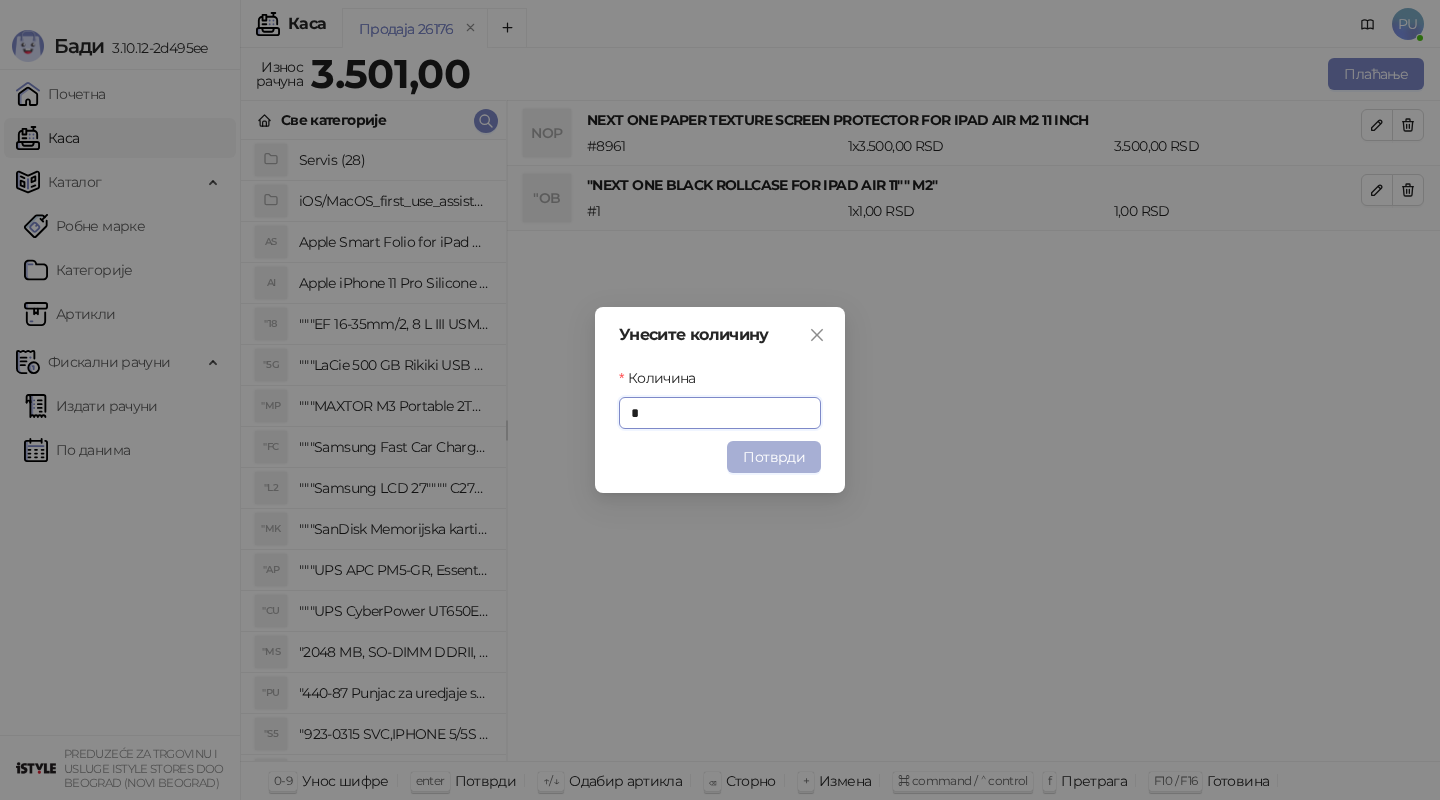 click on "Потврди" at bounding box center [774, 457] 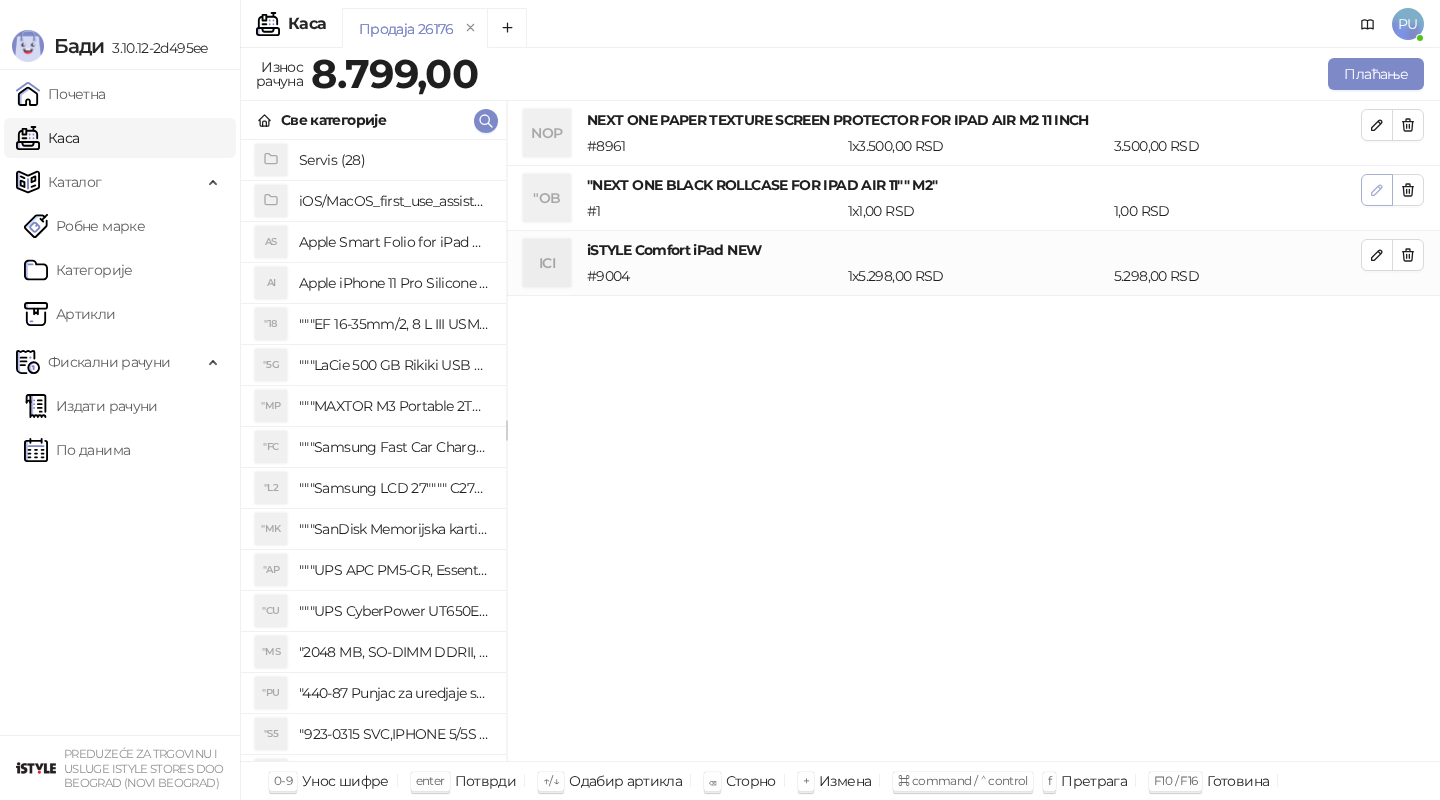 click 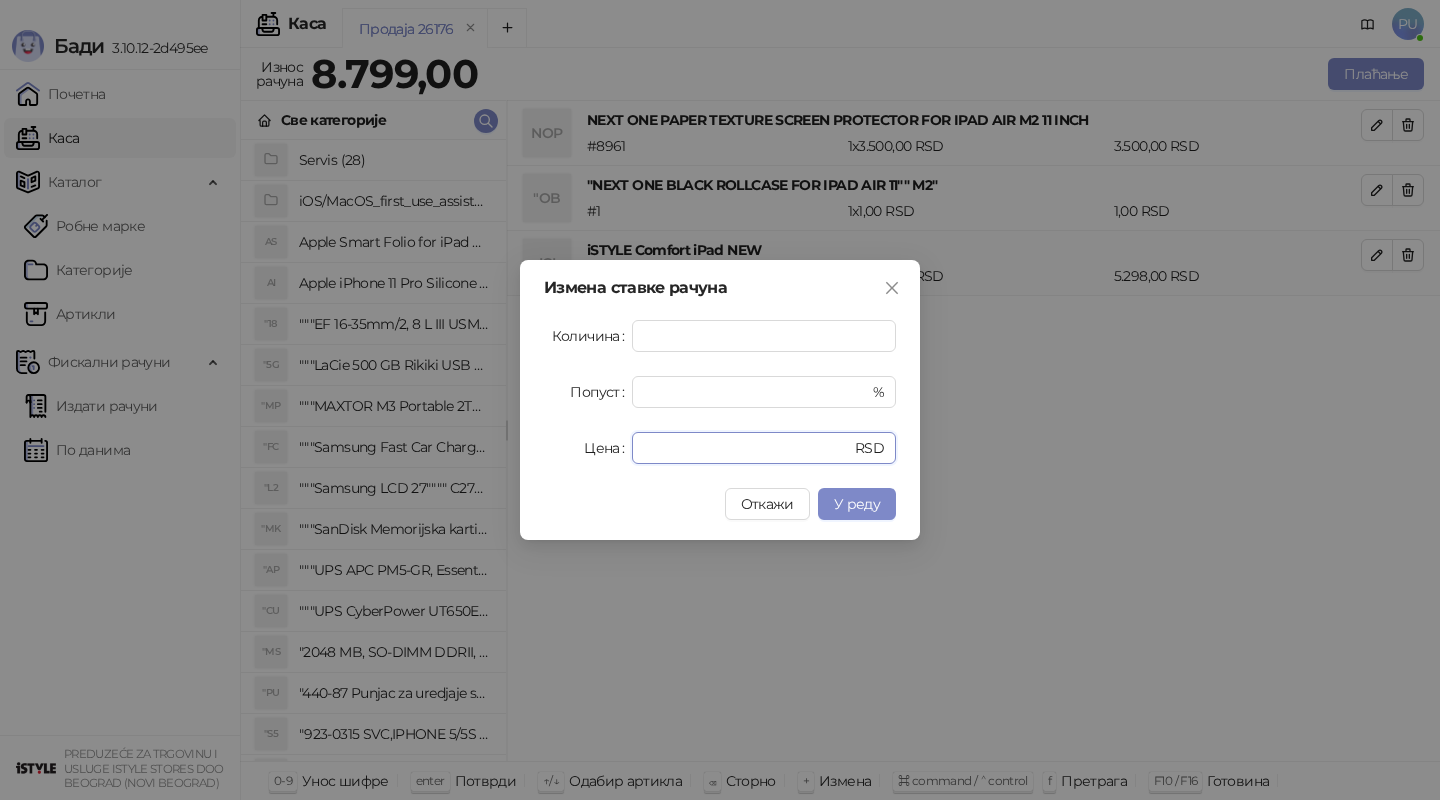 drag, startPoint x: 678, startPoint y: 456, endPoint x: 515, endPoint y: 456, distance: 163 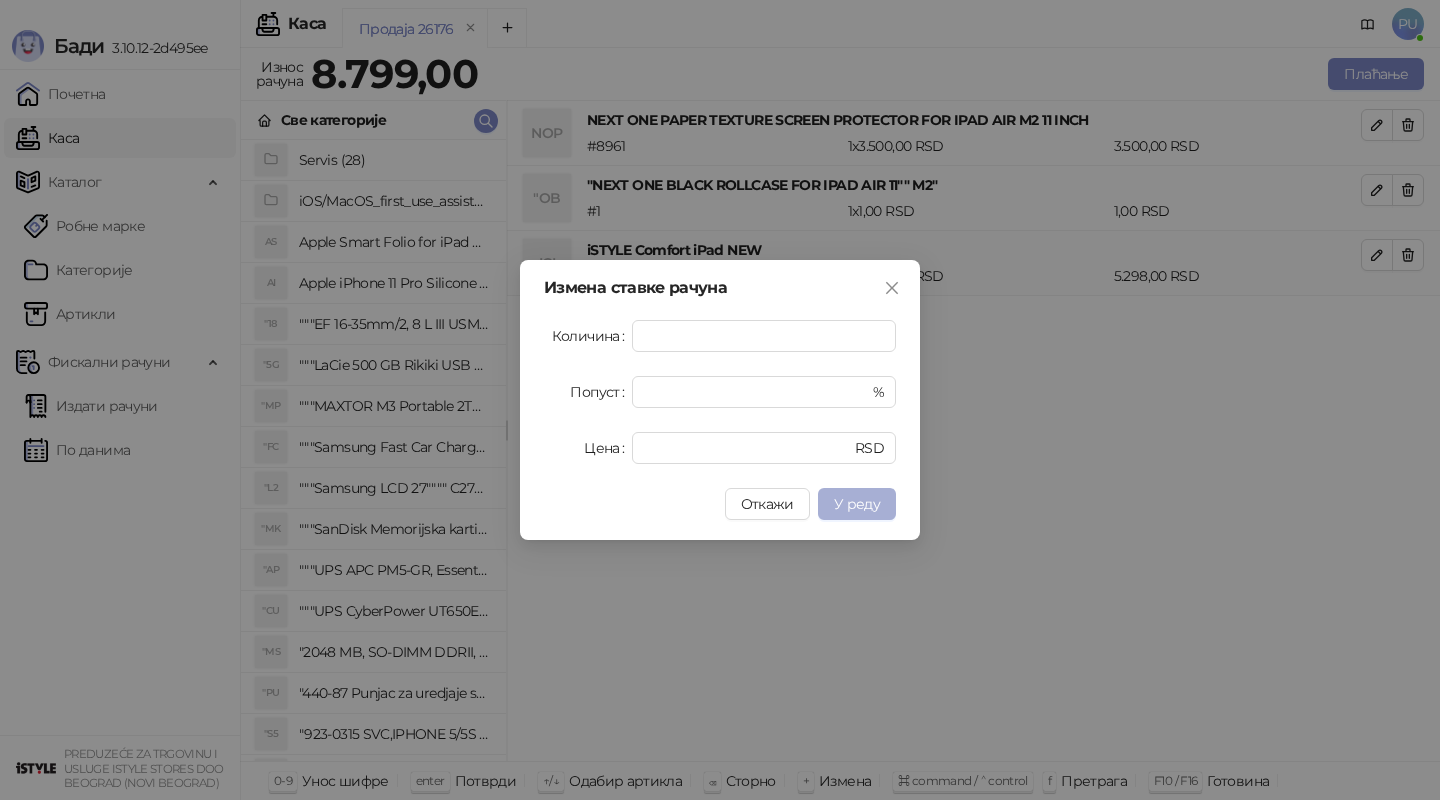 click on "У реду" at bounding box center [857, 504] 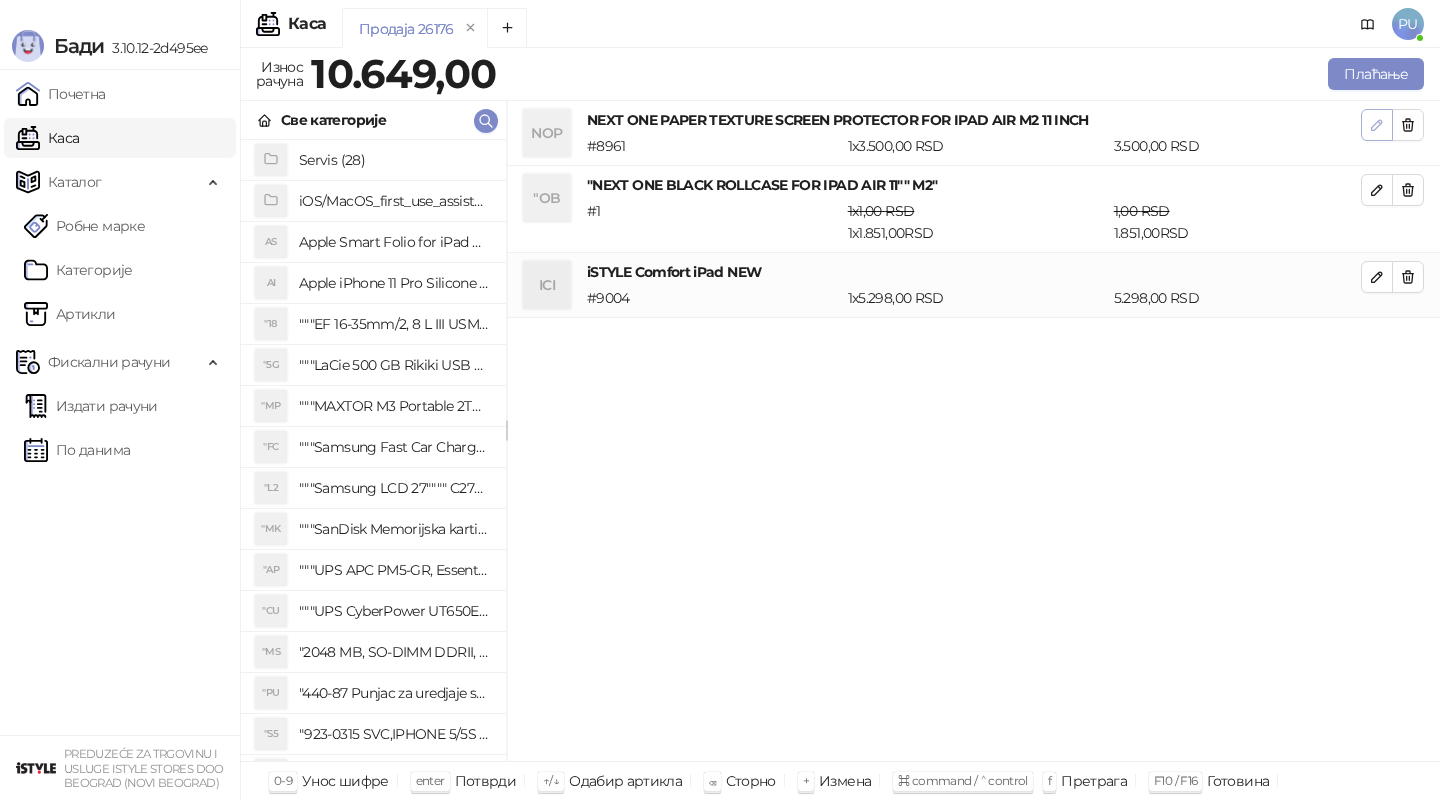click 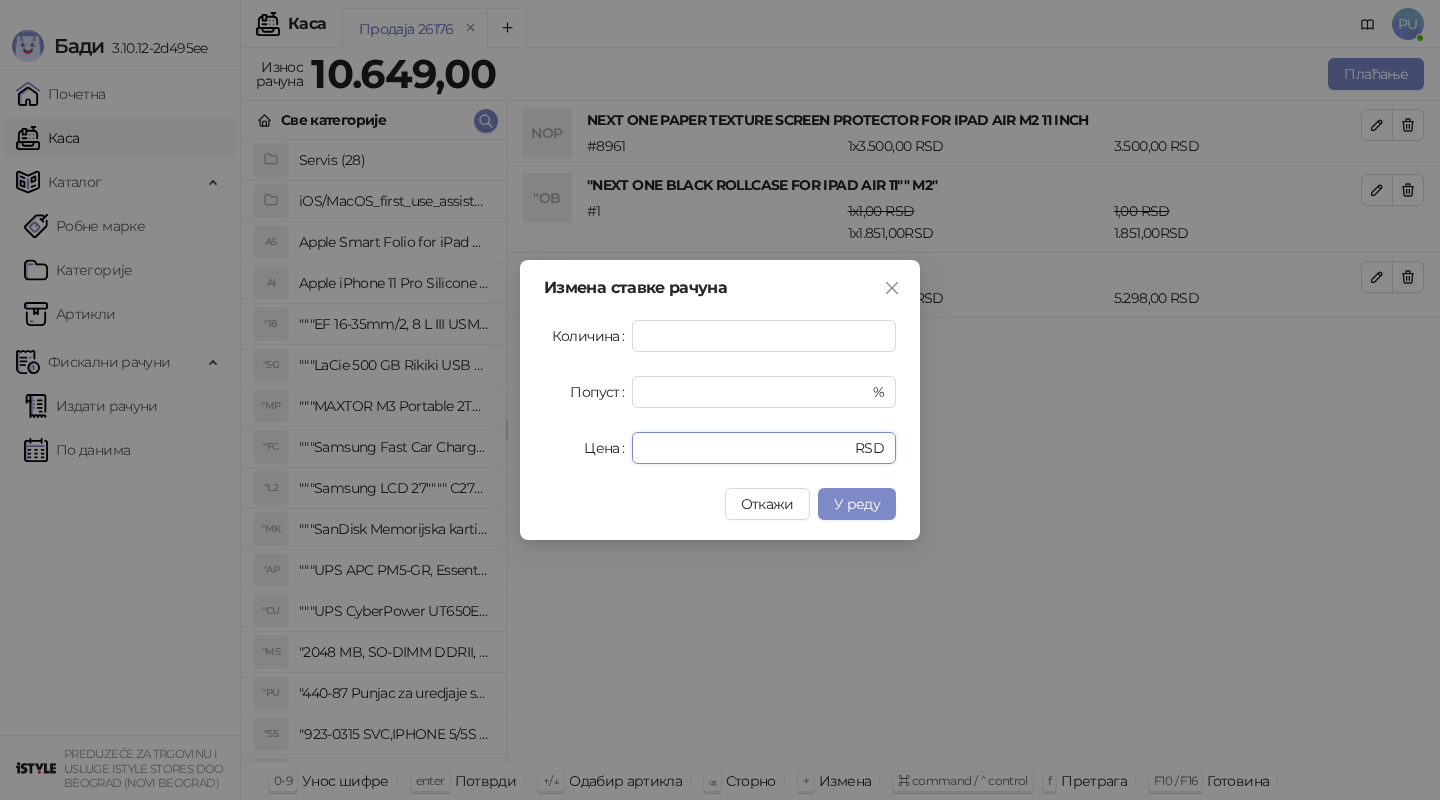 drag, startPoint x: 707, startPoint y: 444, endPoint x: 467, endPoint y: 444, distance: 240 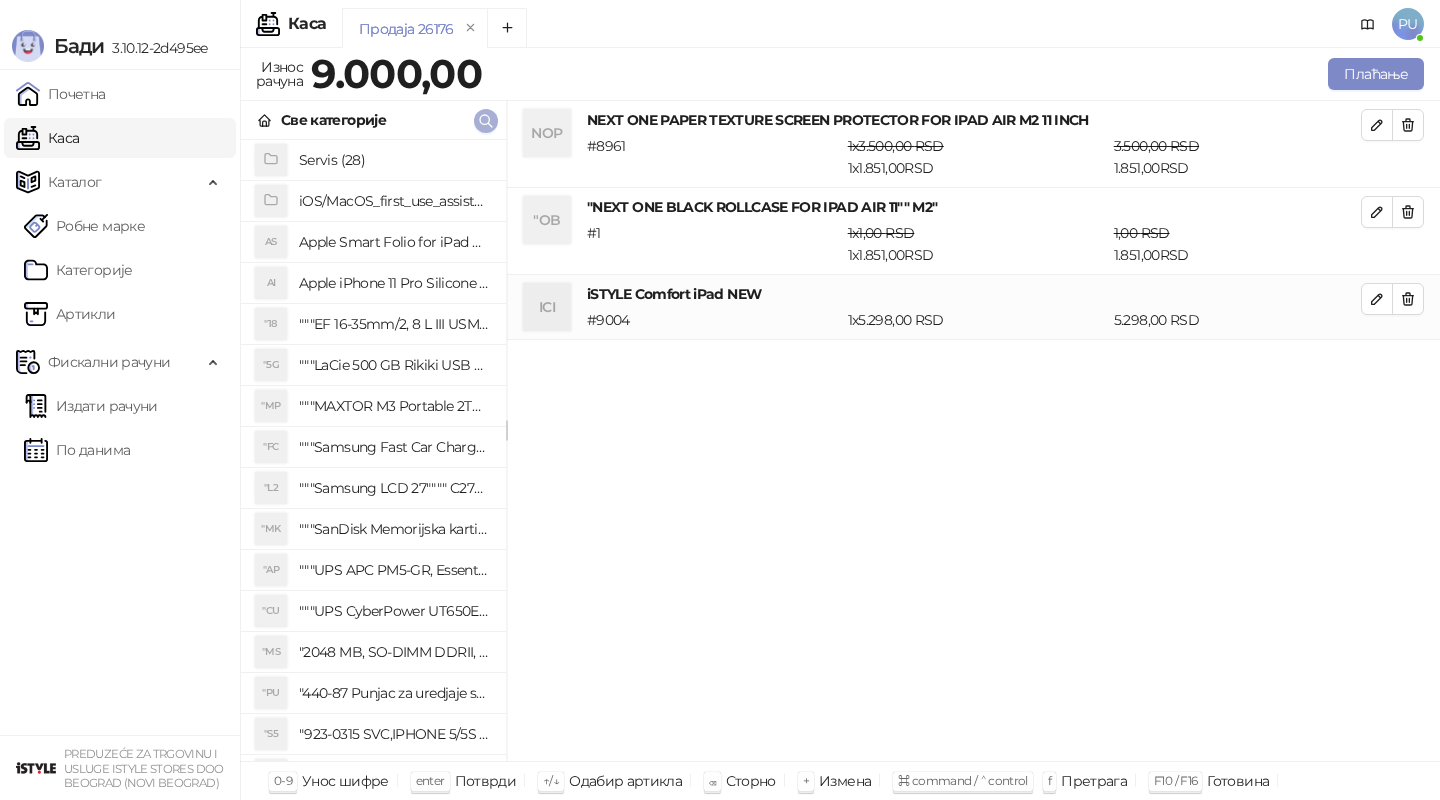 click at bounding box center [486, 121] 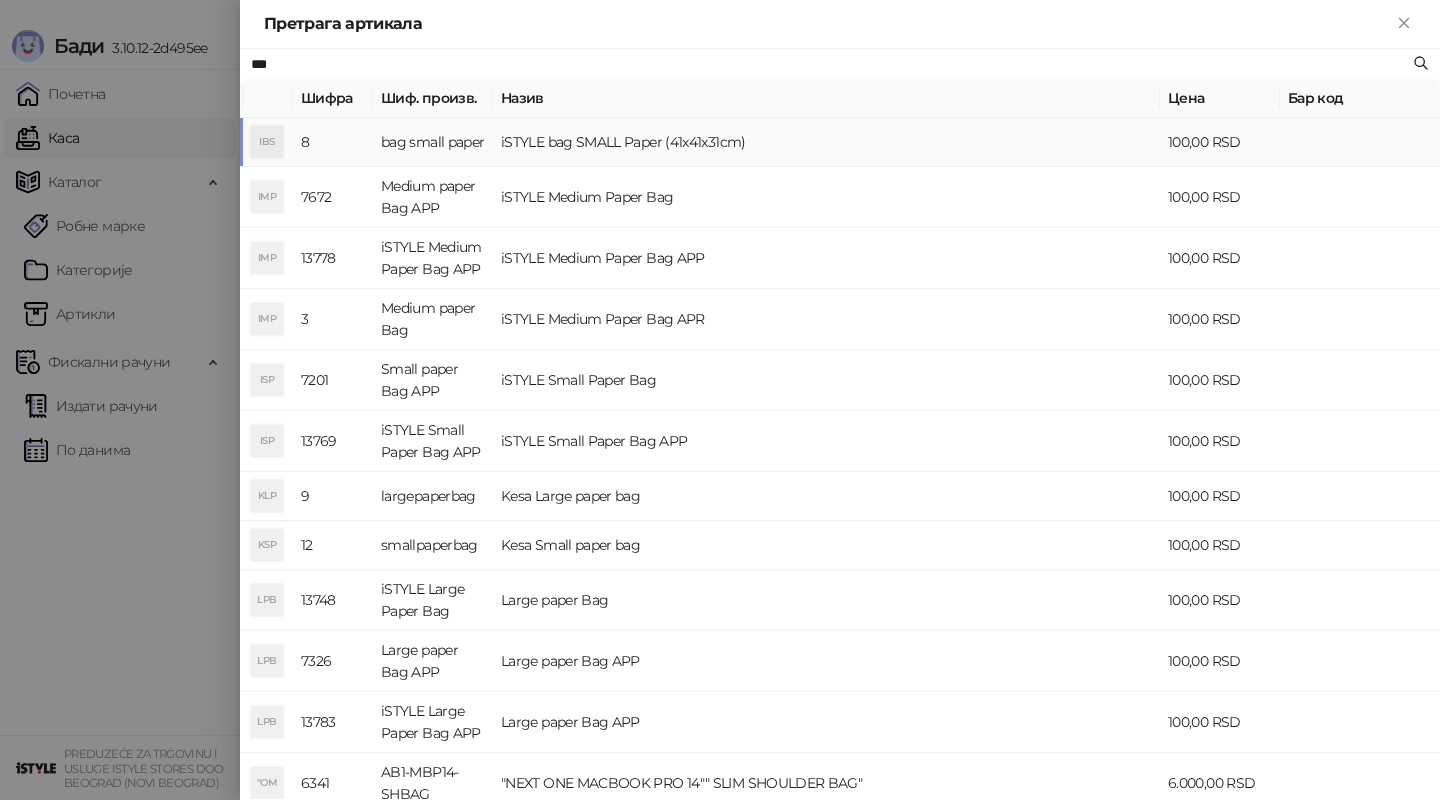 type on "***" 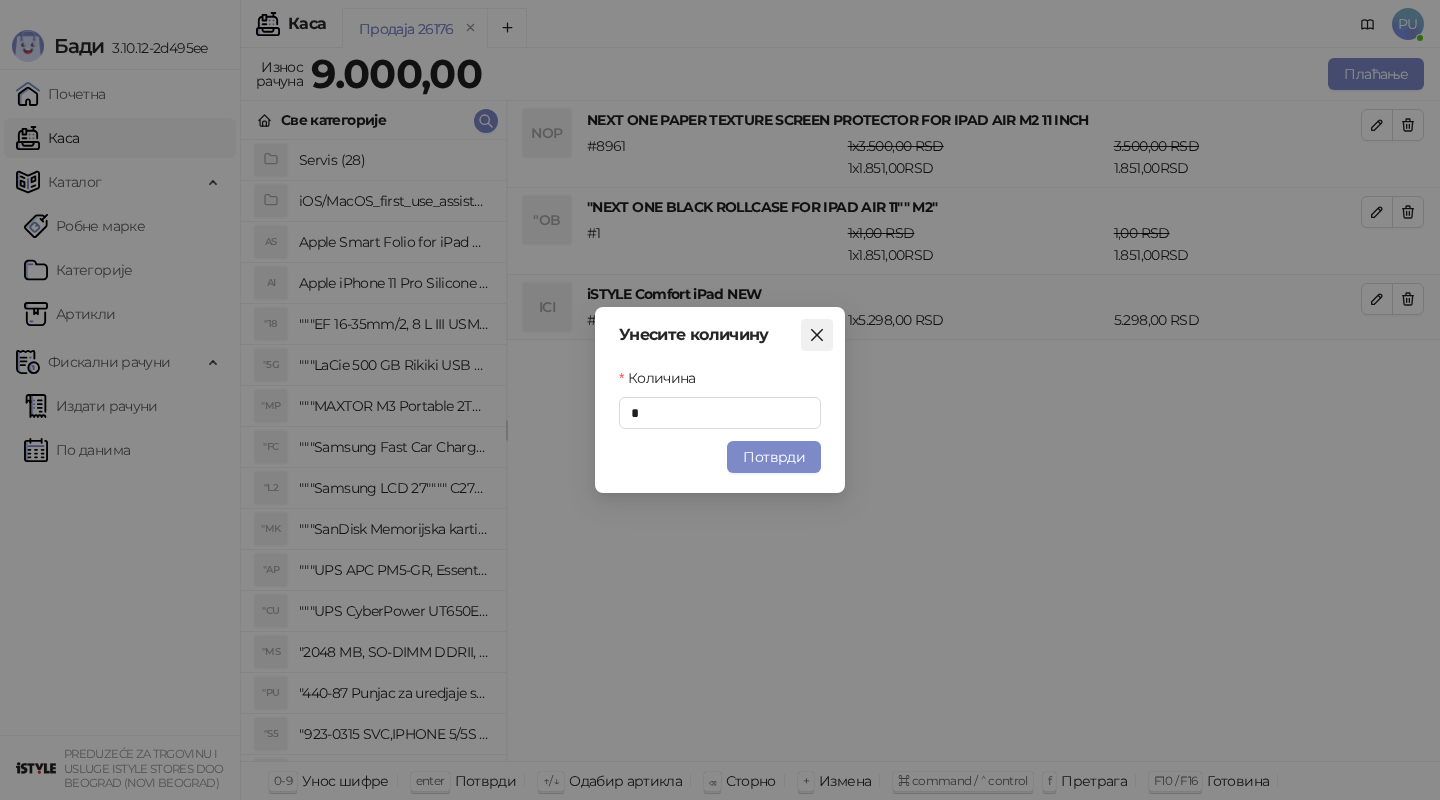 click 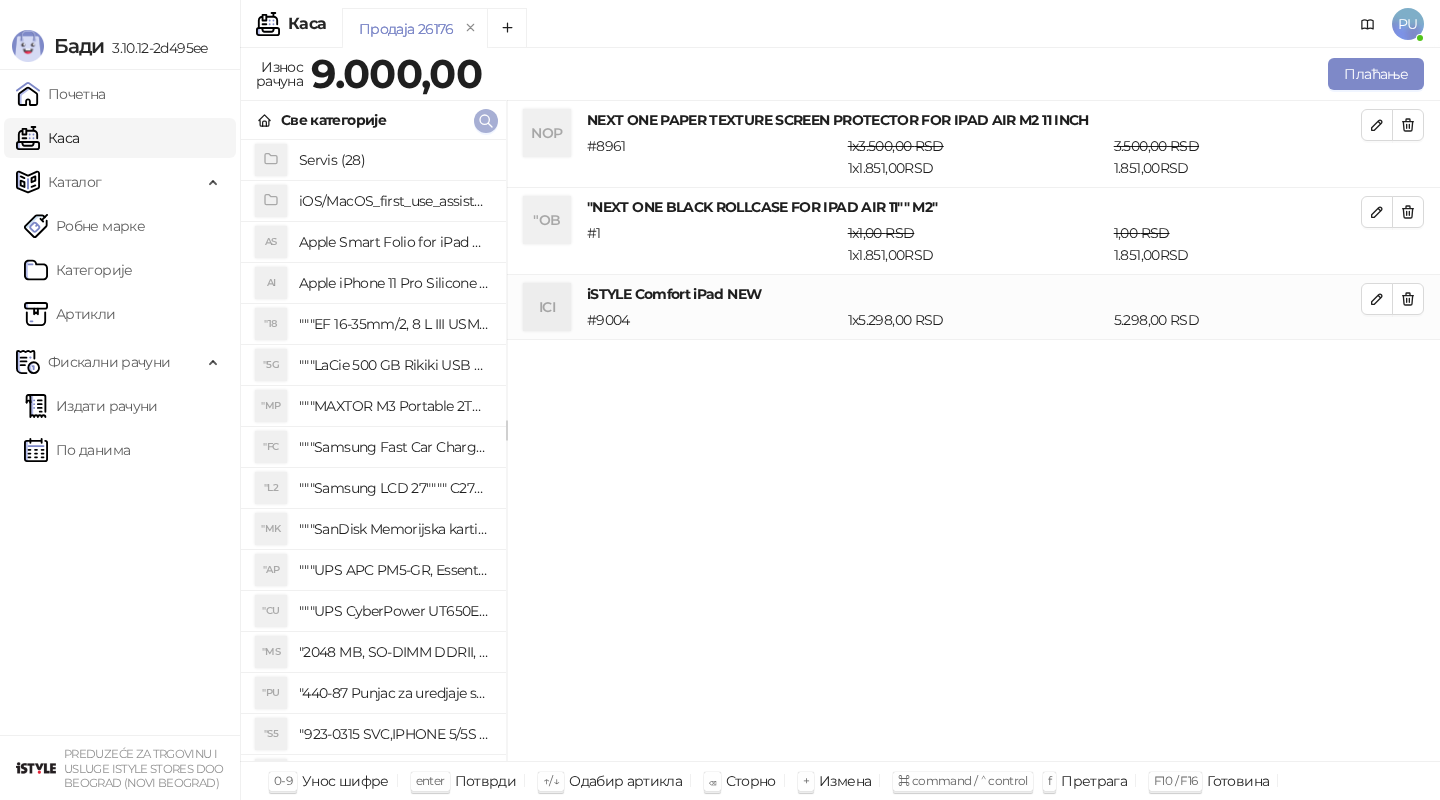 click 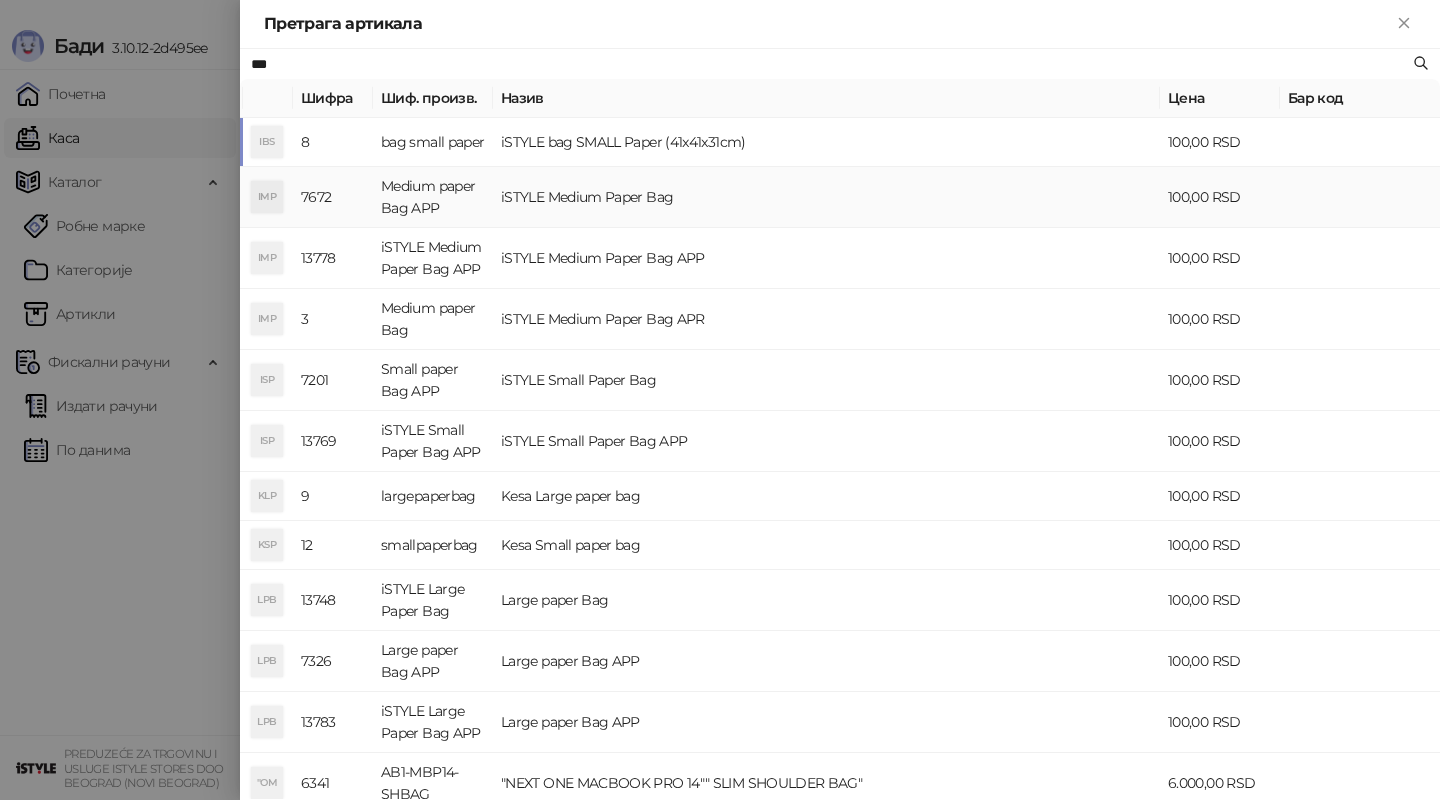 click on "iSTYLE Medium Paper Bag" at bounding box center (826, 197) 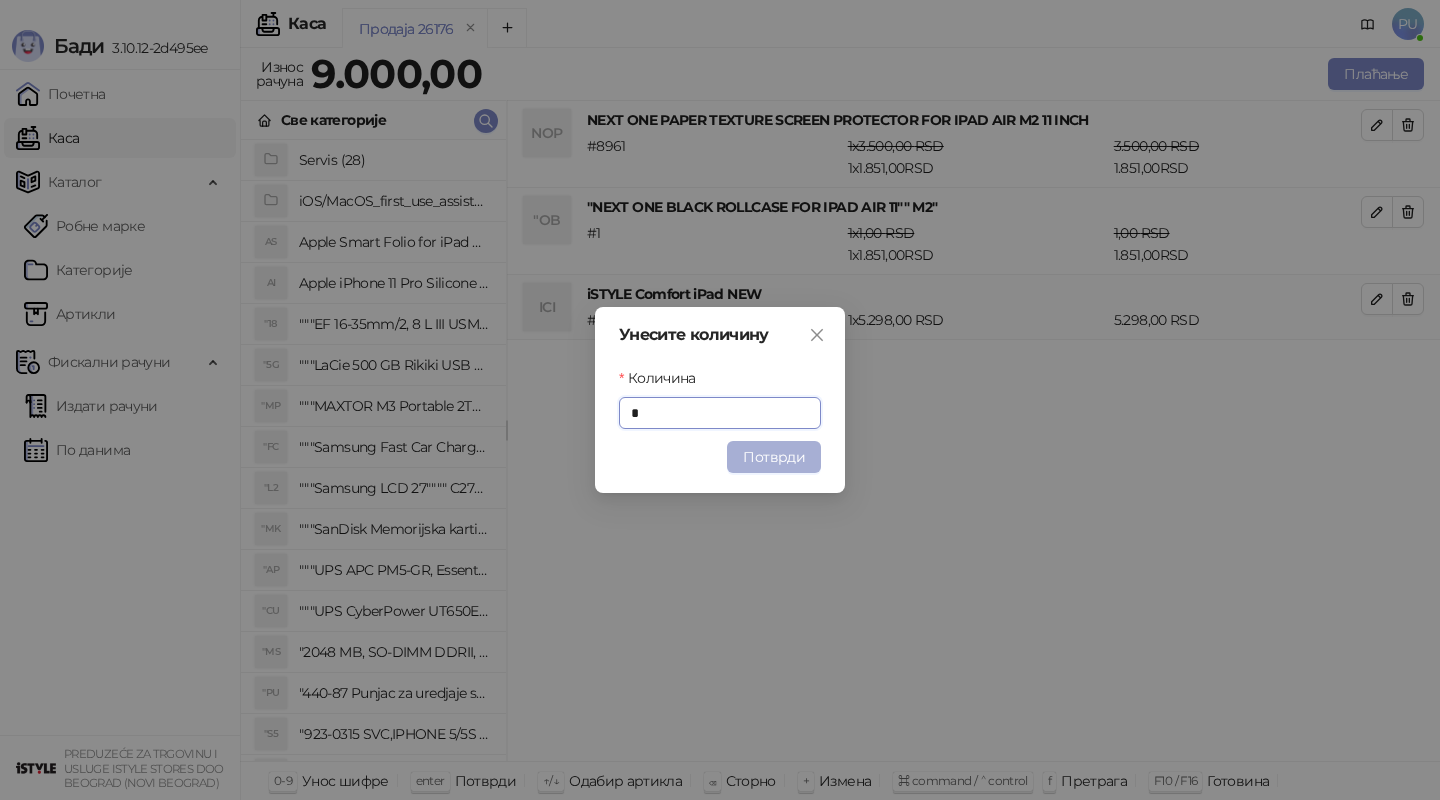 click on "Потврди" at bounding box center [774, 457] 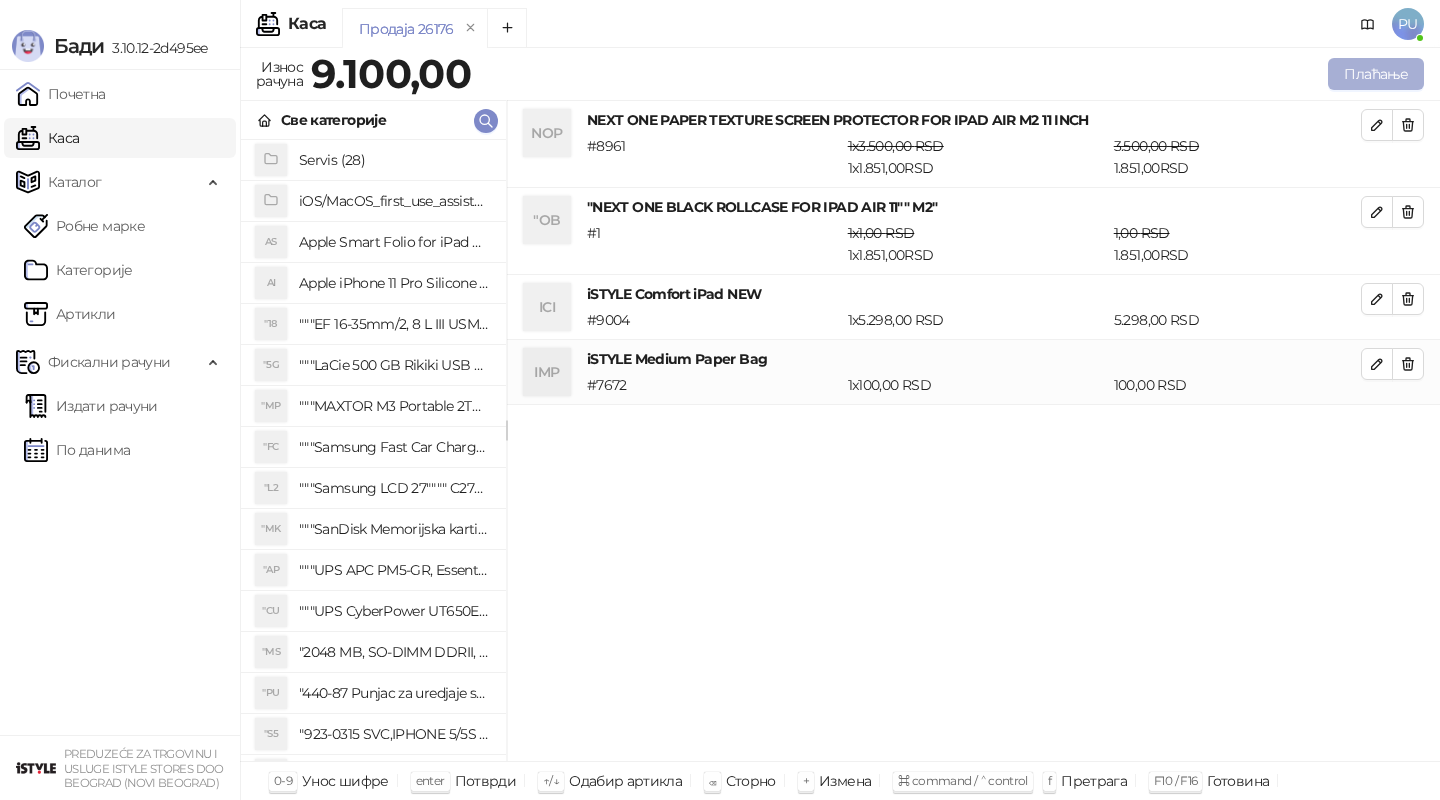 click on "Плаћање" at bounding box center (1376, 74) 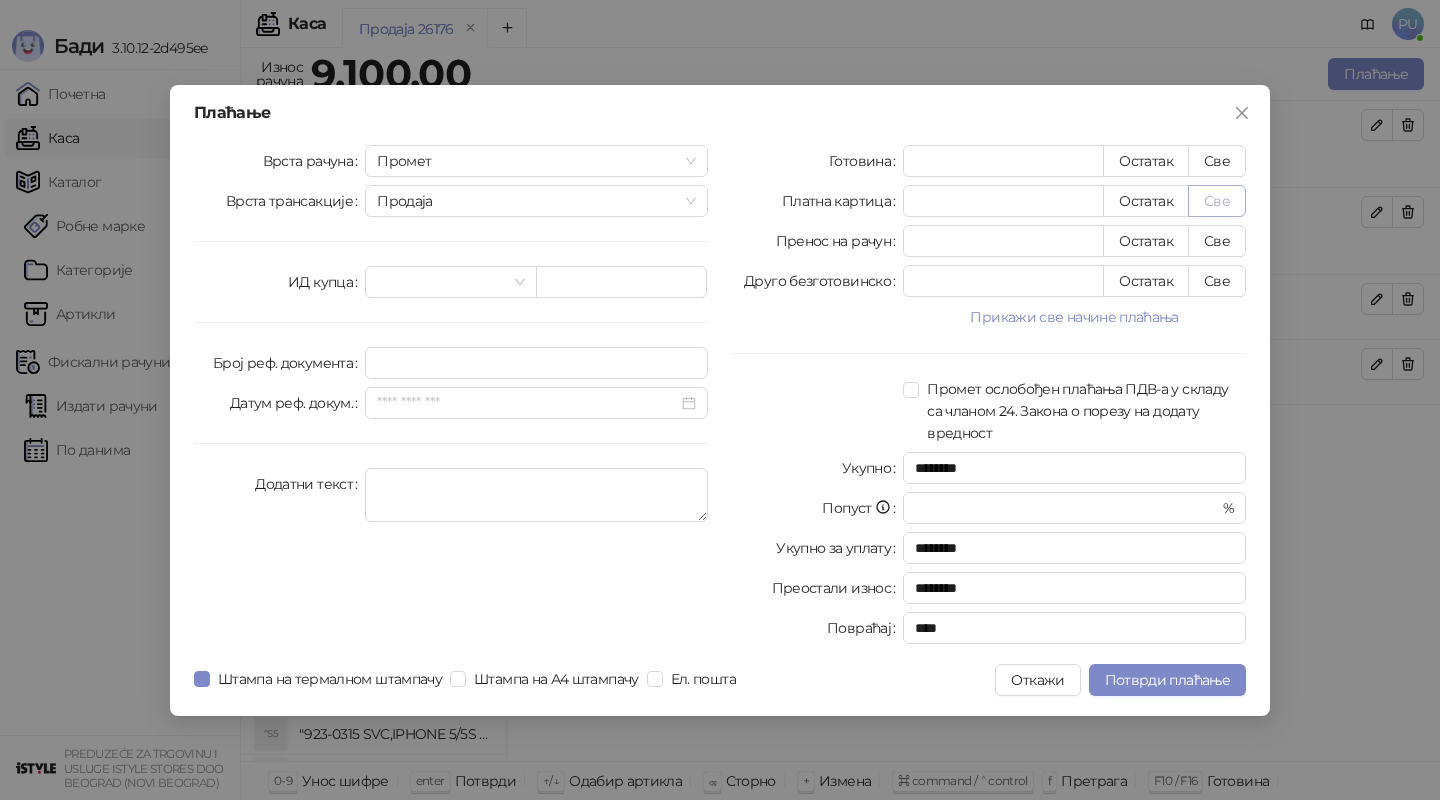 click on "Све" at bounding box center [1217, 201] 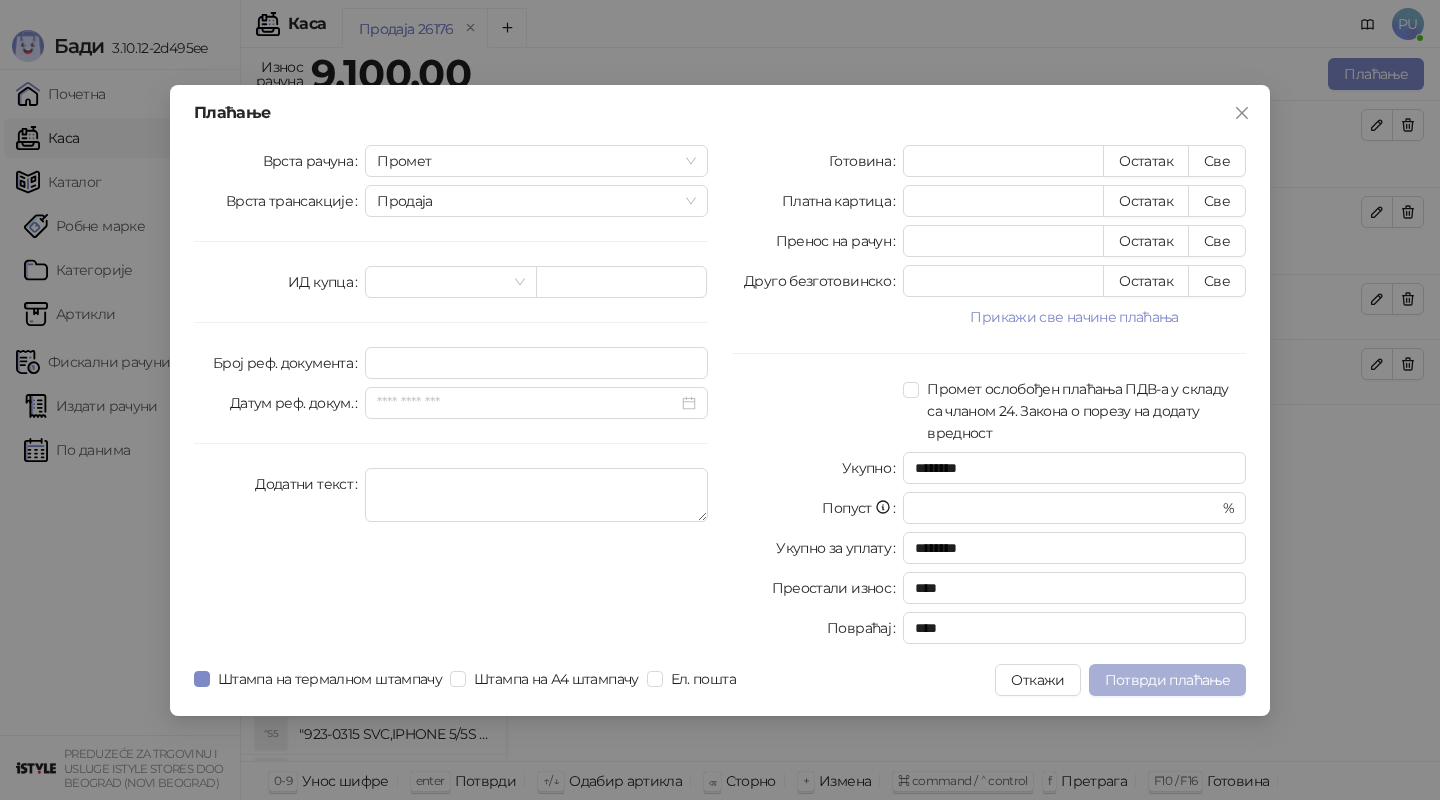 click on "Потврди плаћање" at bounding box center (1167, 680) 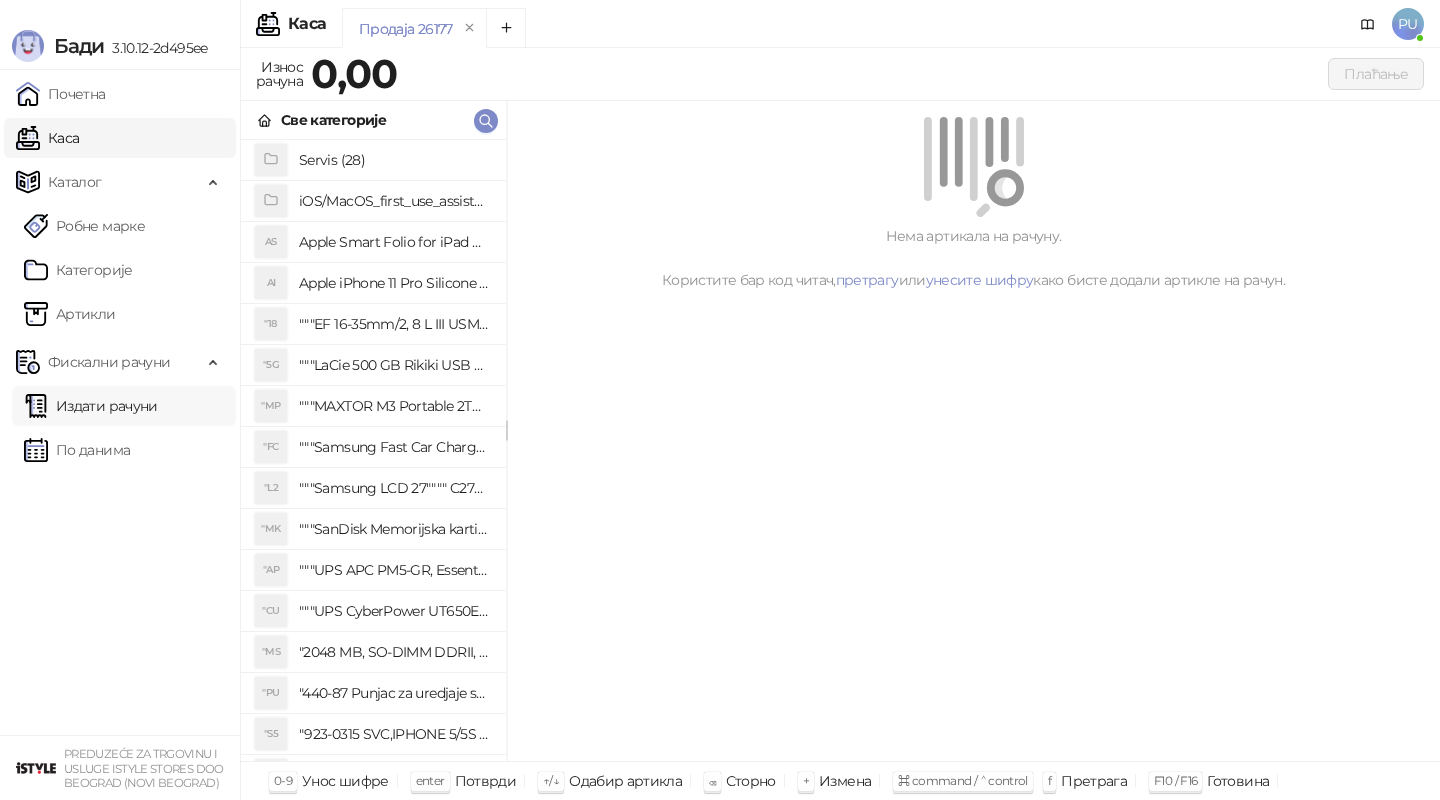 click on "Издати рачуни" at bounding box center (91, 406) 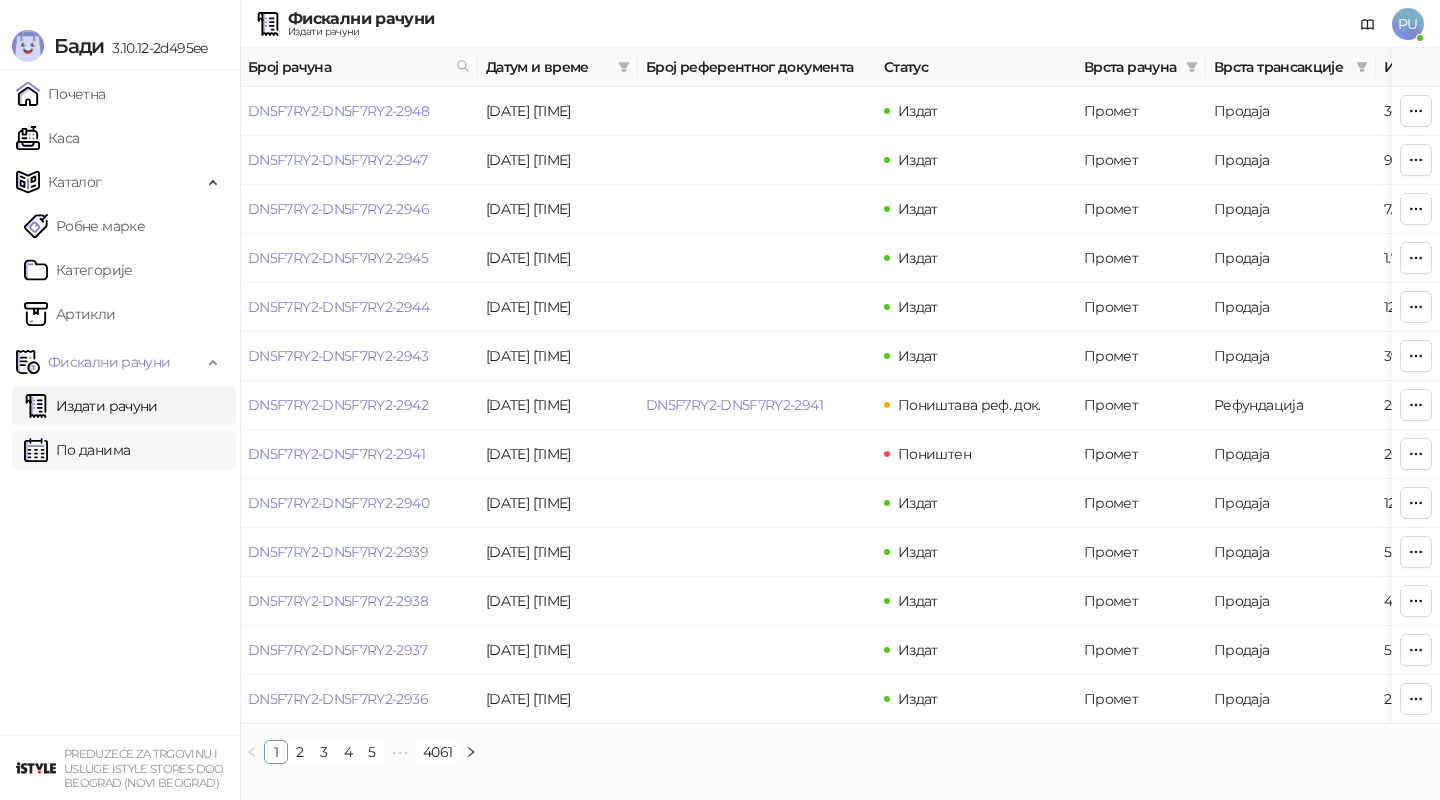 click on "По данима" at bounding box center (77, 450) 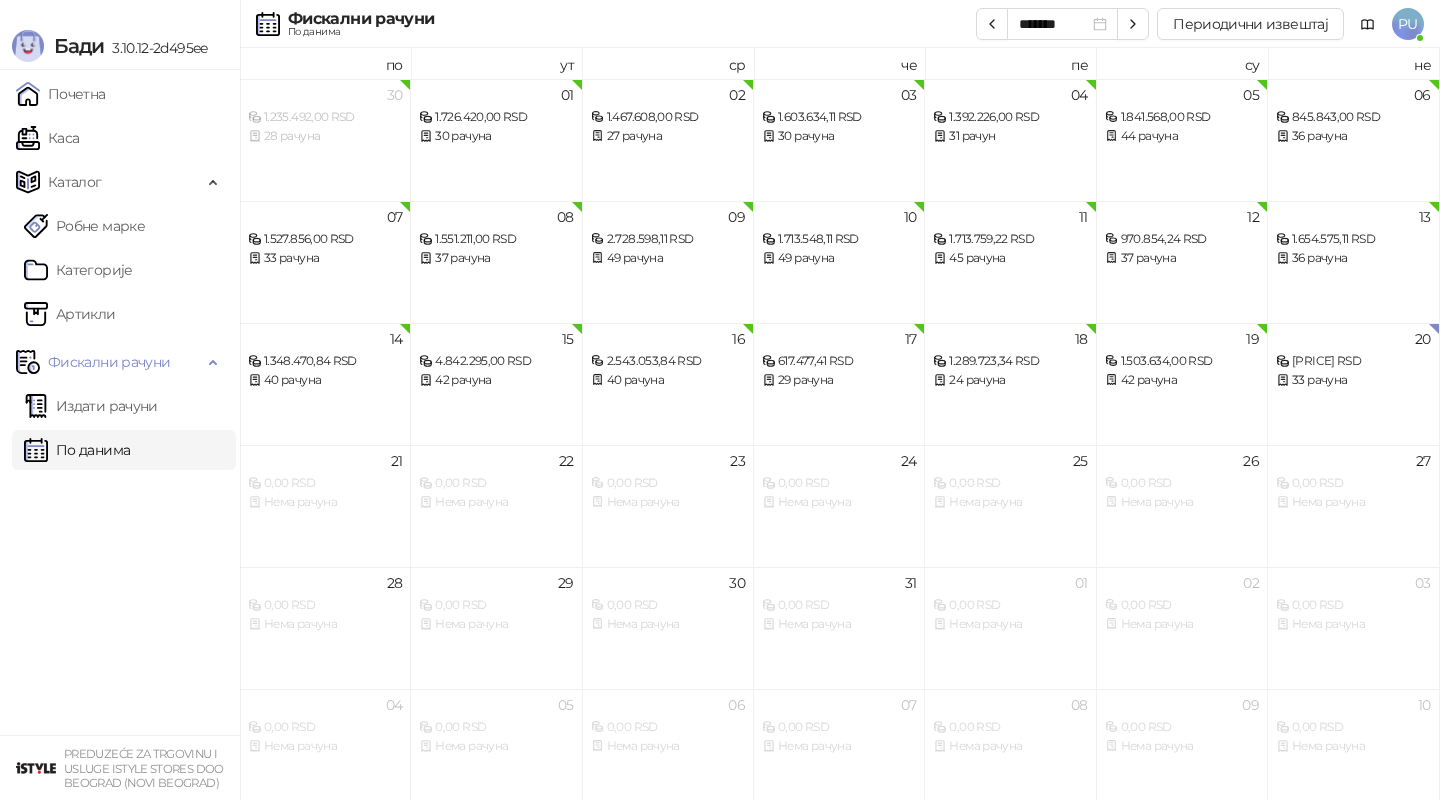 click on "По данима" at bounding box center (77, 450) 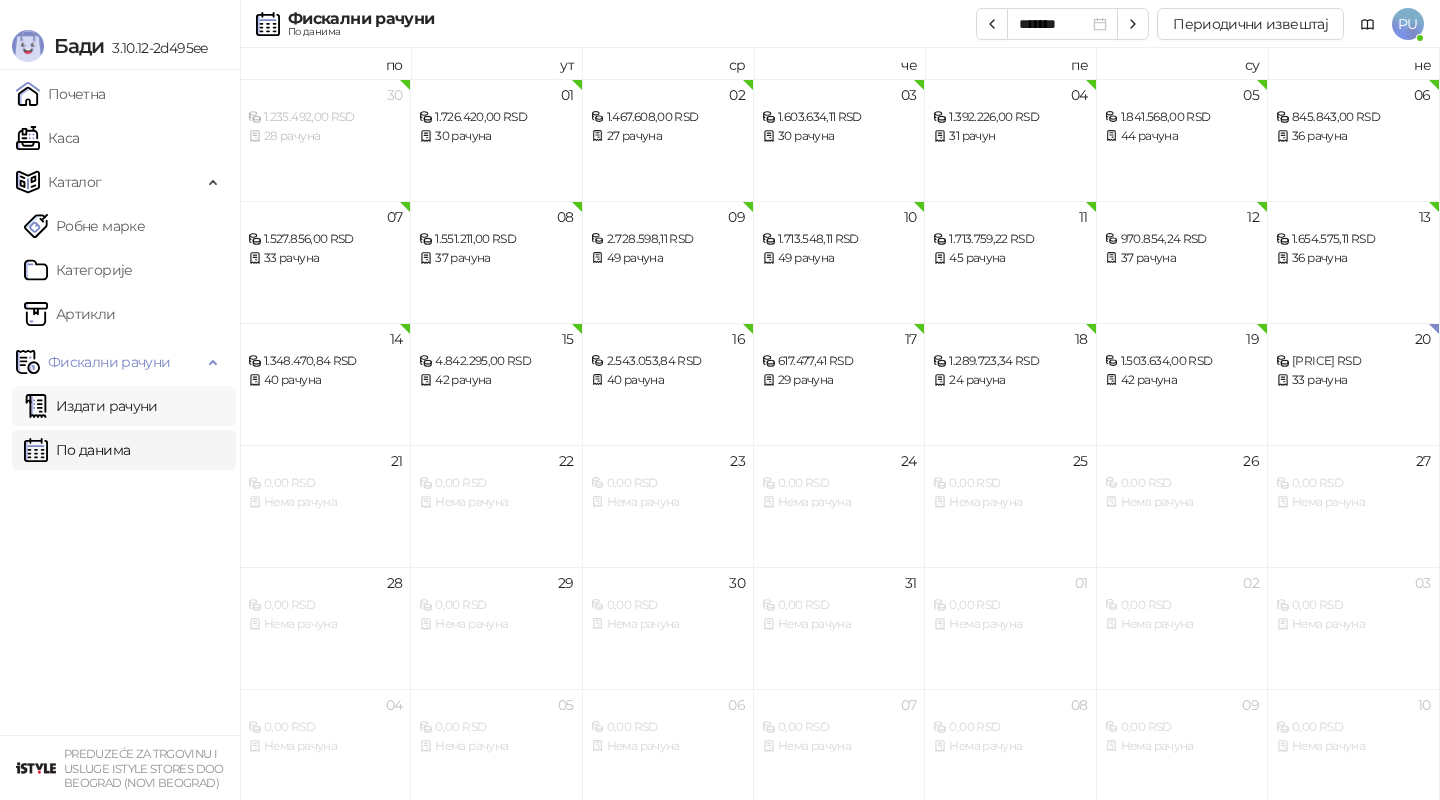 click on "Издати рачуни" at bounding box center (91, 406) 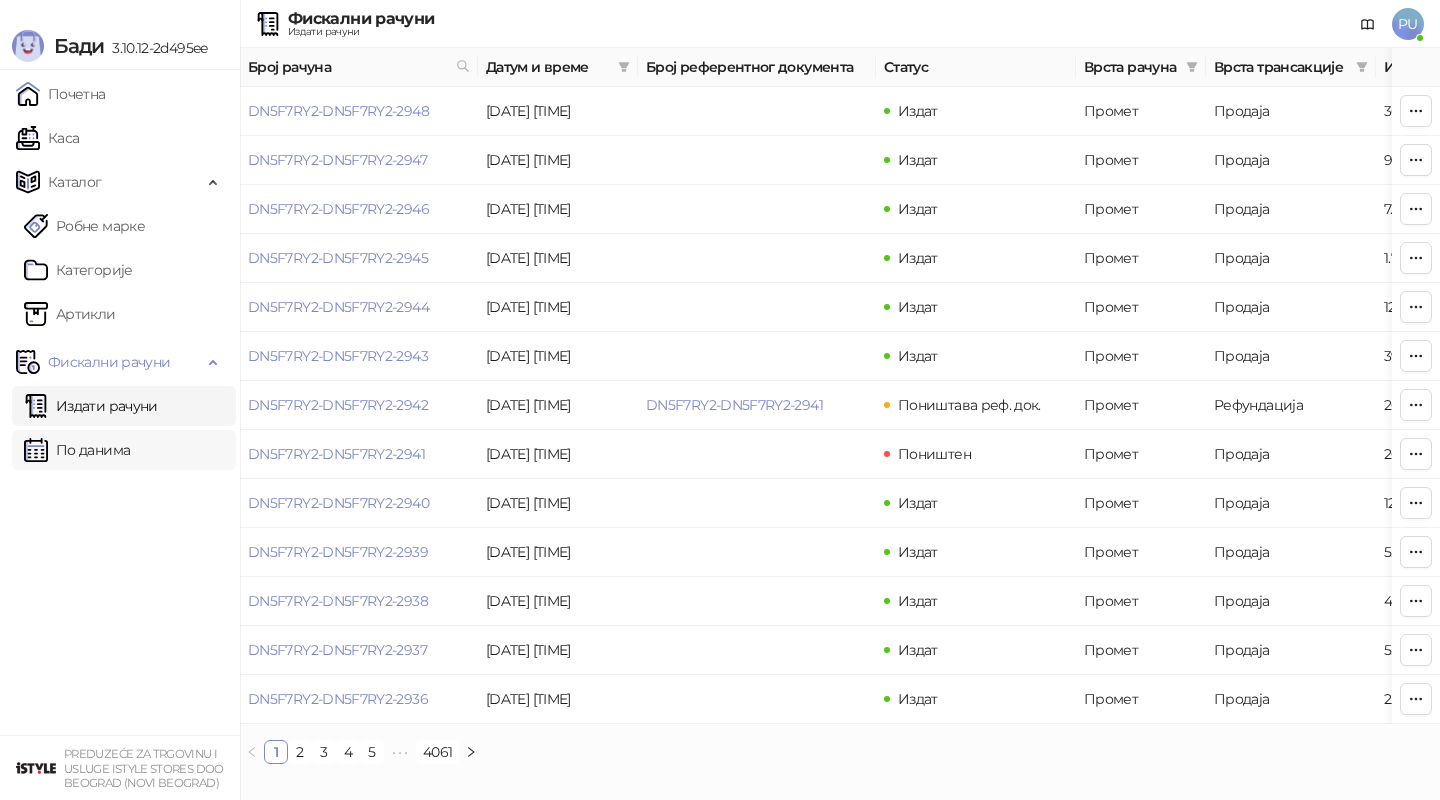 click on "По данима" at bounding box center [77, 450] 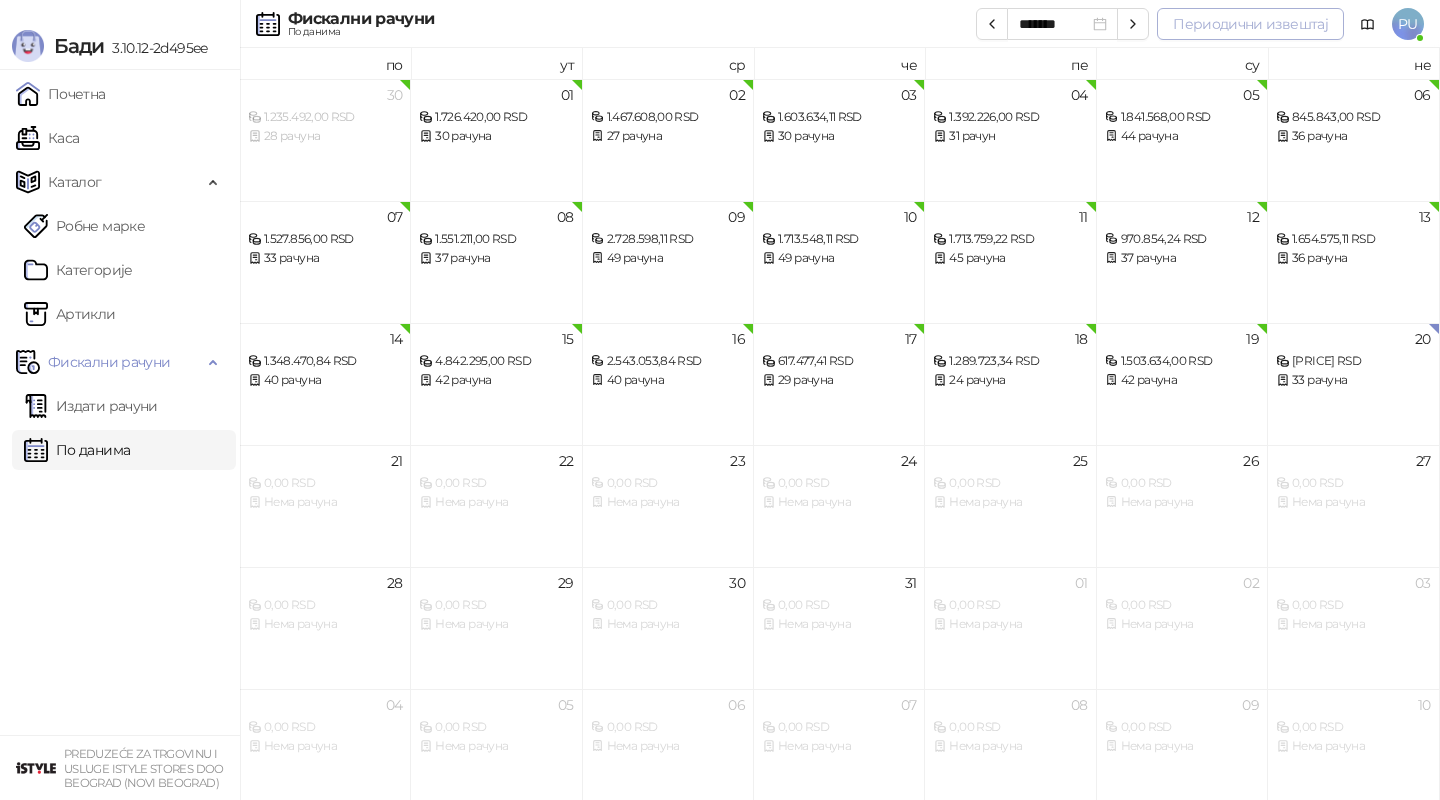 click on "Периодични извештај" at bounding box center [1250, 24] 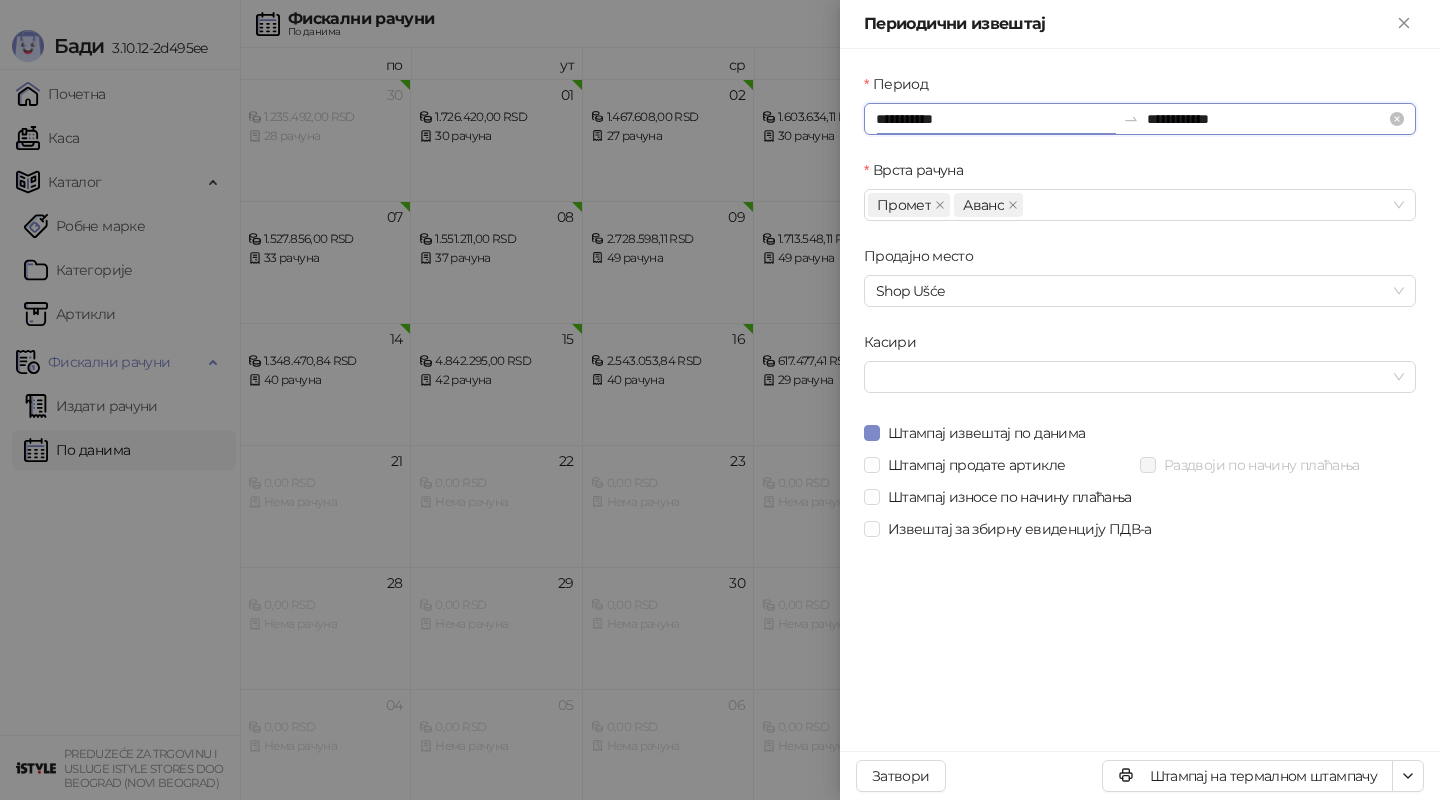 click on "**********" at bounding box center [995, 119] 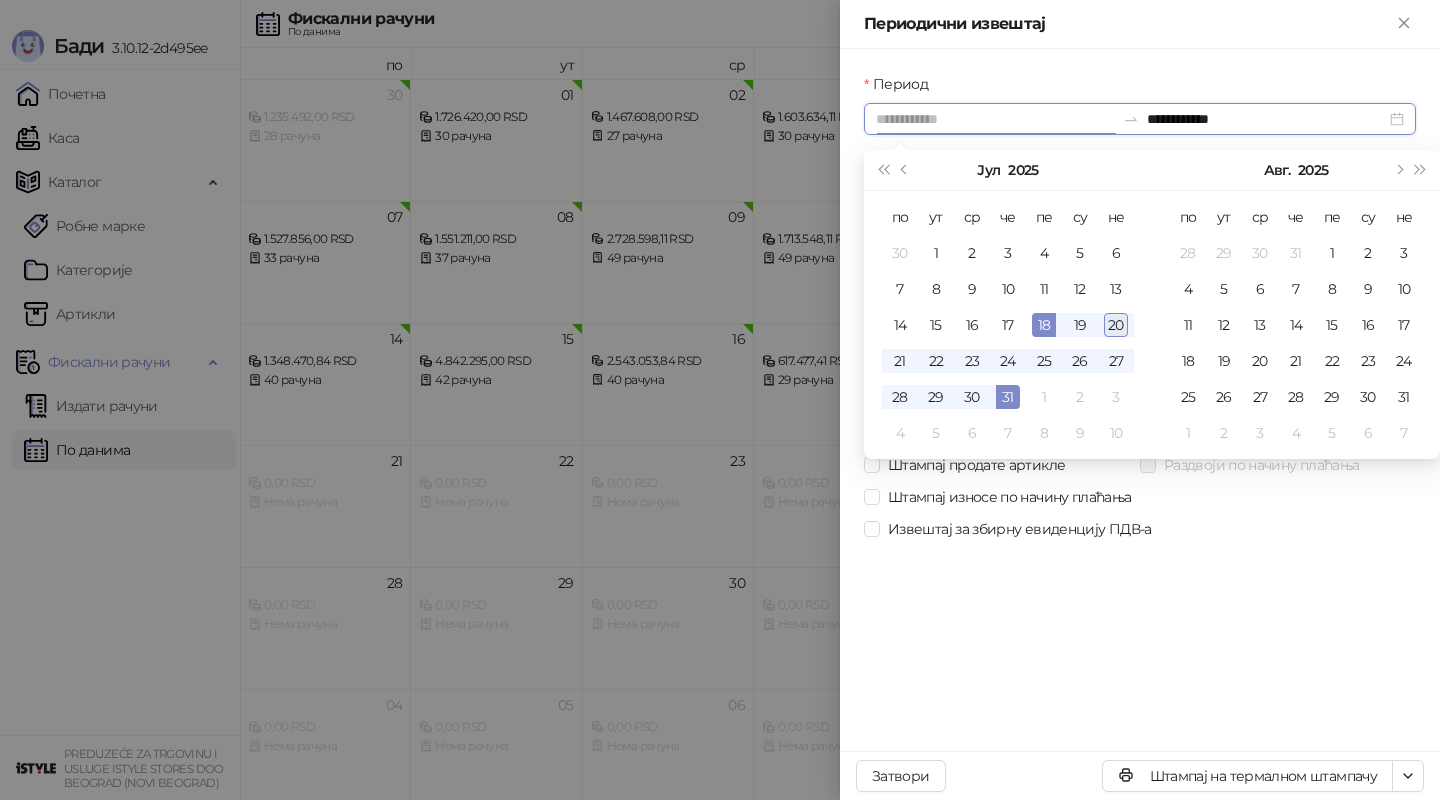 type on "**********" 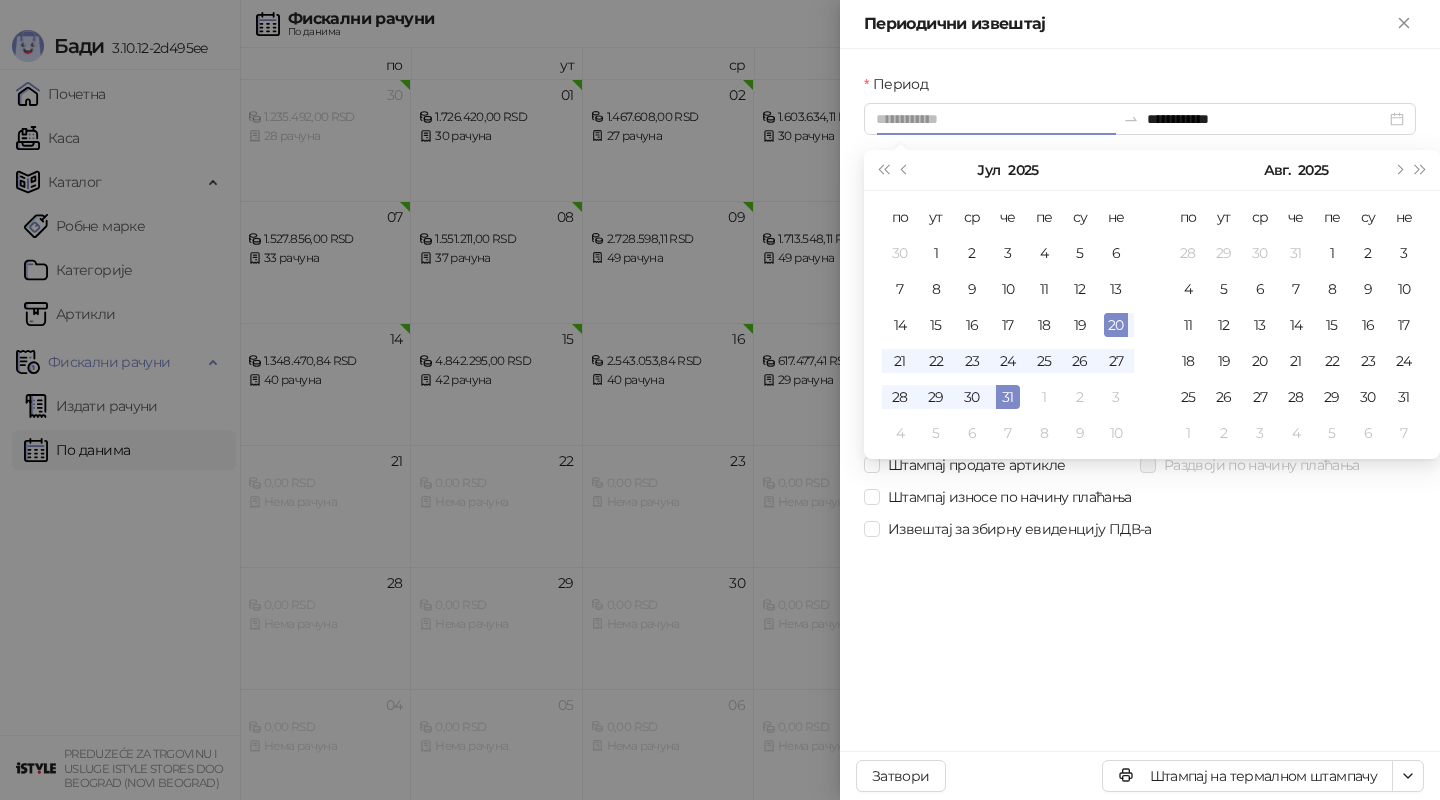 click on "20" at bounding box center (1116, 325) 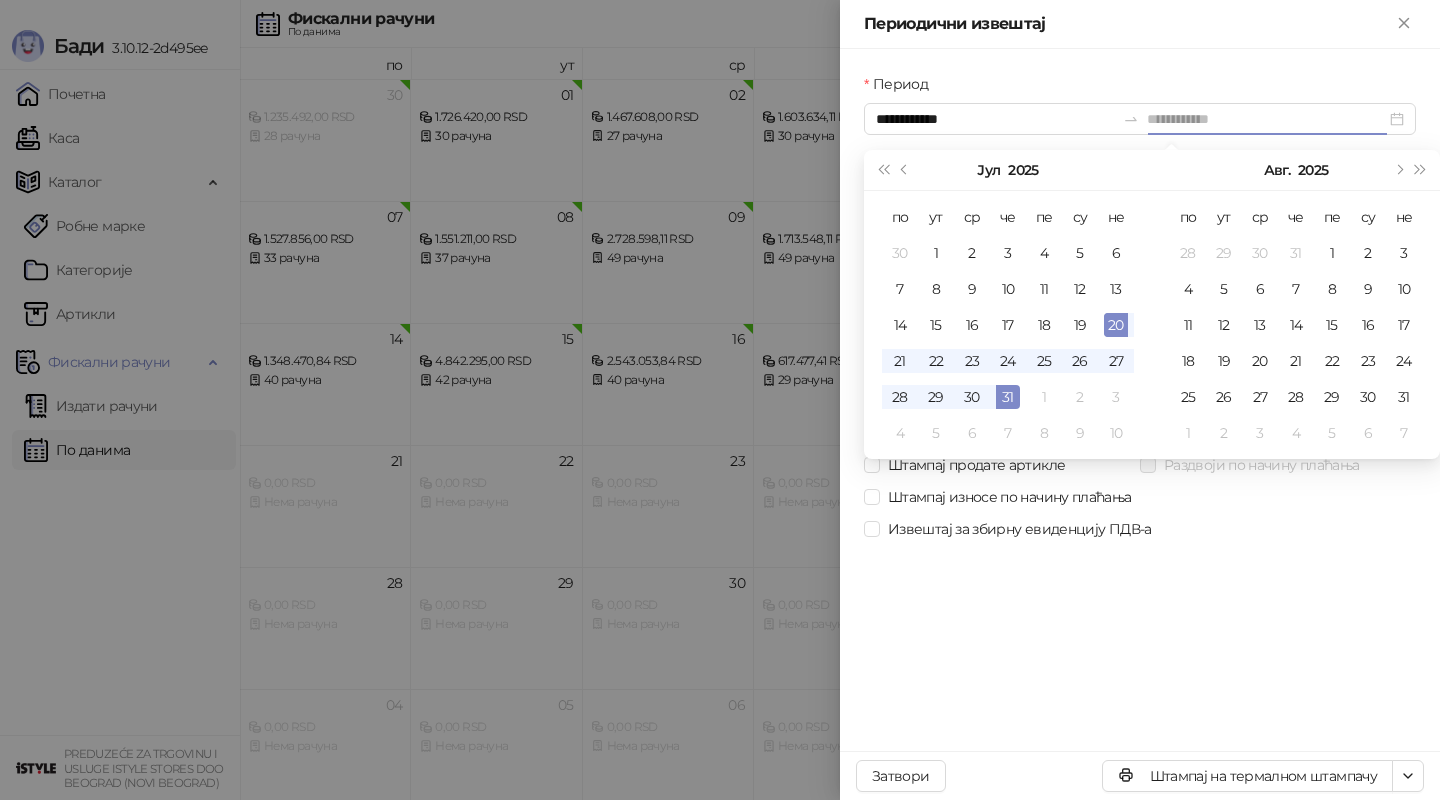 click on "20" at bounding box center [1116, 325] 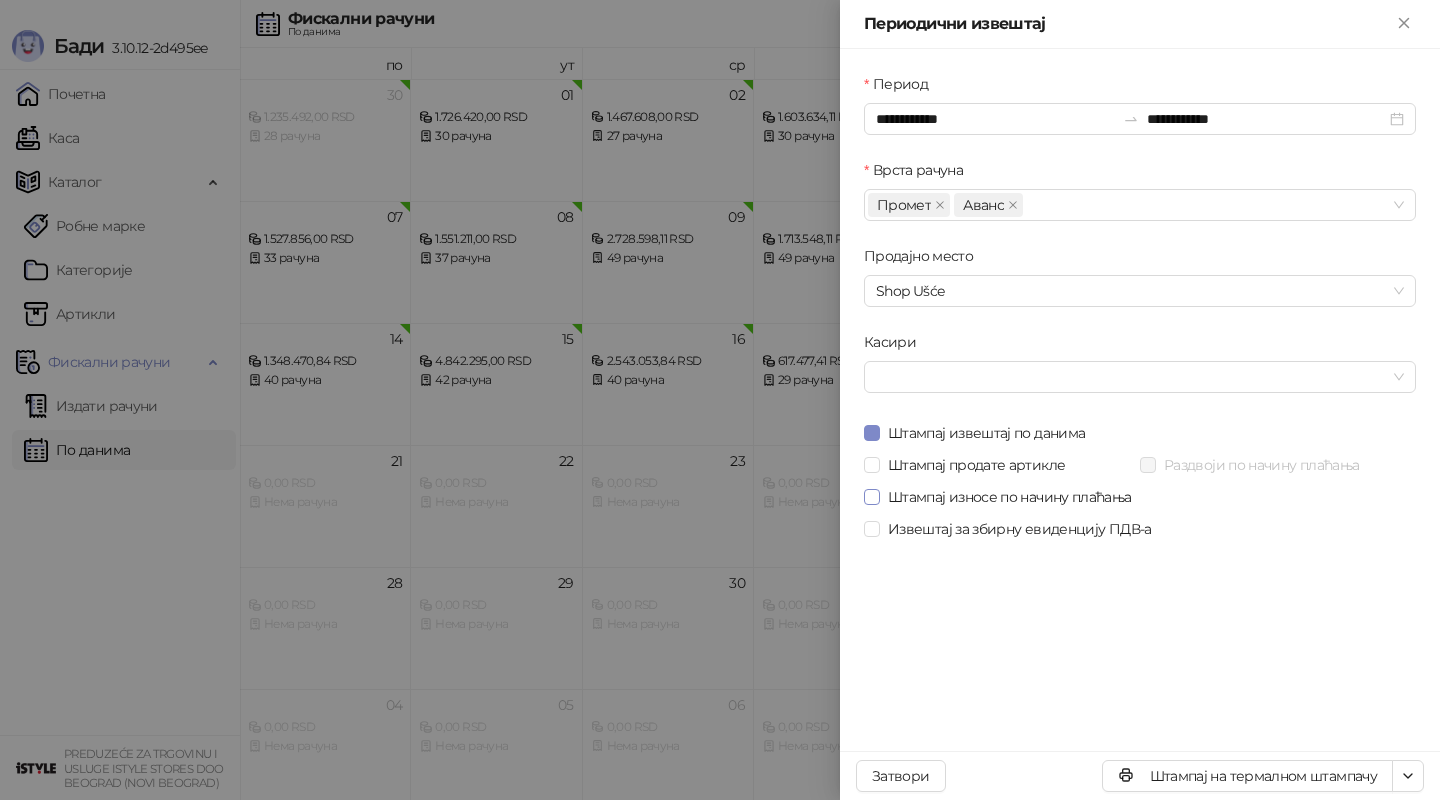 click on "Штампај износе по начину плаћања" at bounding box center (1010, 497) 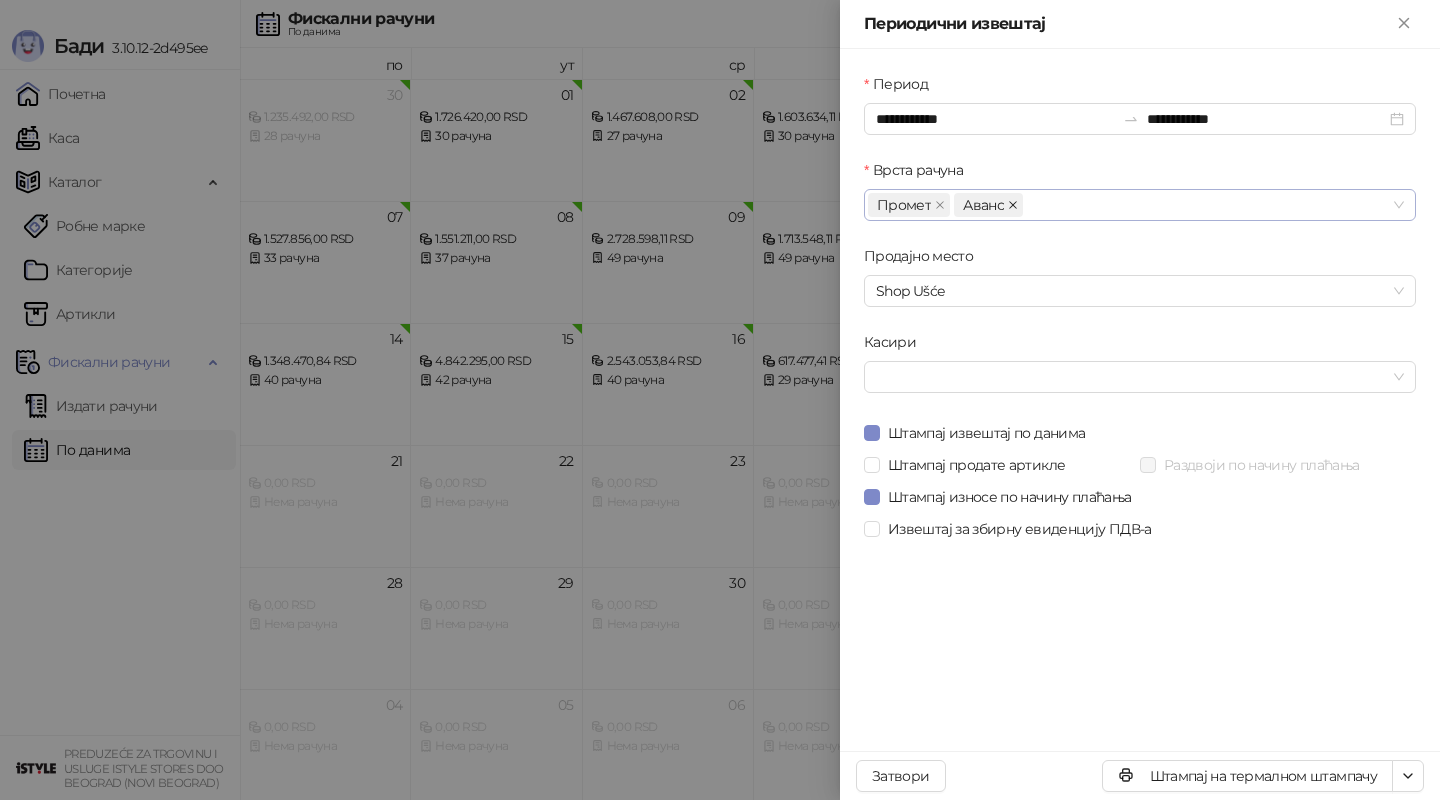 click 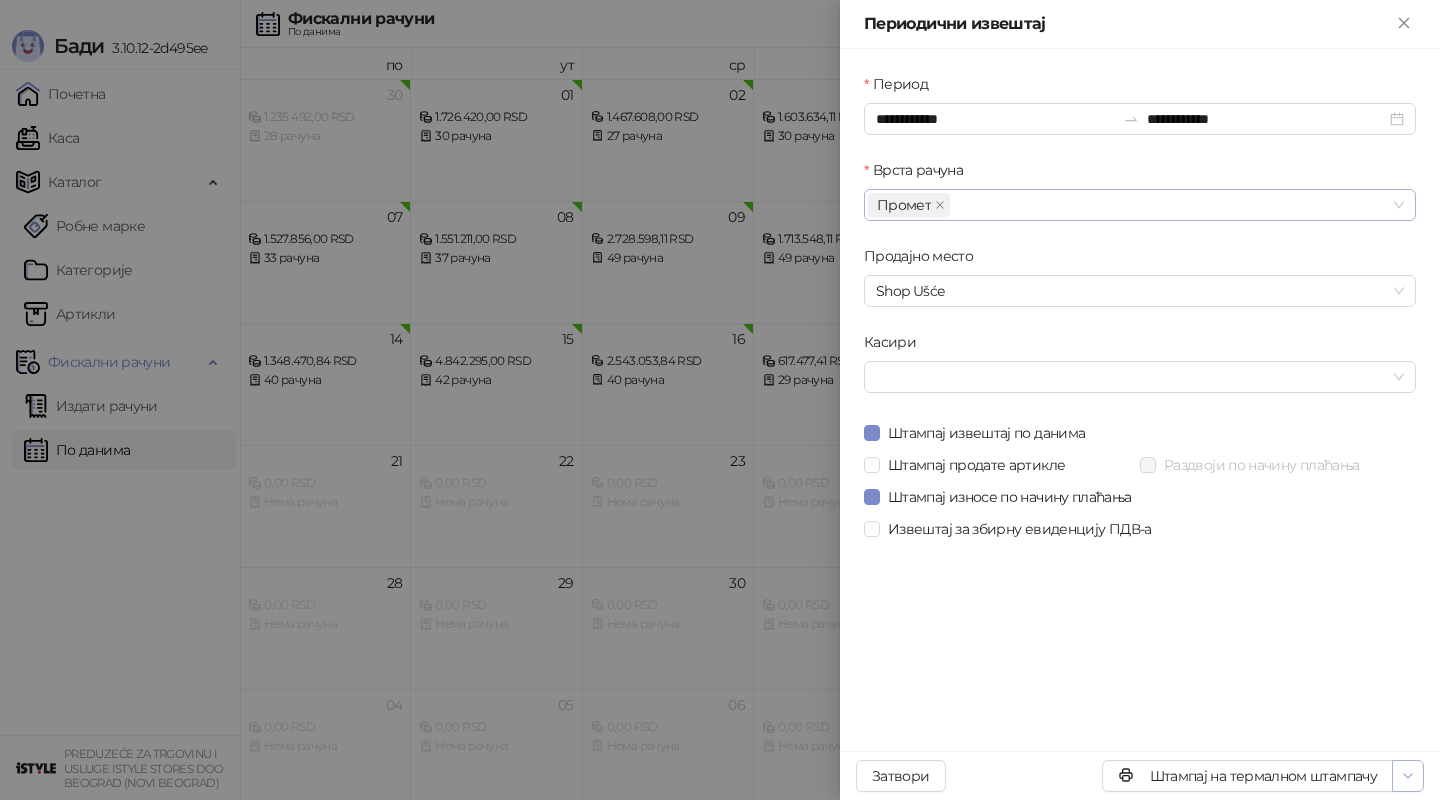 click at bounding box center [1408, 776] 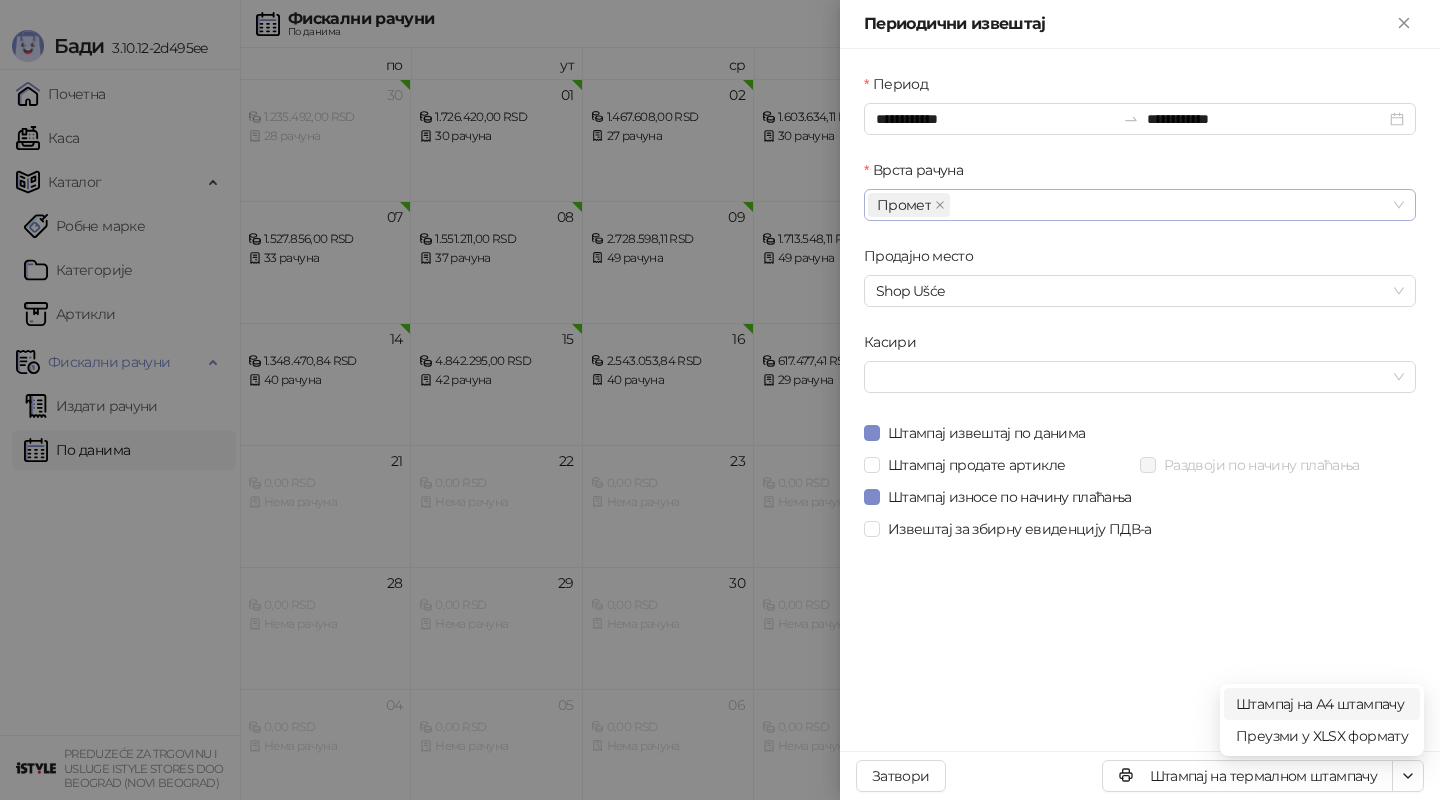 click on "Штампај на А4 штампачу" at bounding box center (1322, 704) 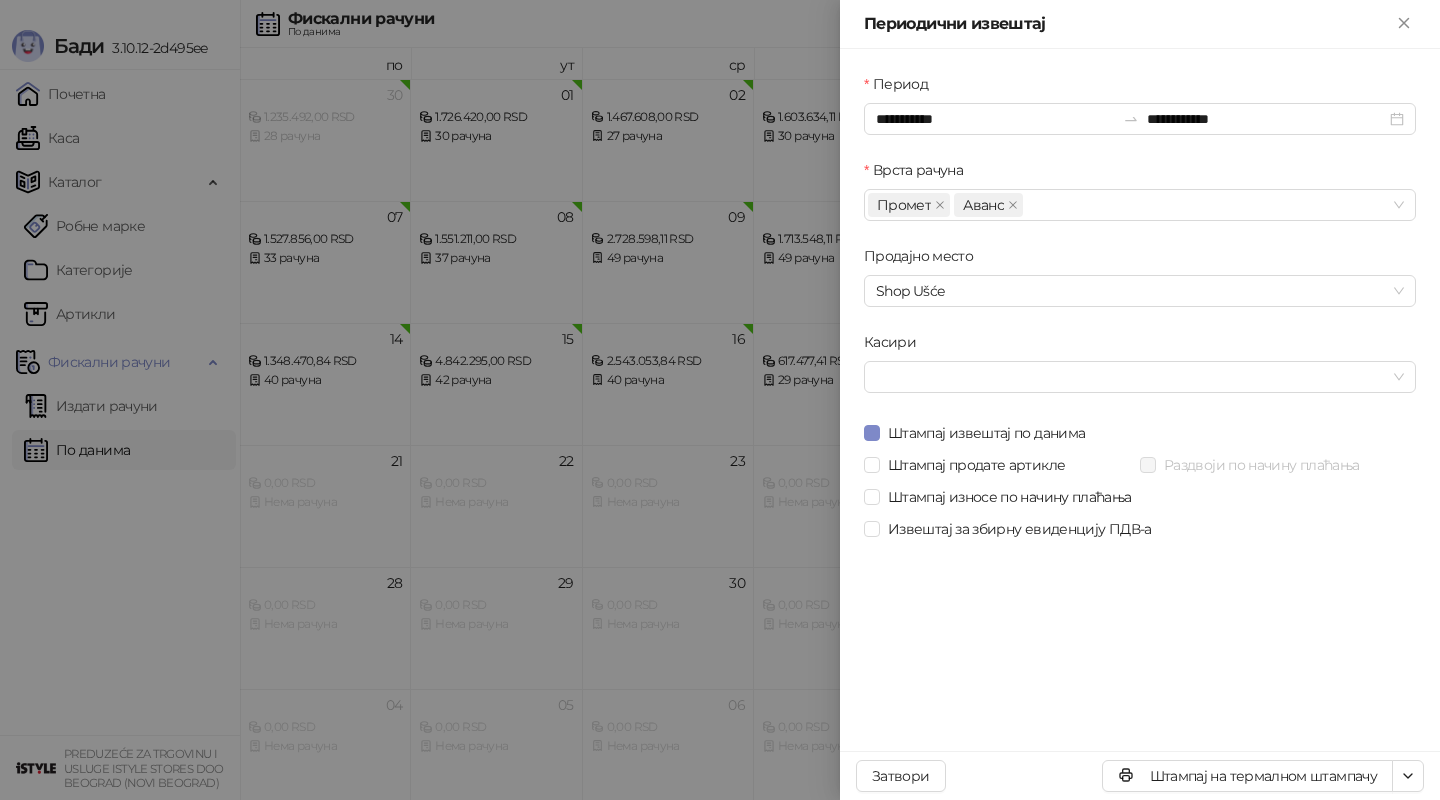click at bounding box center (720, 400) 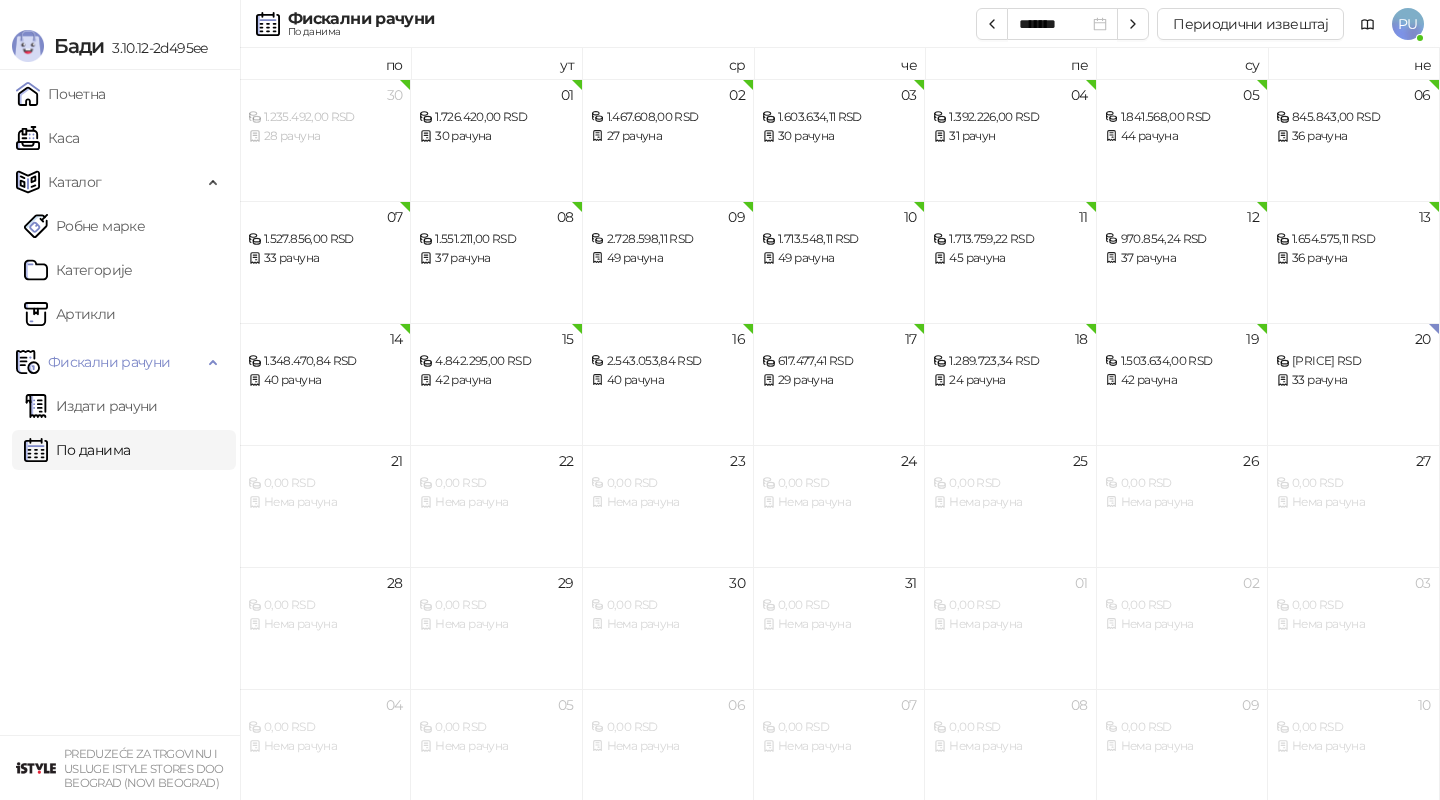 click on "По данима" at bounding box center [77, 450] 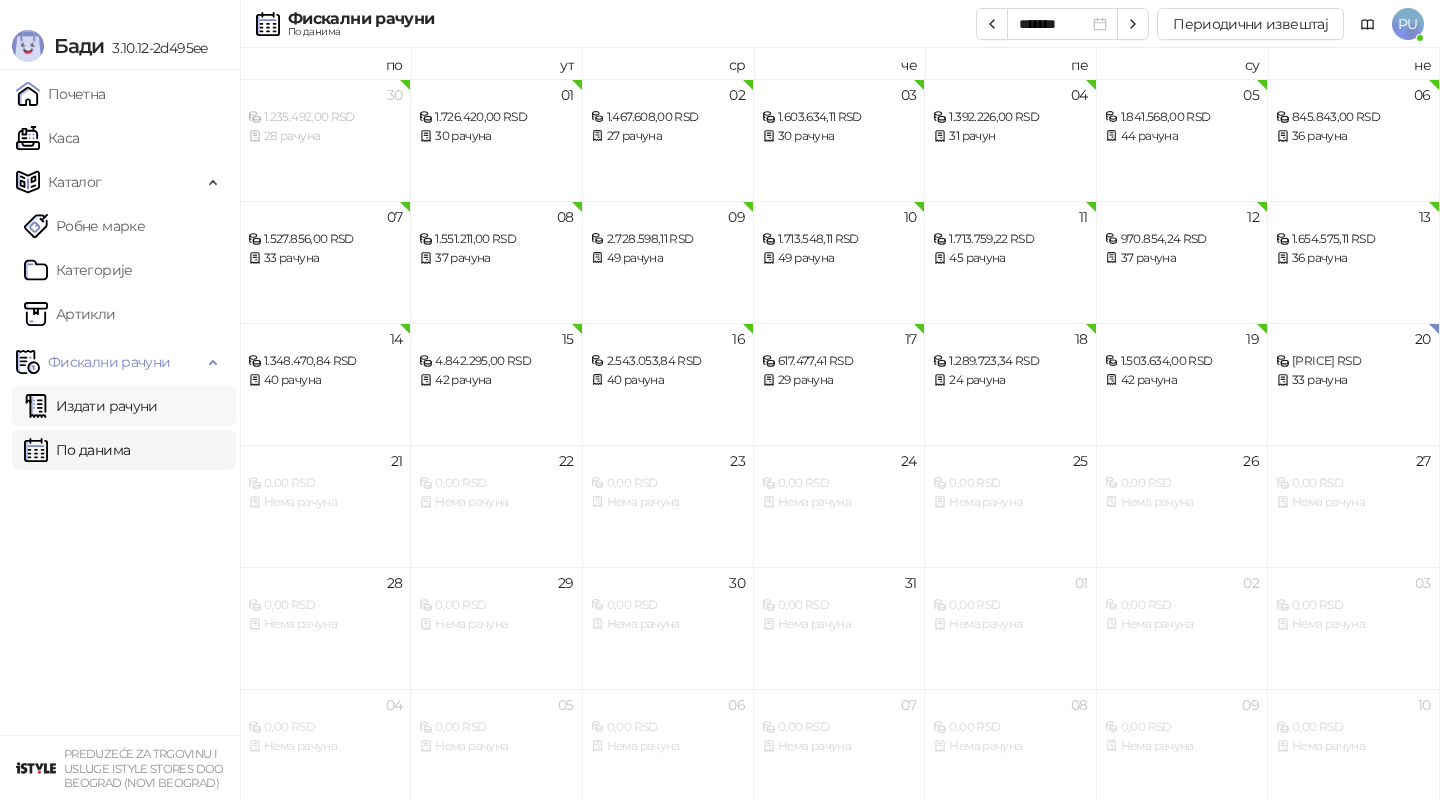 click on "Издати рачуни" at bounding box center (91, 406) 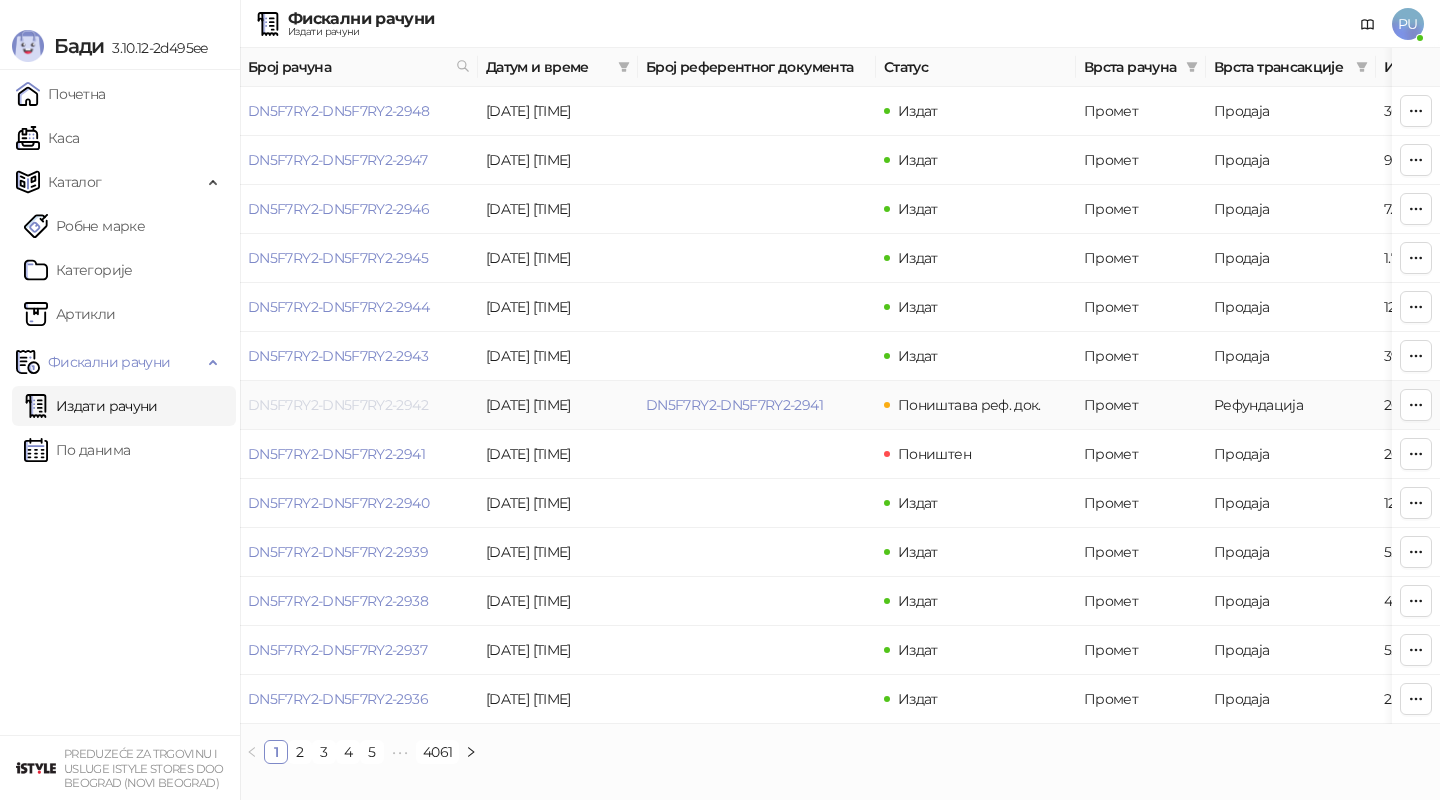 click on "DN5F7RY2-DN5F7RY2-2942" at bounding box center (338, 405) 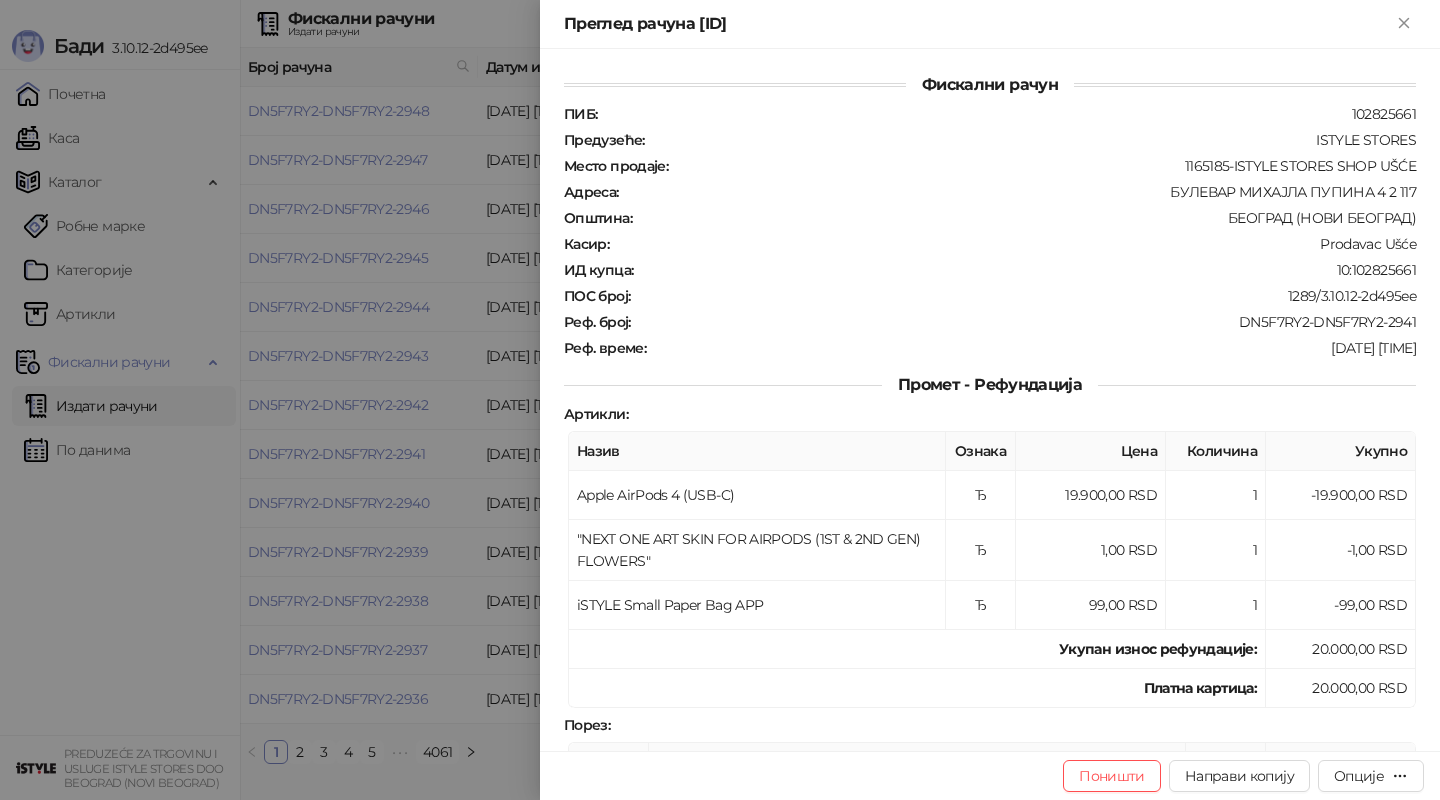 click at bounding box center [720, 400] 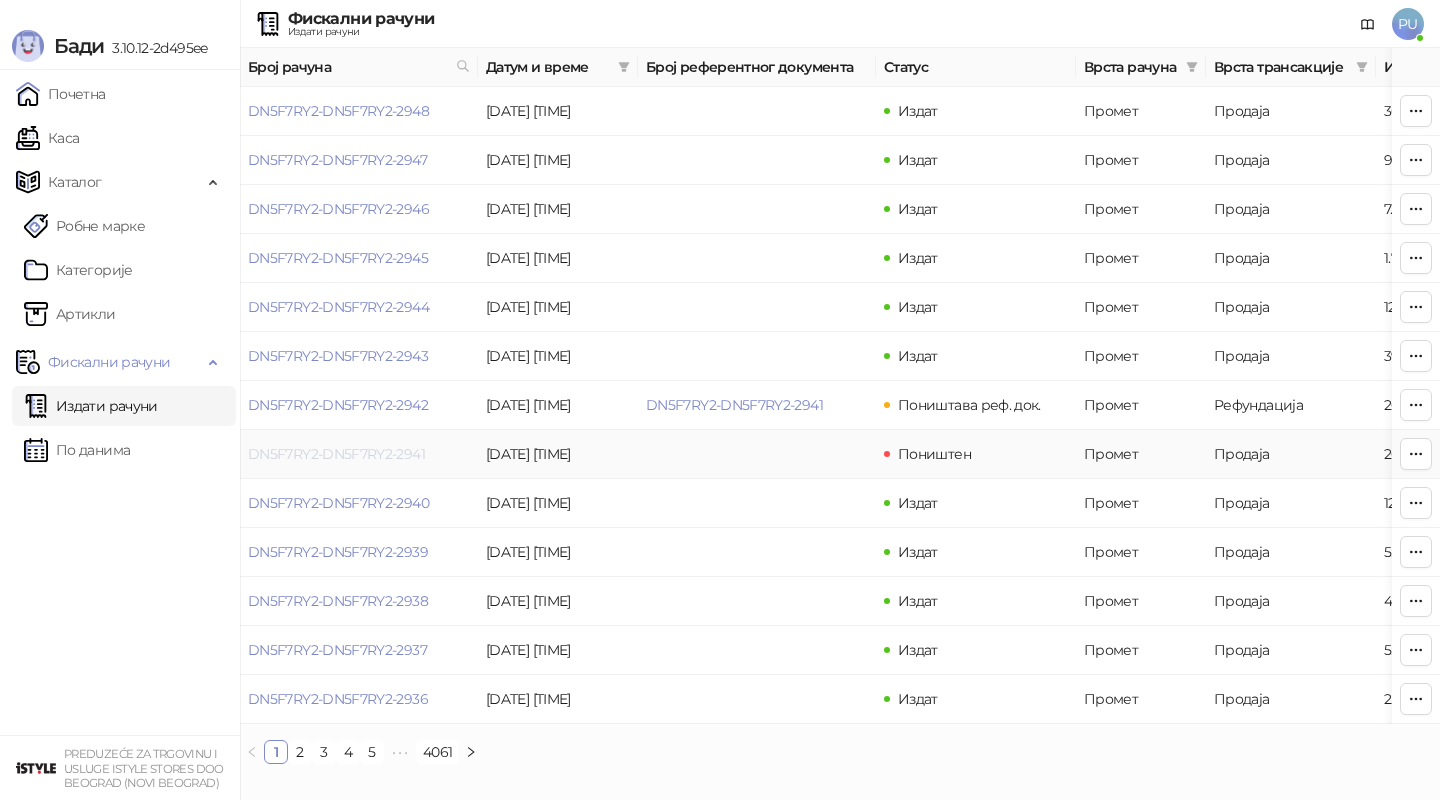 click on "DN5F7RY2-DN5F7RY2-2941" at bounding box center (336, 454) 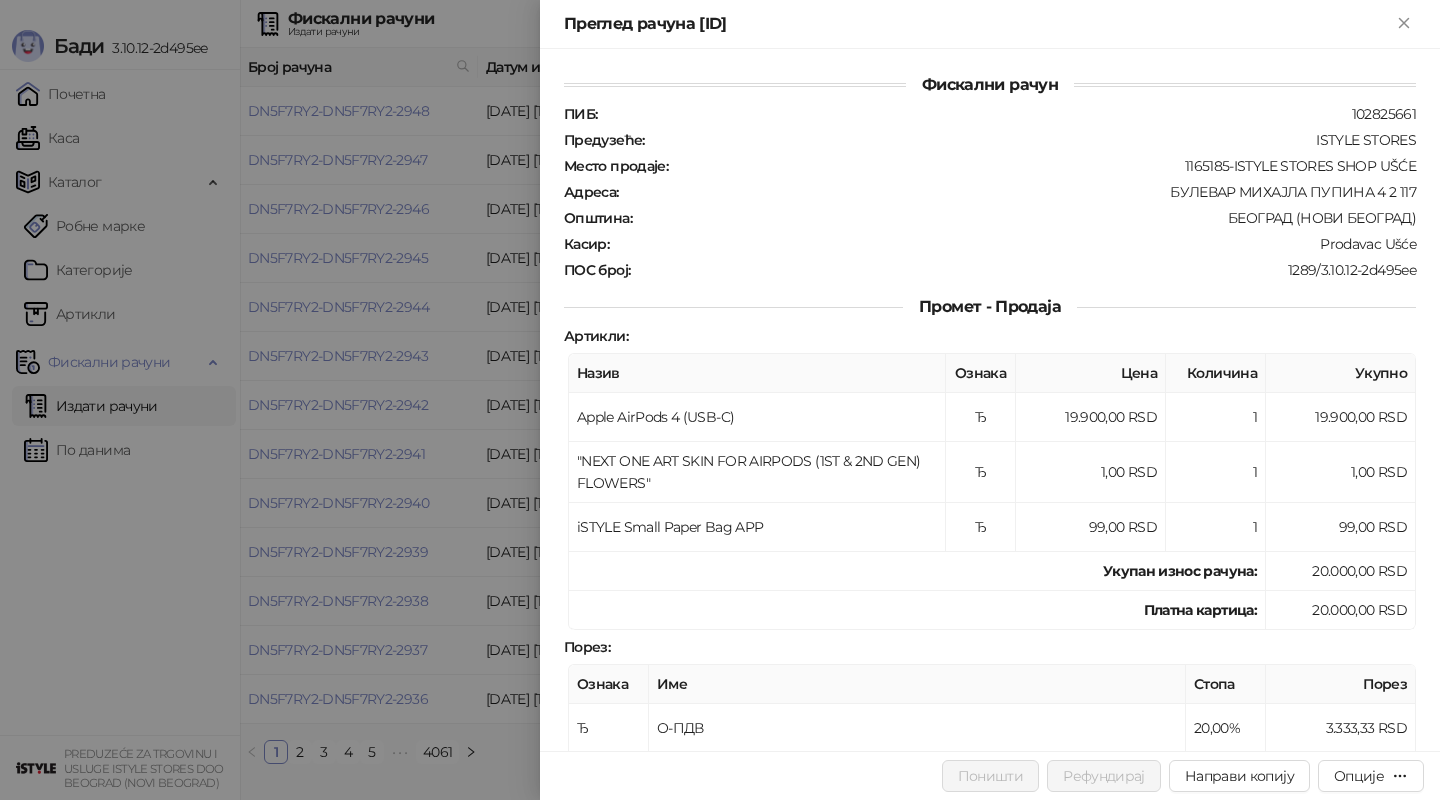click at bounding box center (720, 400) 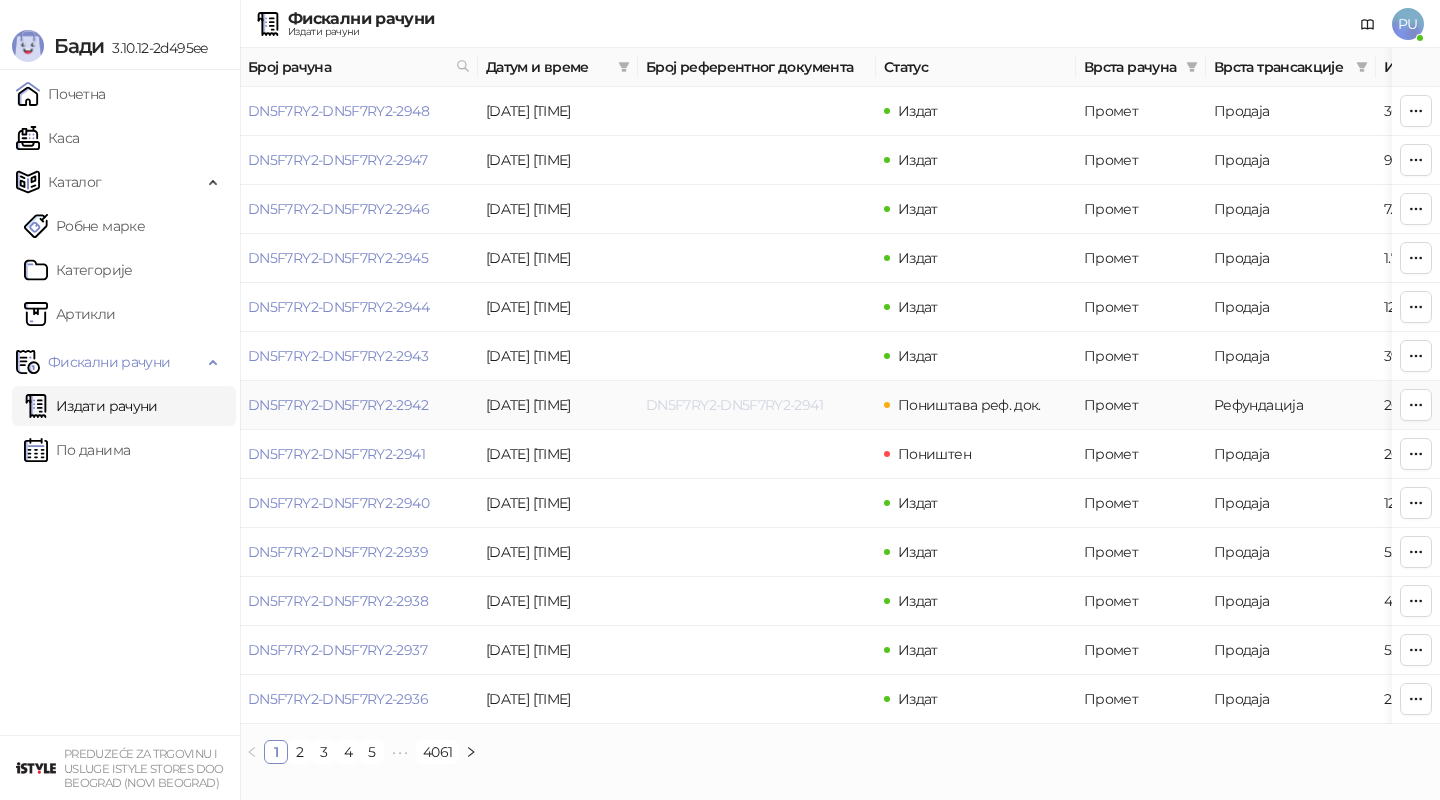 click on "DN5F7RY2-DN5F7RY2-2941" at bounding box center [734, 405] 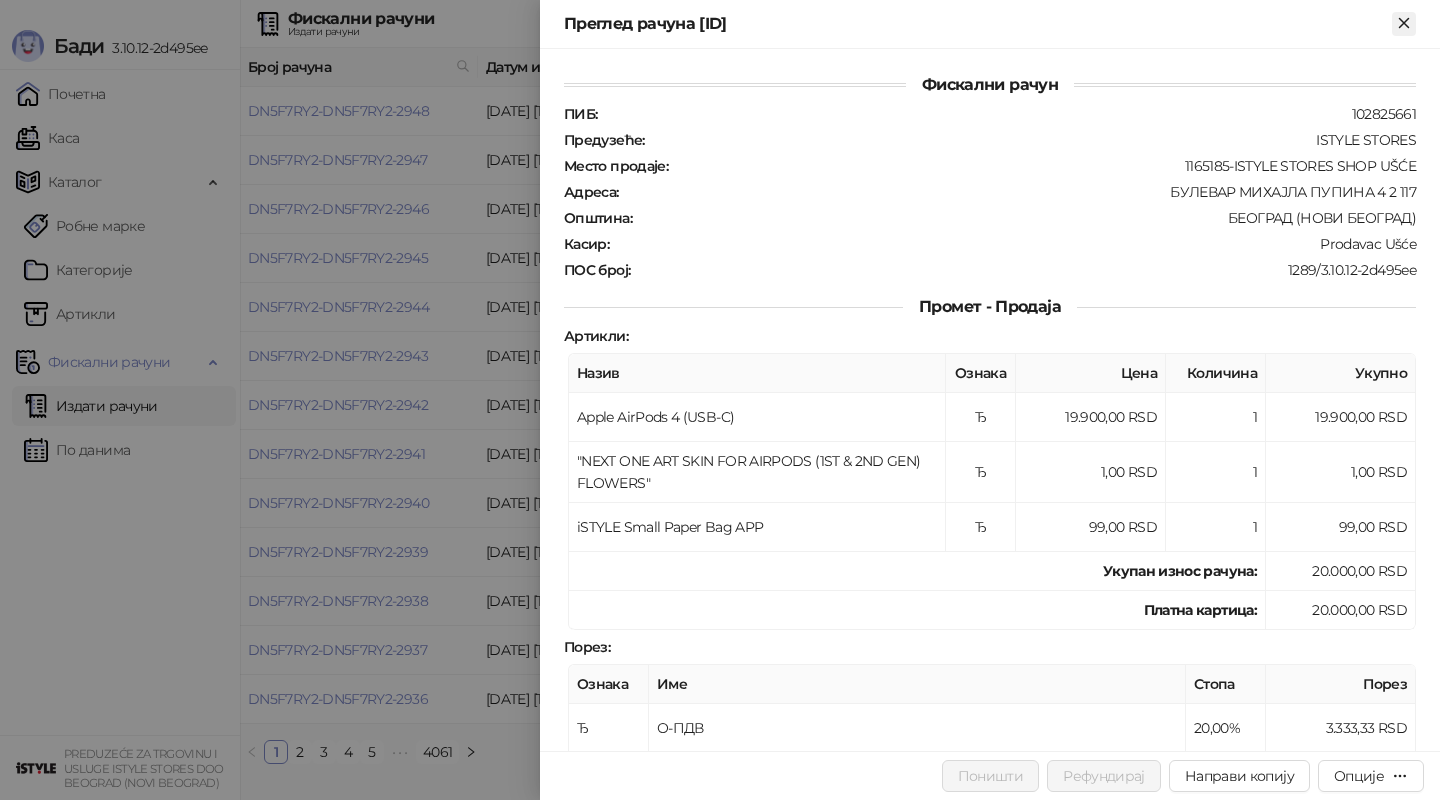 click 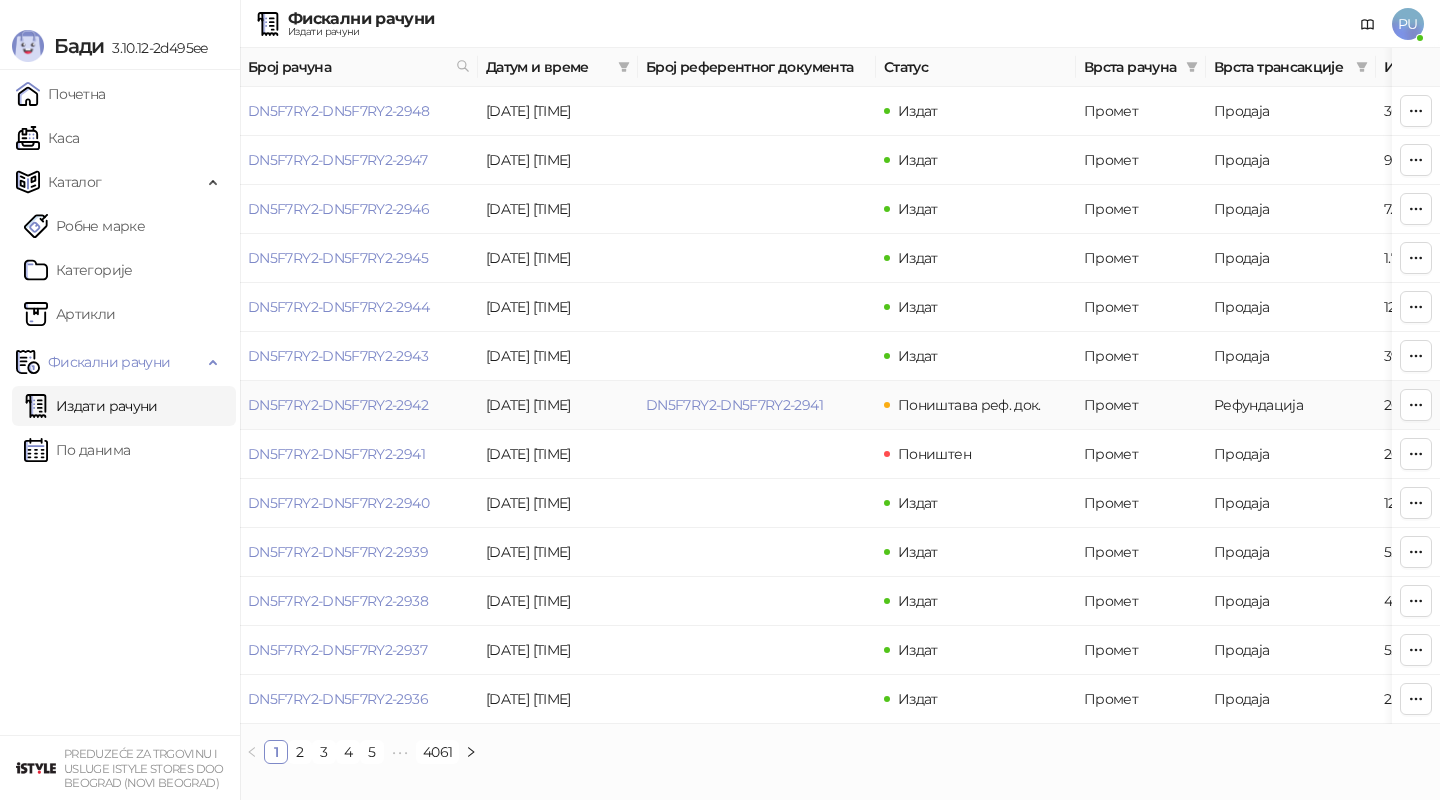 drag, startPoint x: 850, startPoint y: 415, endPoint x: 639, endPoint y: 408, distance: 211.11609 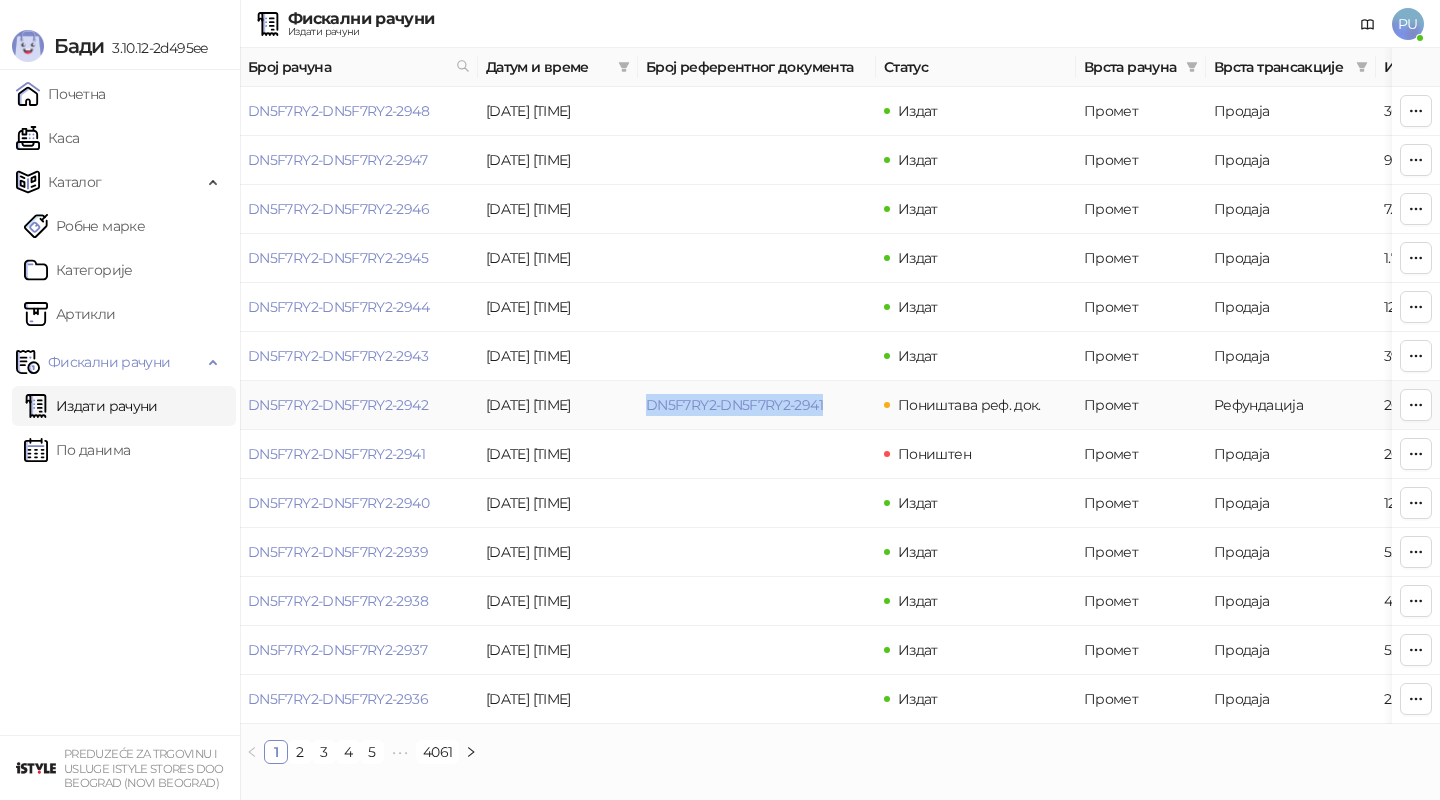 copy on "DN5F7RY2-DN5F7RY2-2941" 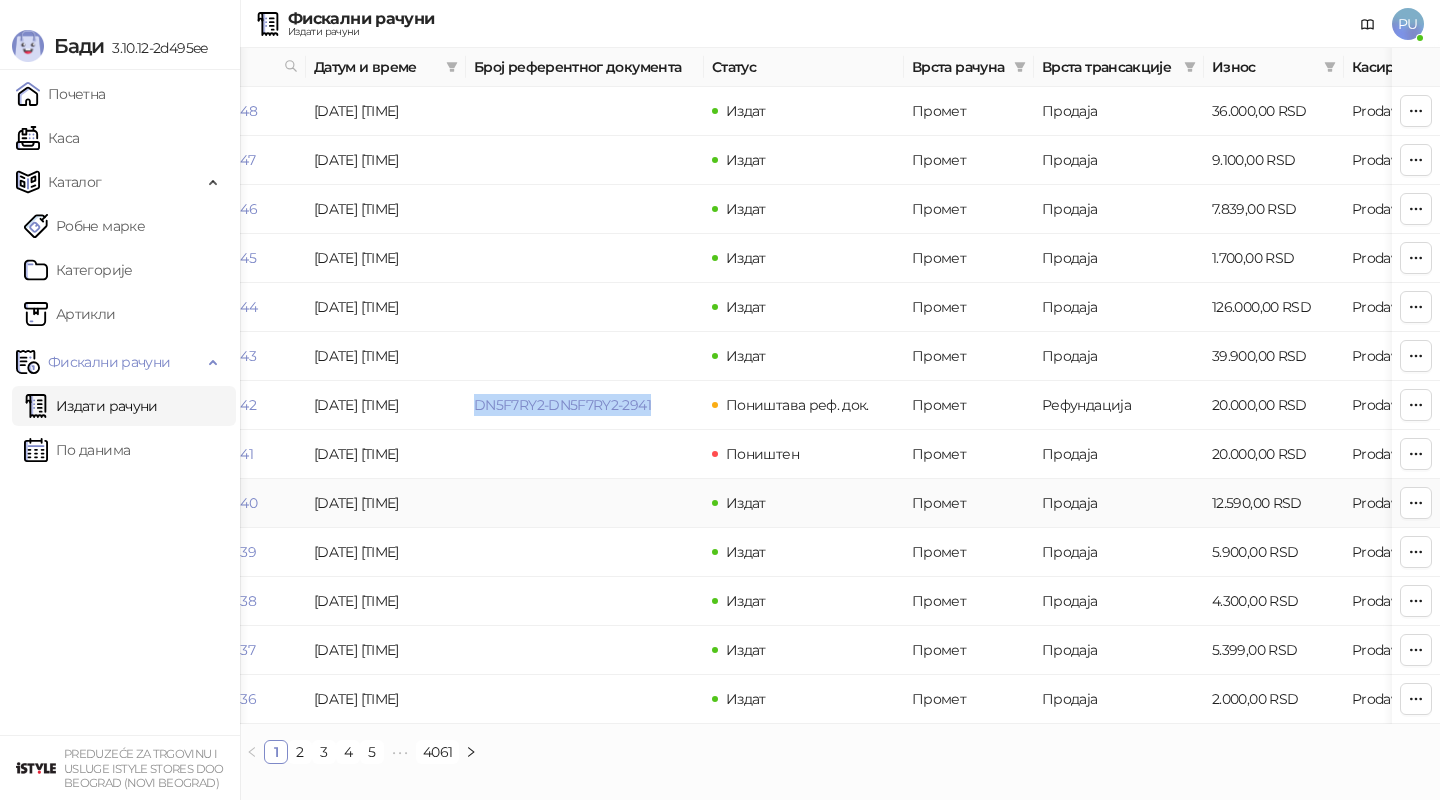 scroll, scrollTop: 0, scrollLeft: 206, axis: horizontal 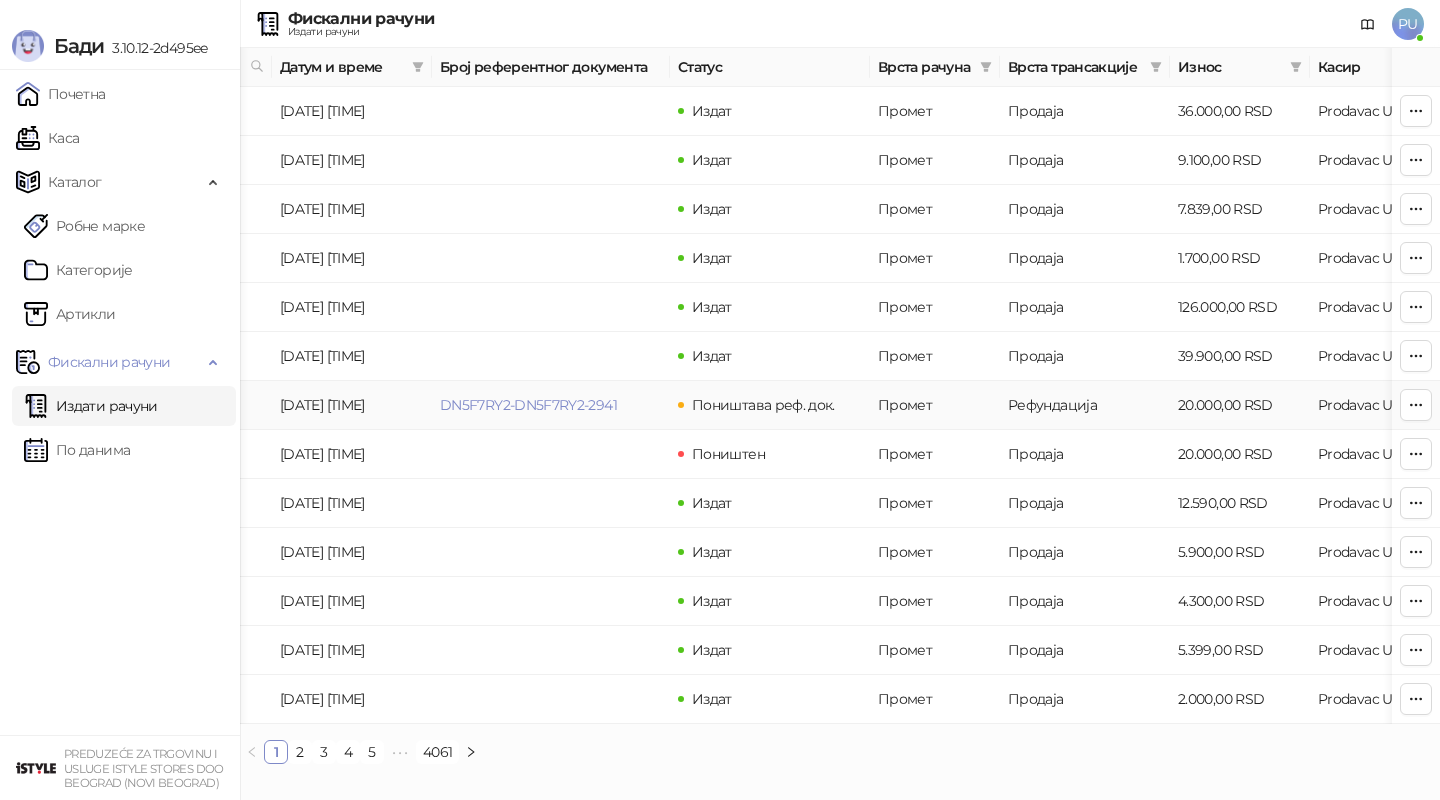 click on "20.000,00 RSD" at bounding box center (1240, 405) 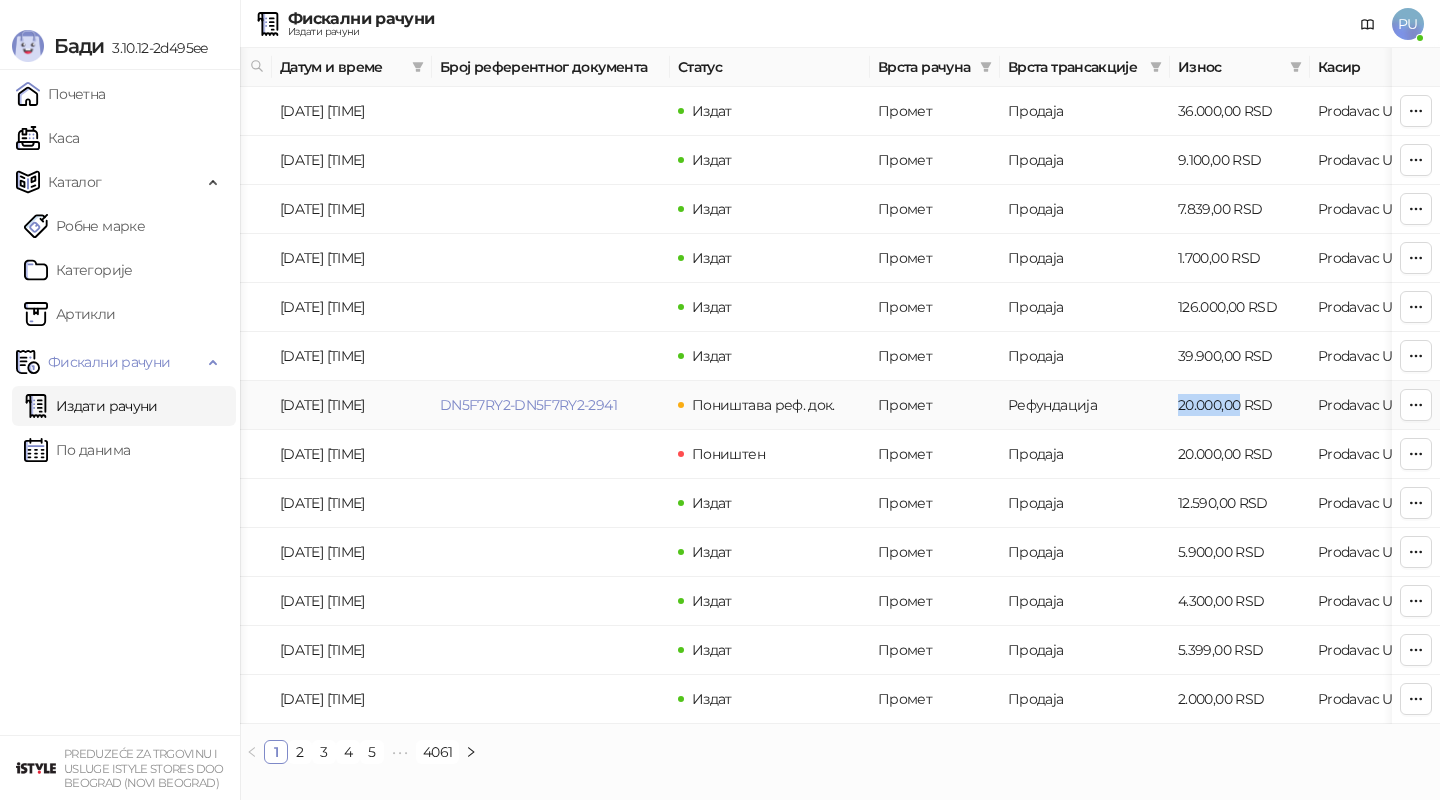 click on "20.000,00 RSD" at bounding box center (1240, 405) 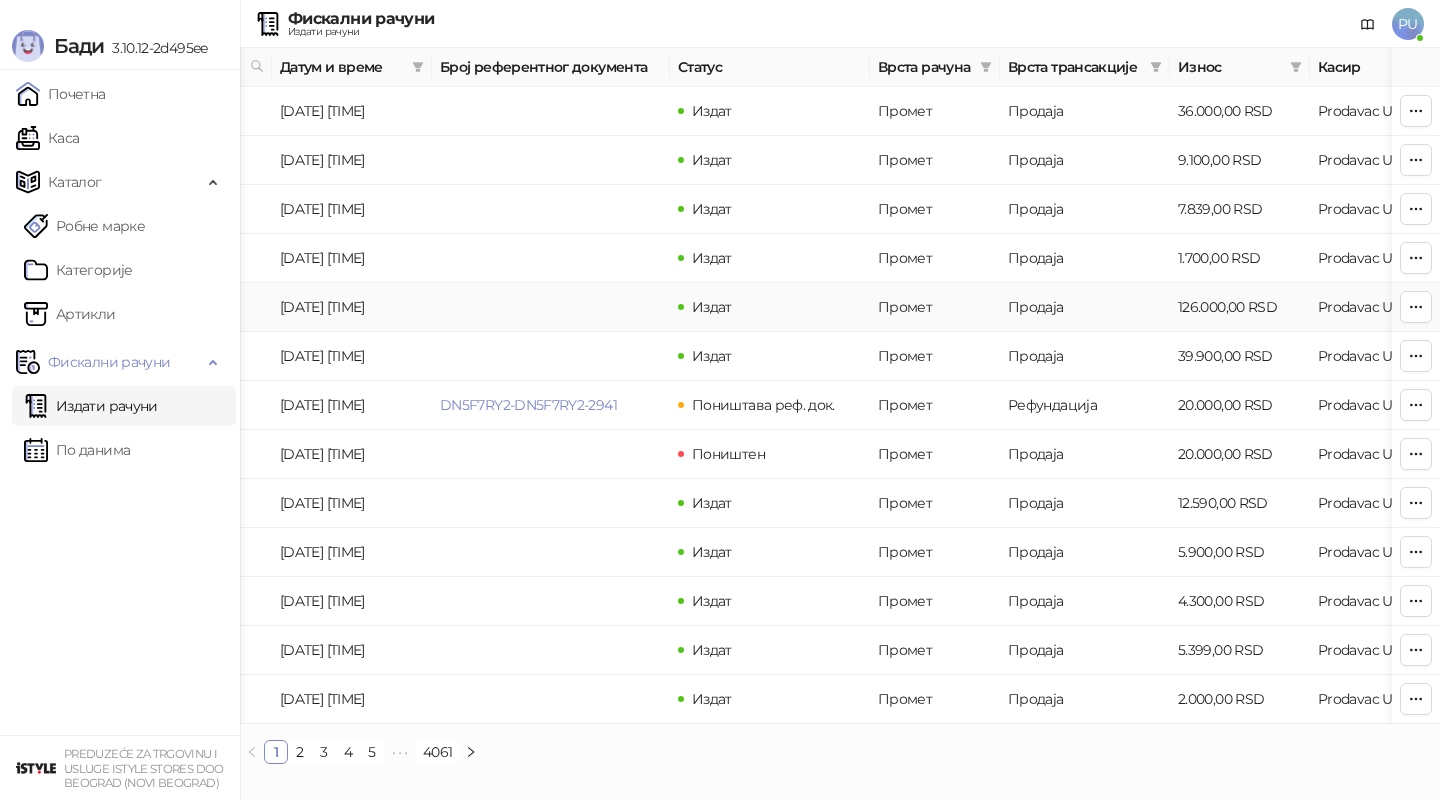 click on "[DATE] [TIME]" at bounding box center (352, 307) 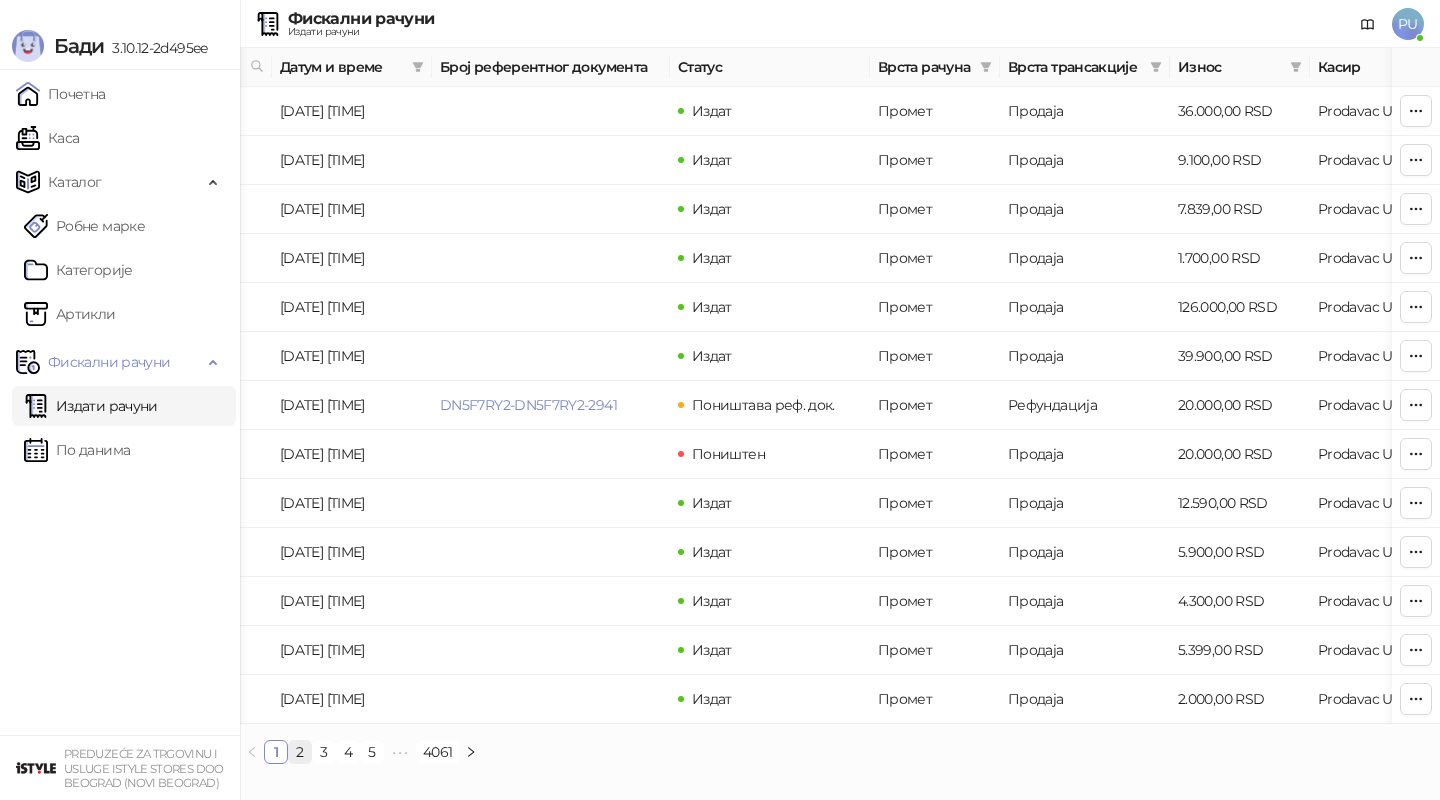 click on "2" at bounding box center [300, 752] 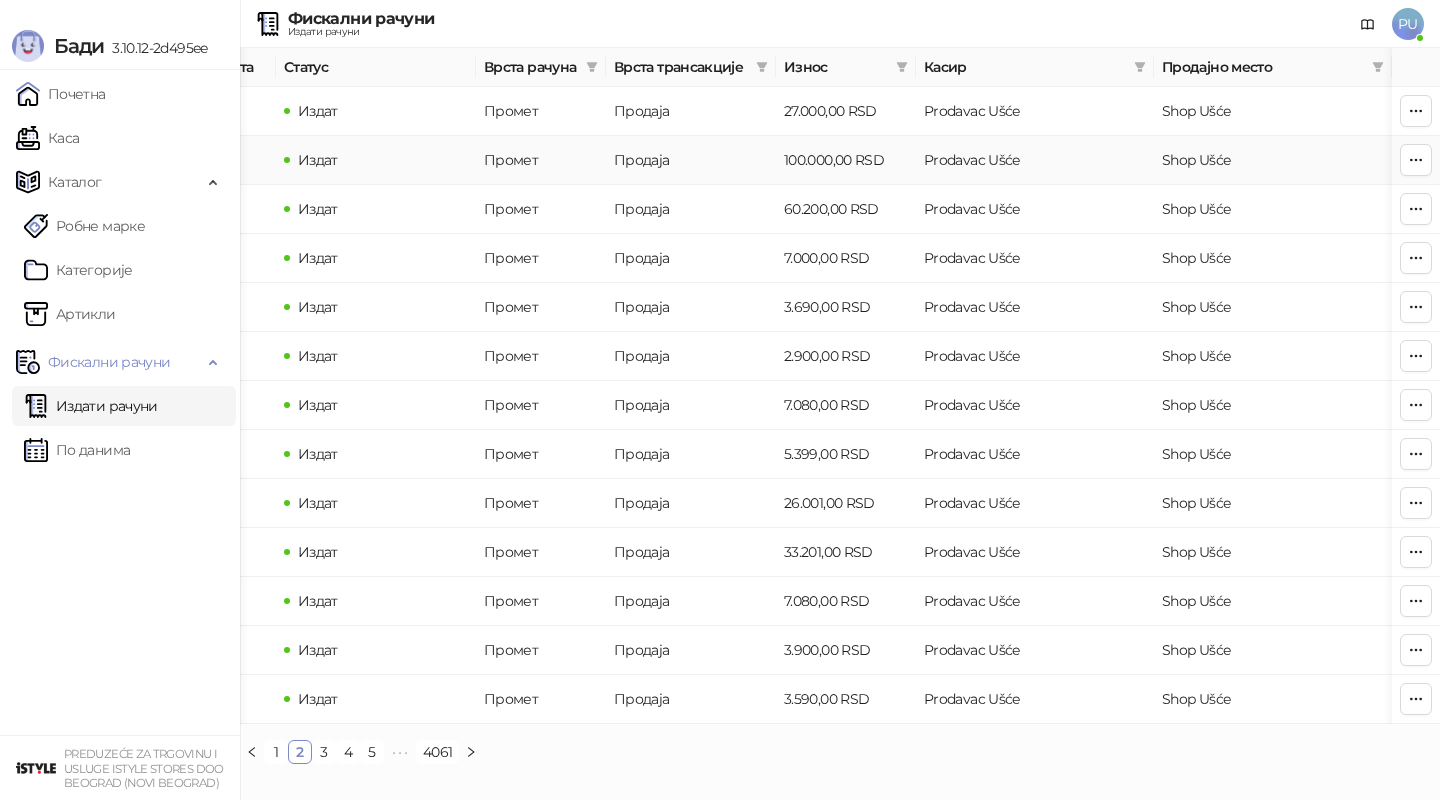 scroll, scrollTop: 0, scrollLeft: 0, axis: both 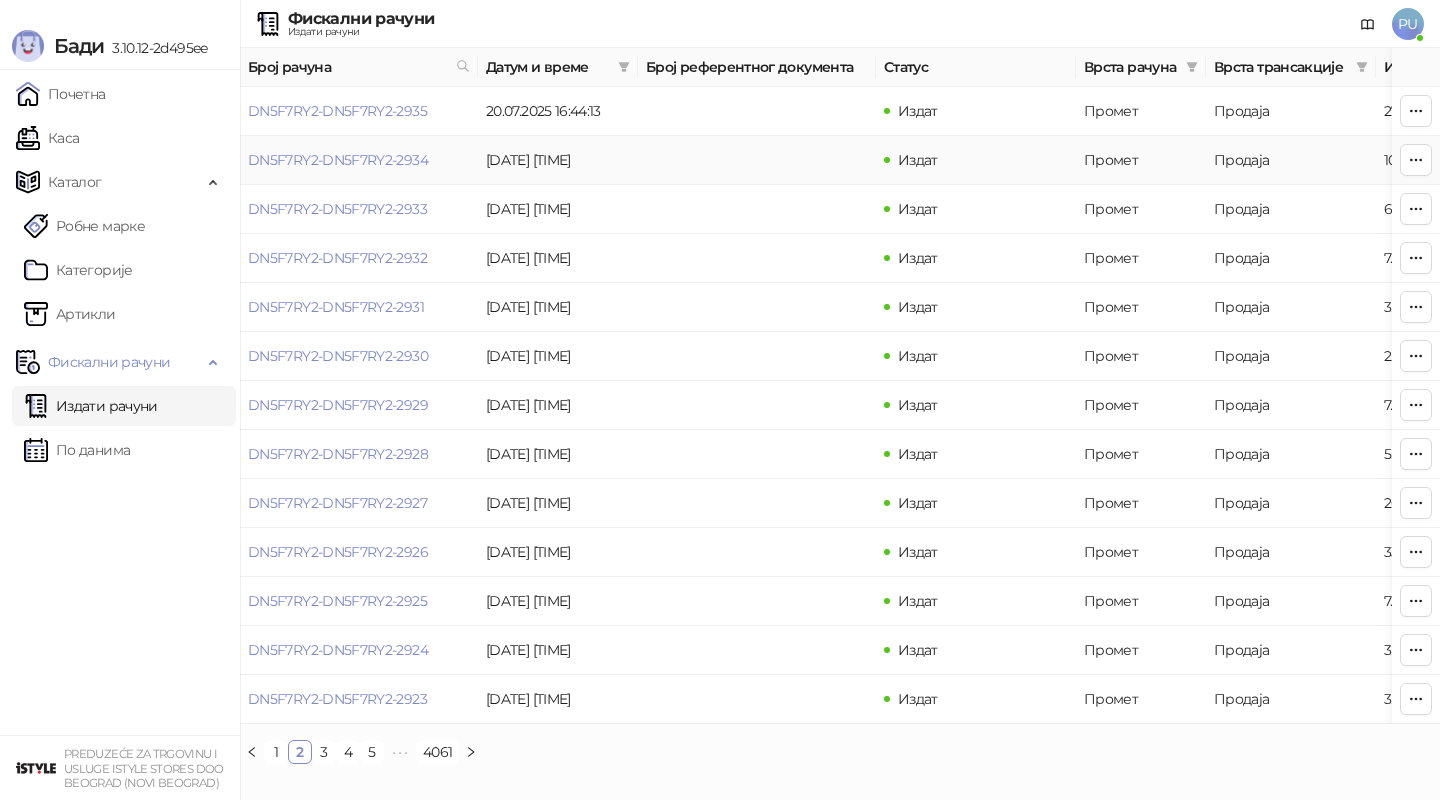click on "Промет" at bounding box center (1141, 160) 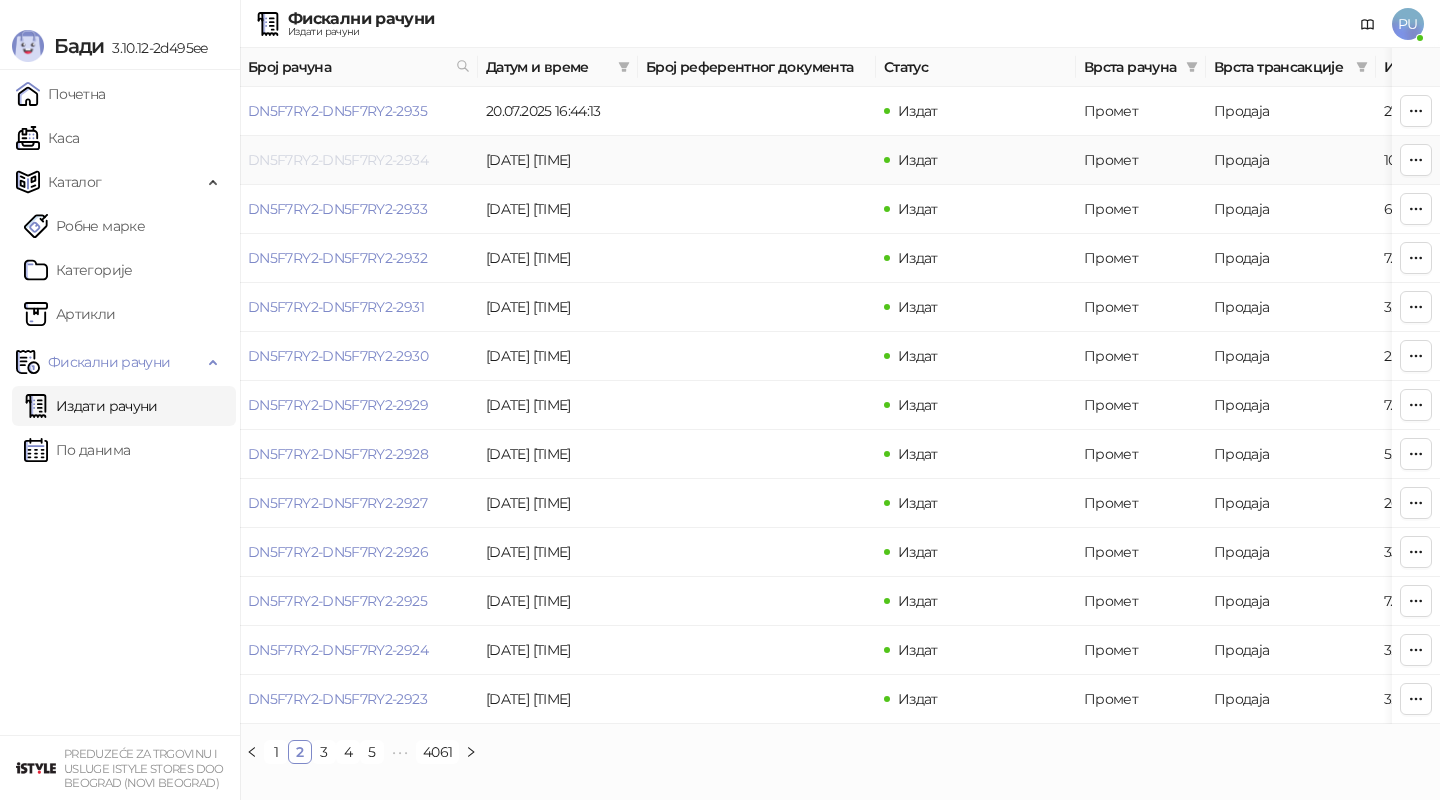 click on "DN5F7RY2-DN5F7RY2-2934" at bounding box center (338, 160) 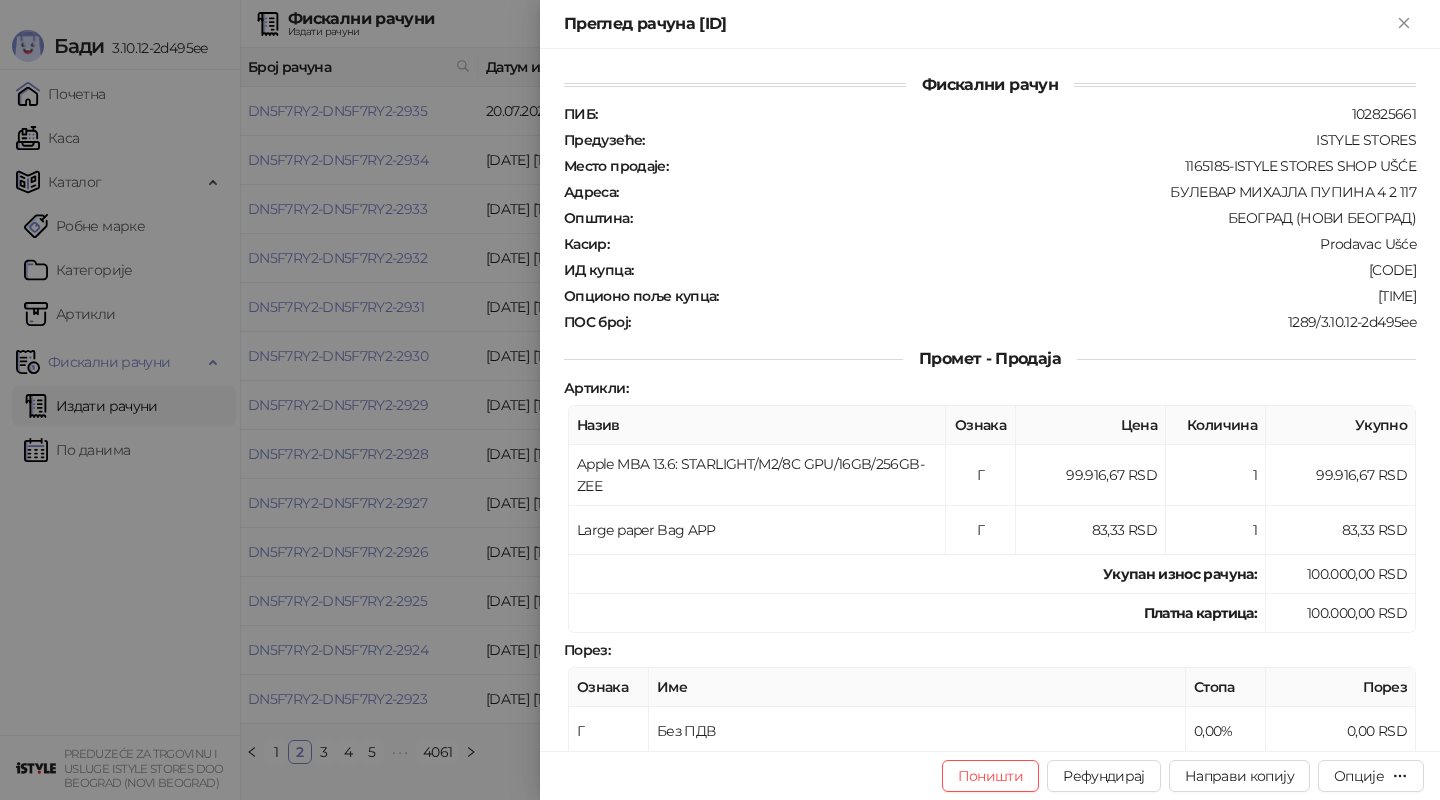 click at bounding box center (720, 400) 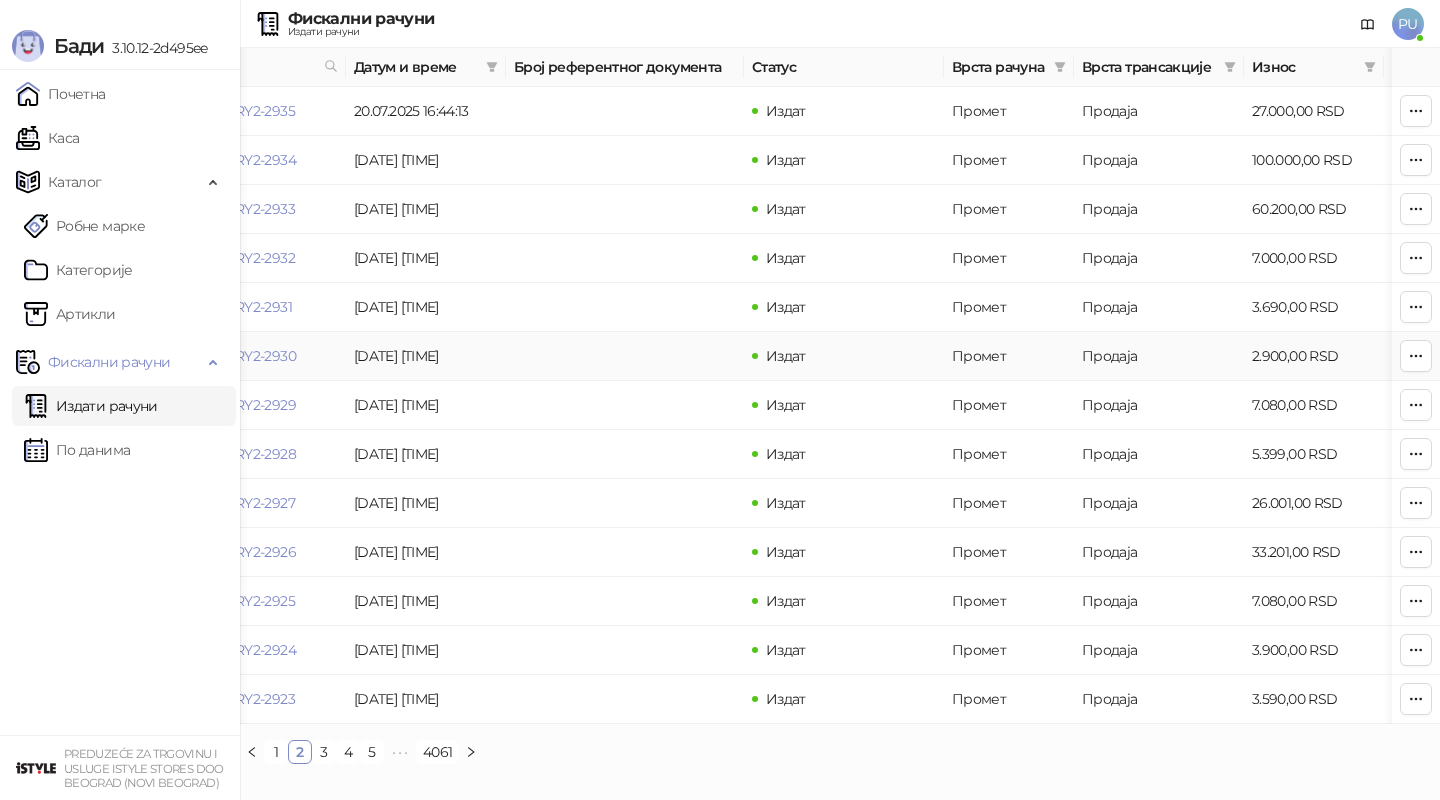 scroll, scrollTop: 0, scrollLeft: 157, axis: horizontal 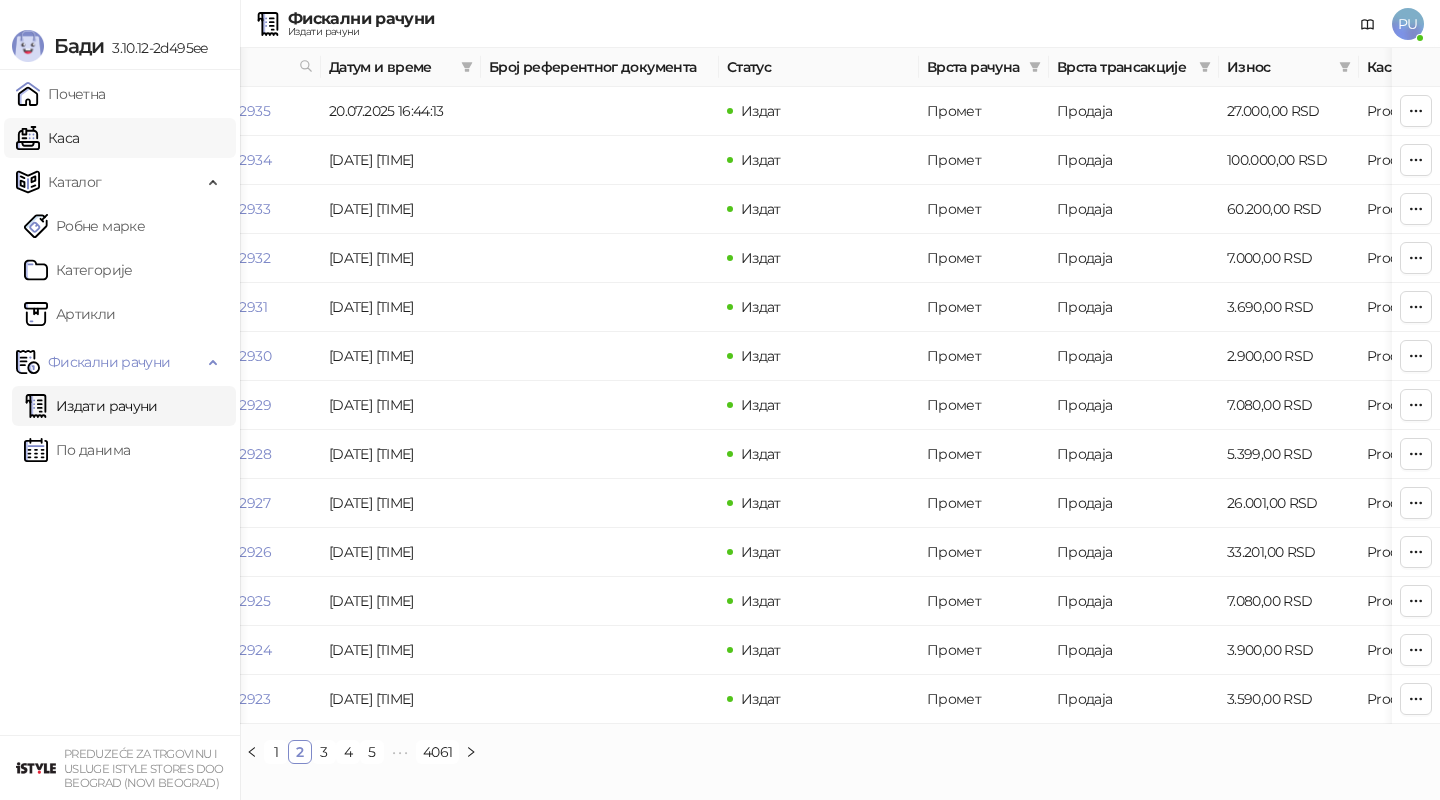 click on "Каса" at bounding box center [47, 138] 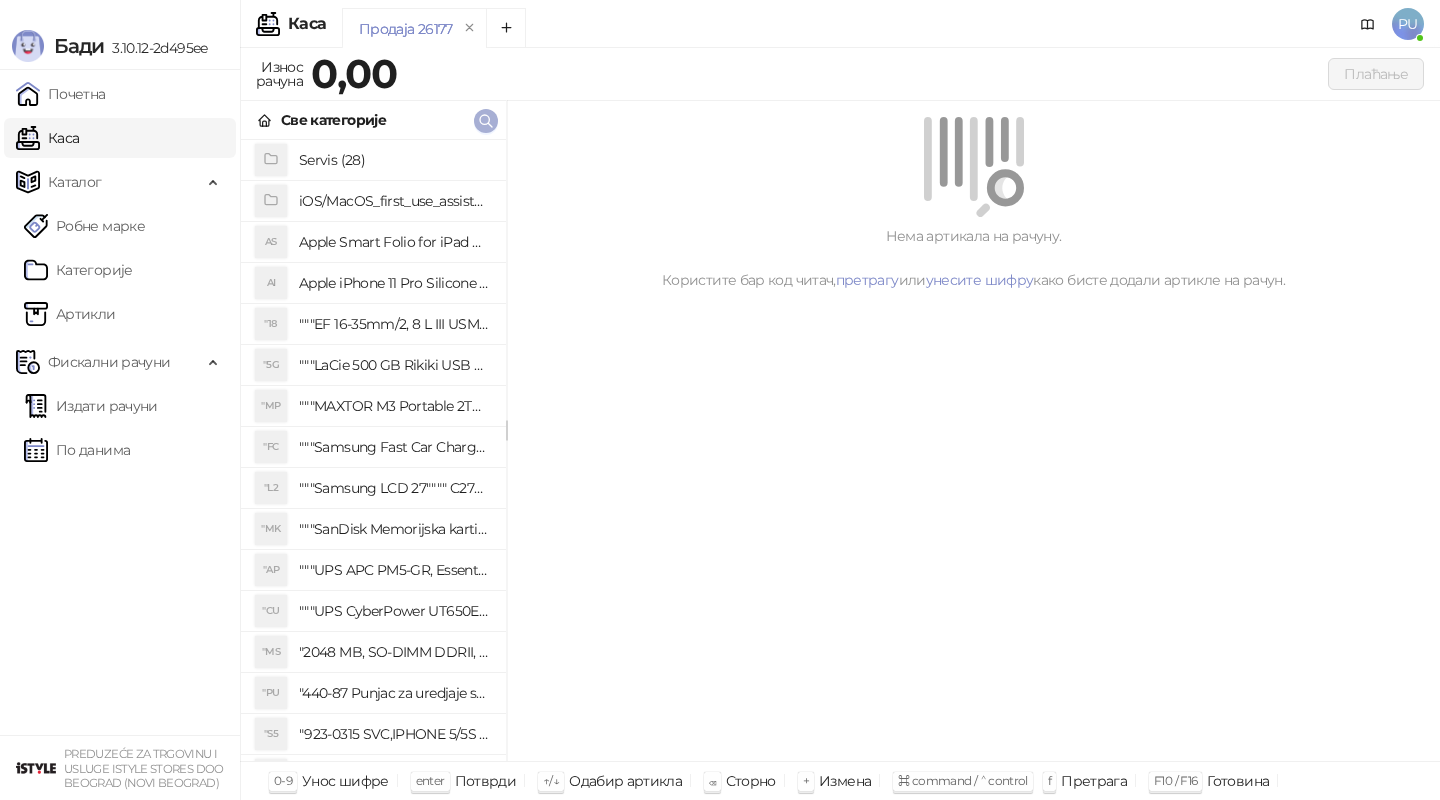 click 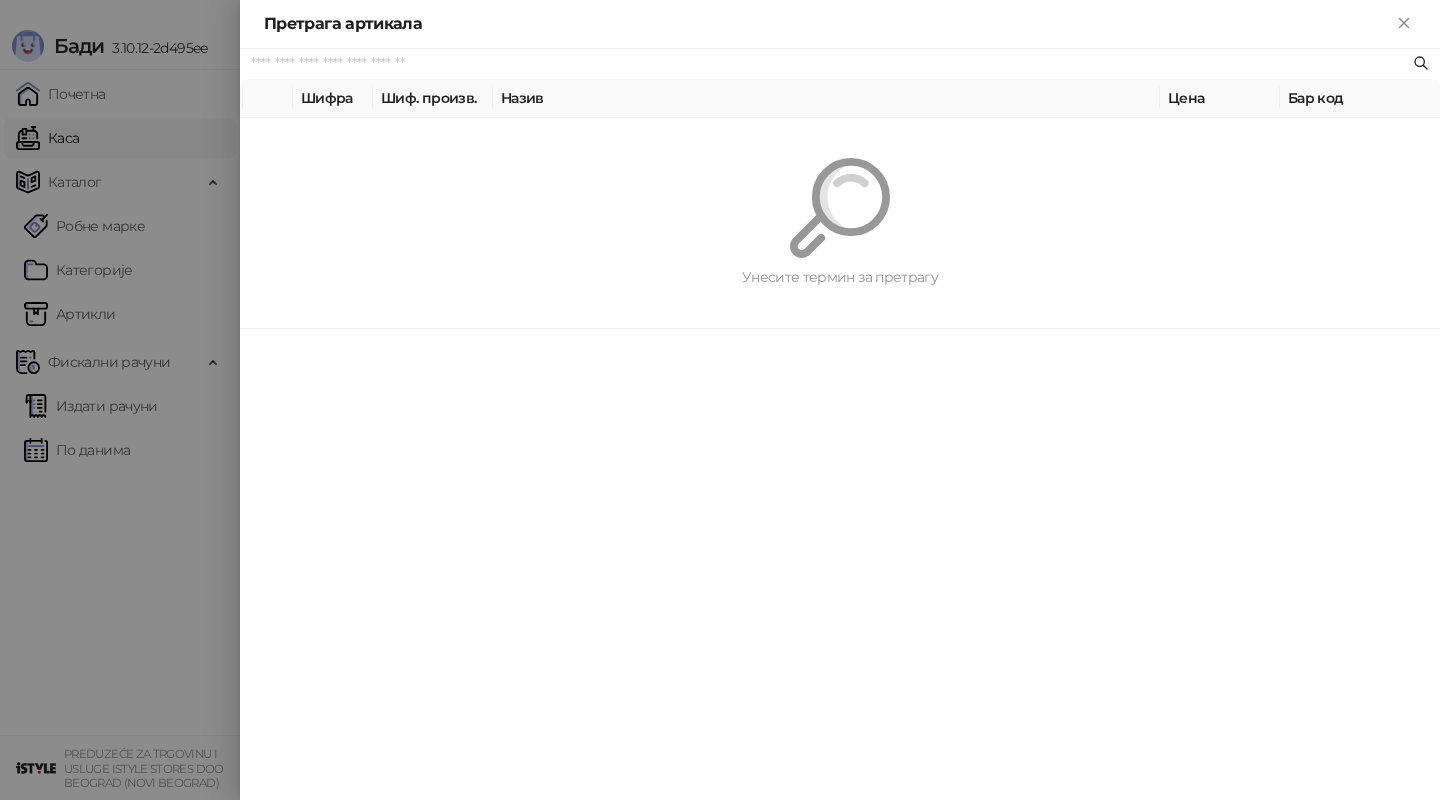 paste on "********" 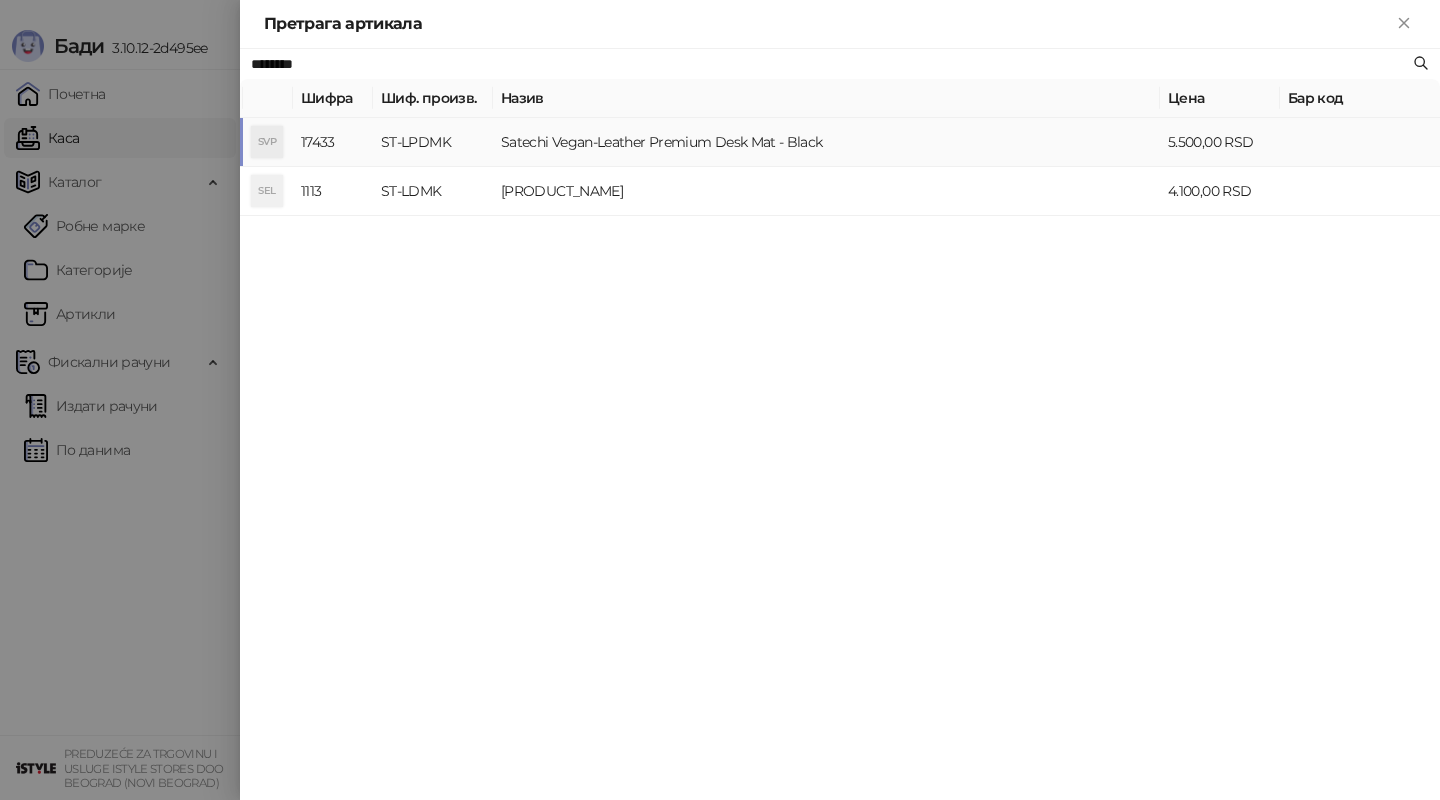 click on "Satechi Vegan-Leather Premium Desk Mat - Black" at bounding box center [826, 142] 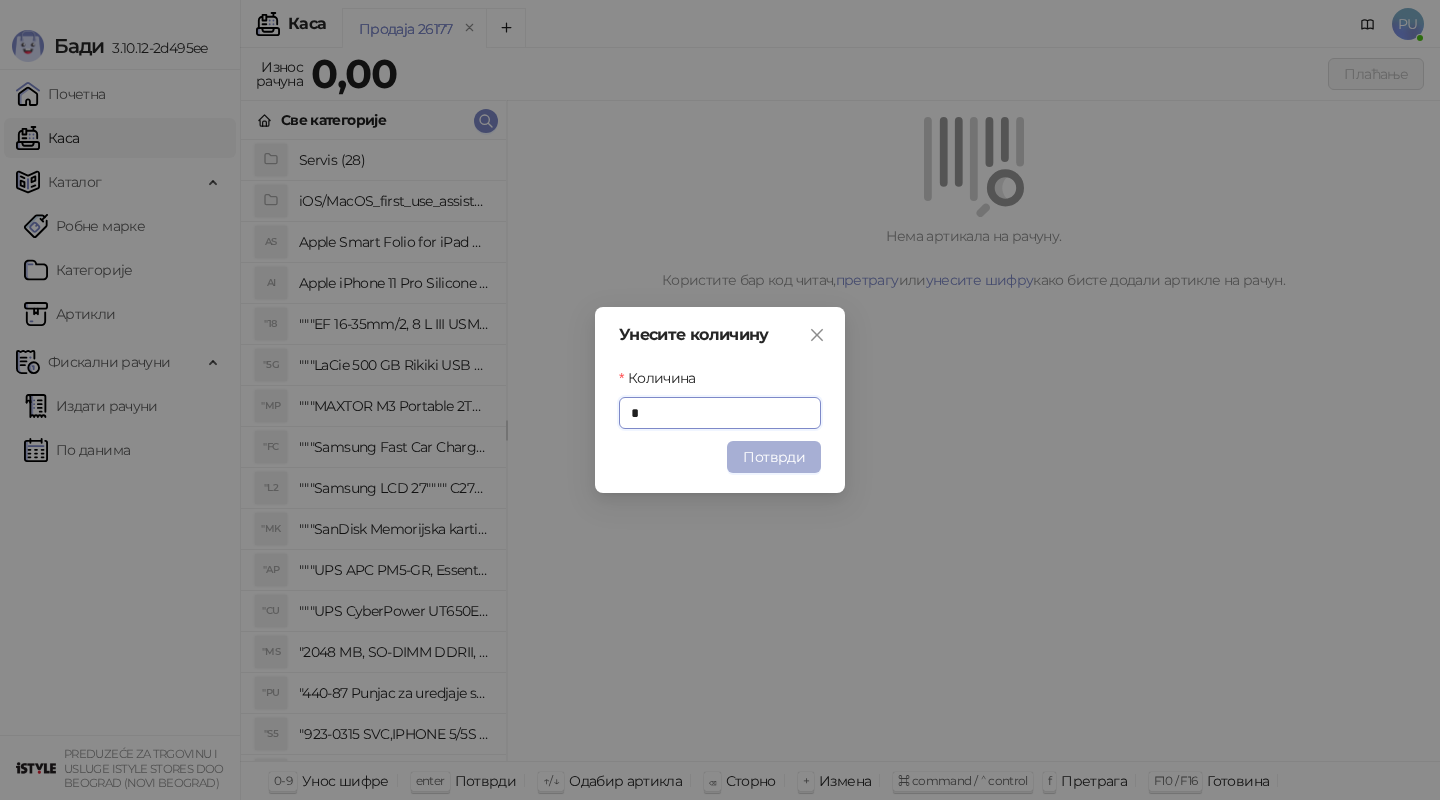 click on "Потврди" at bounding box center (774, 457) 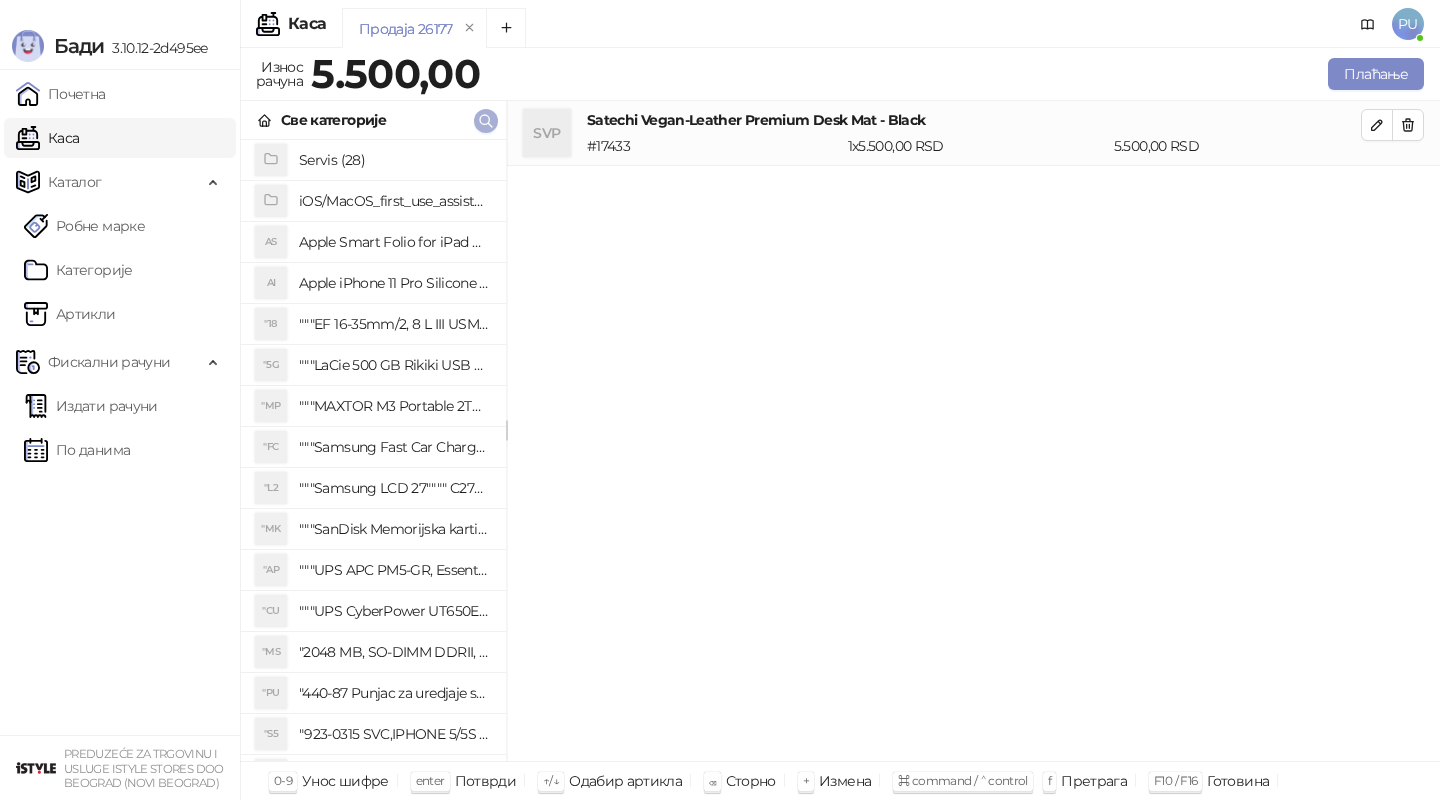 click 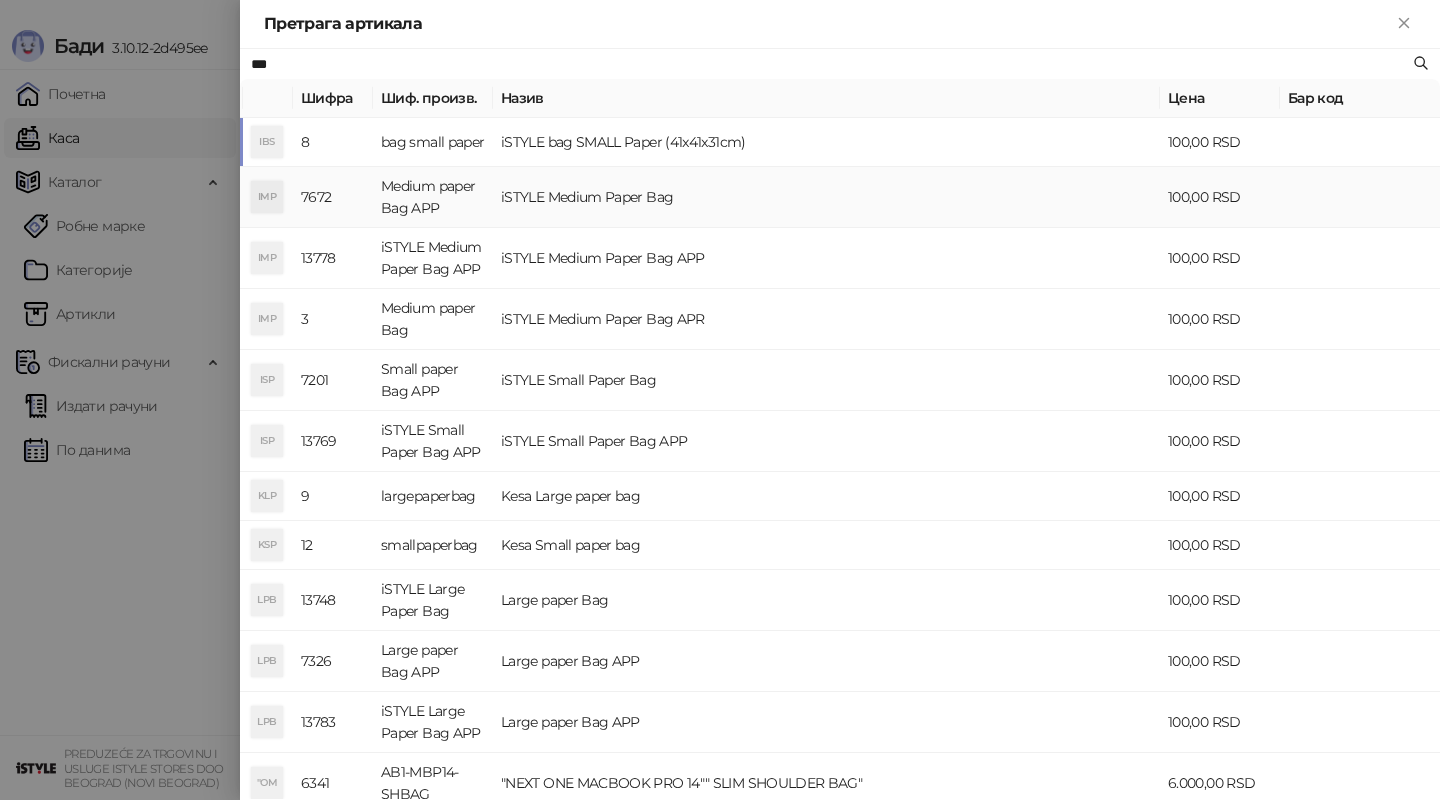 type on "***" 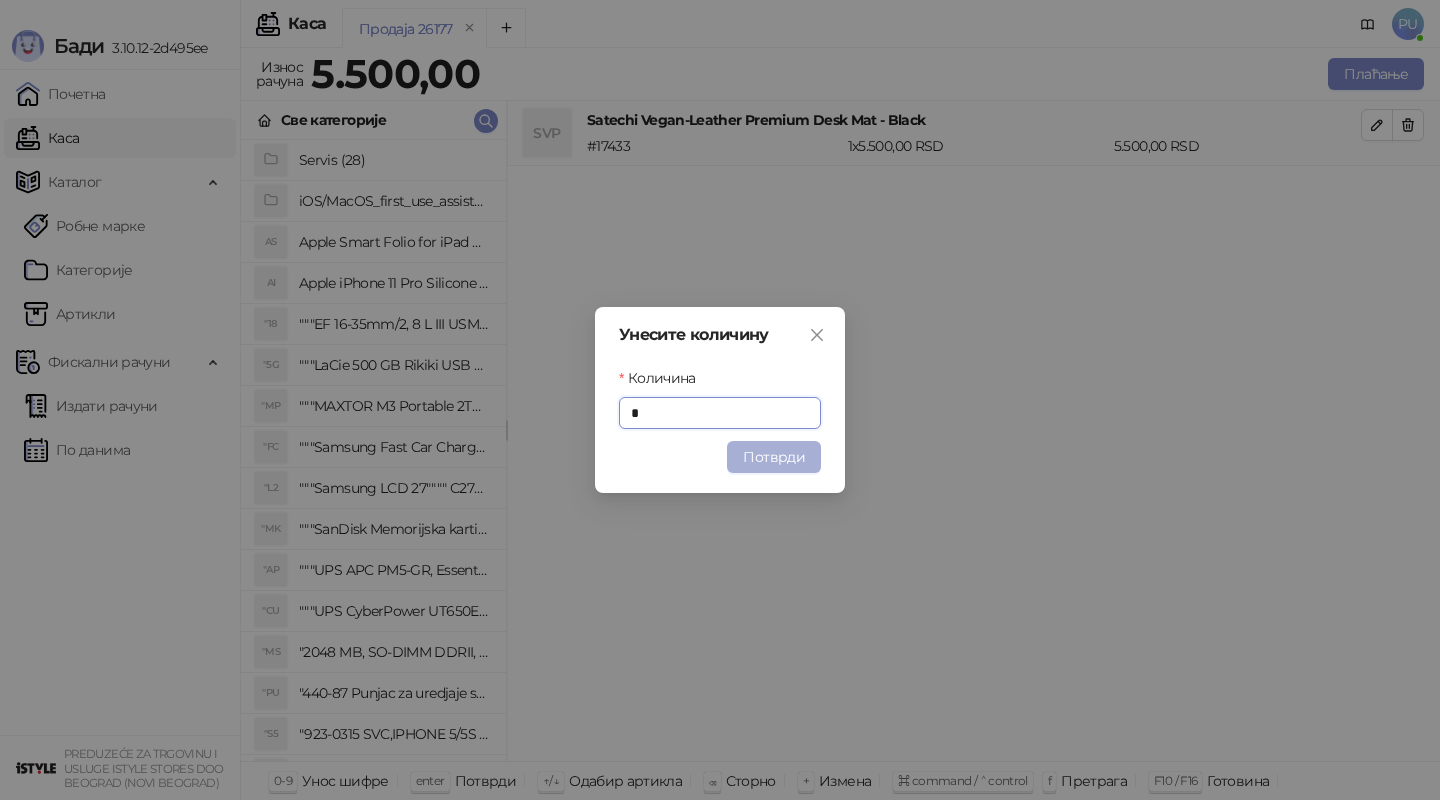 click on "Потврди" at bounding box center [774, 457] 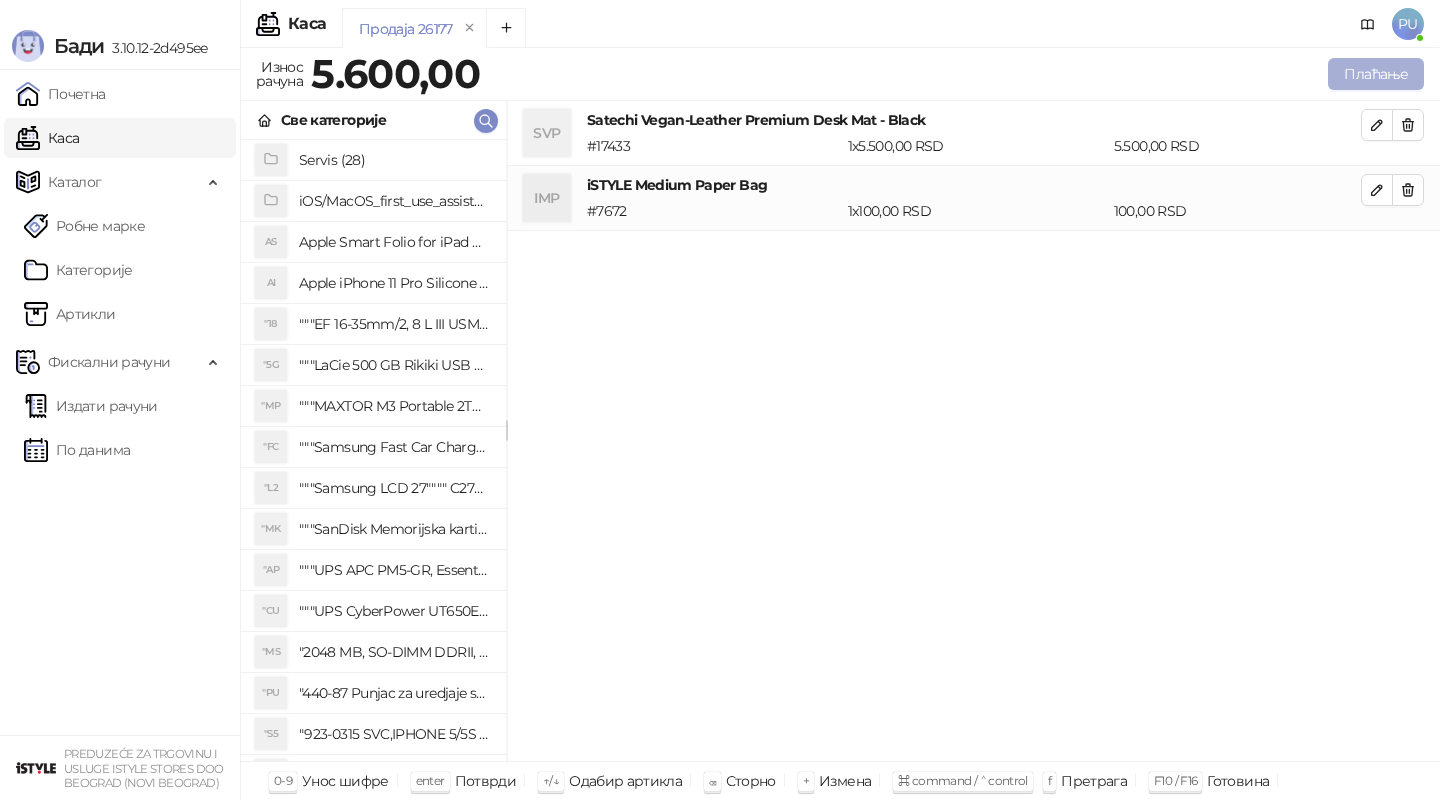 click on "Плаћање" at bounding box center [1376, 74] 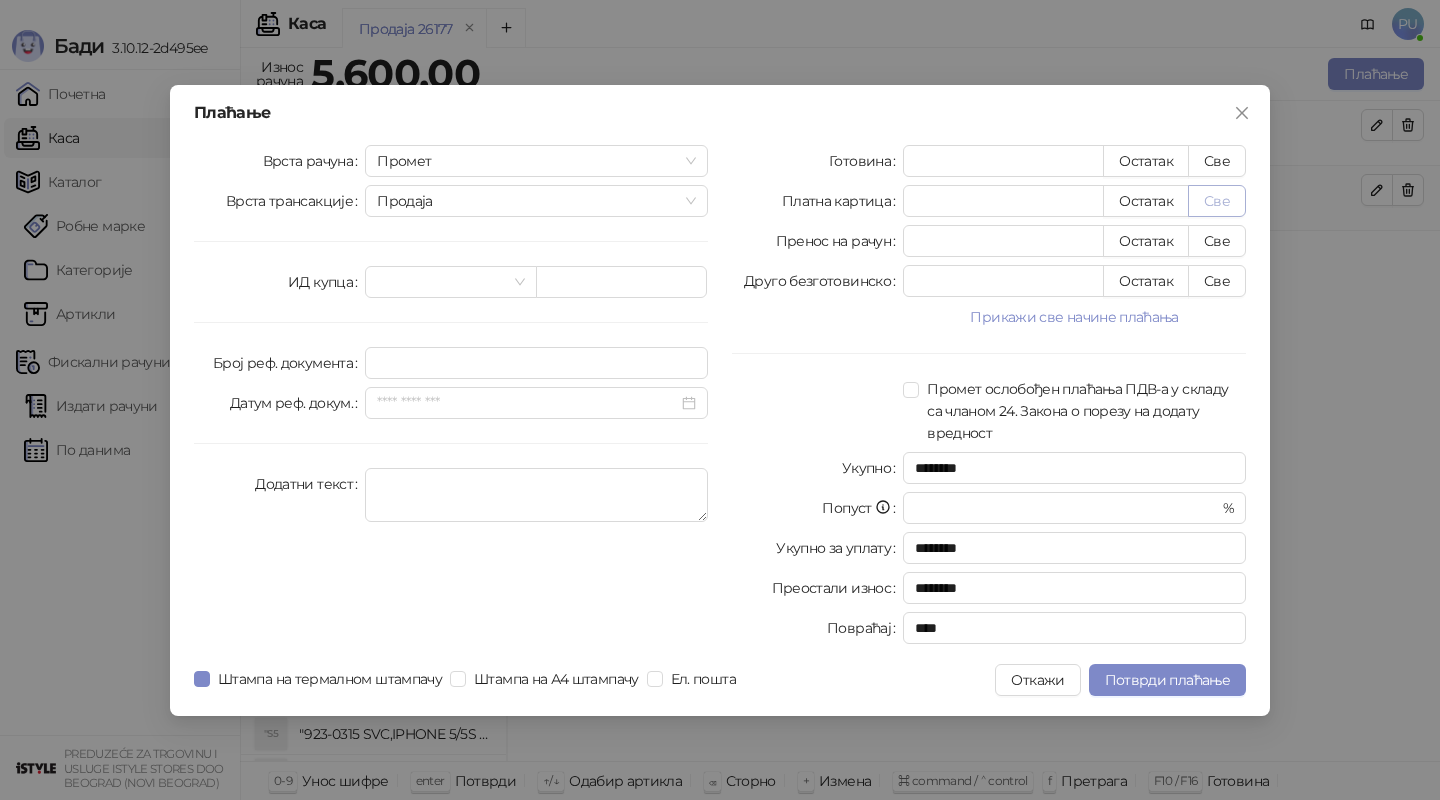 click on "Све" at bounding box center (1217, 201) 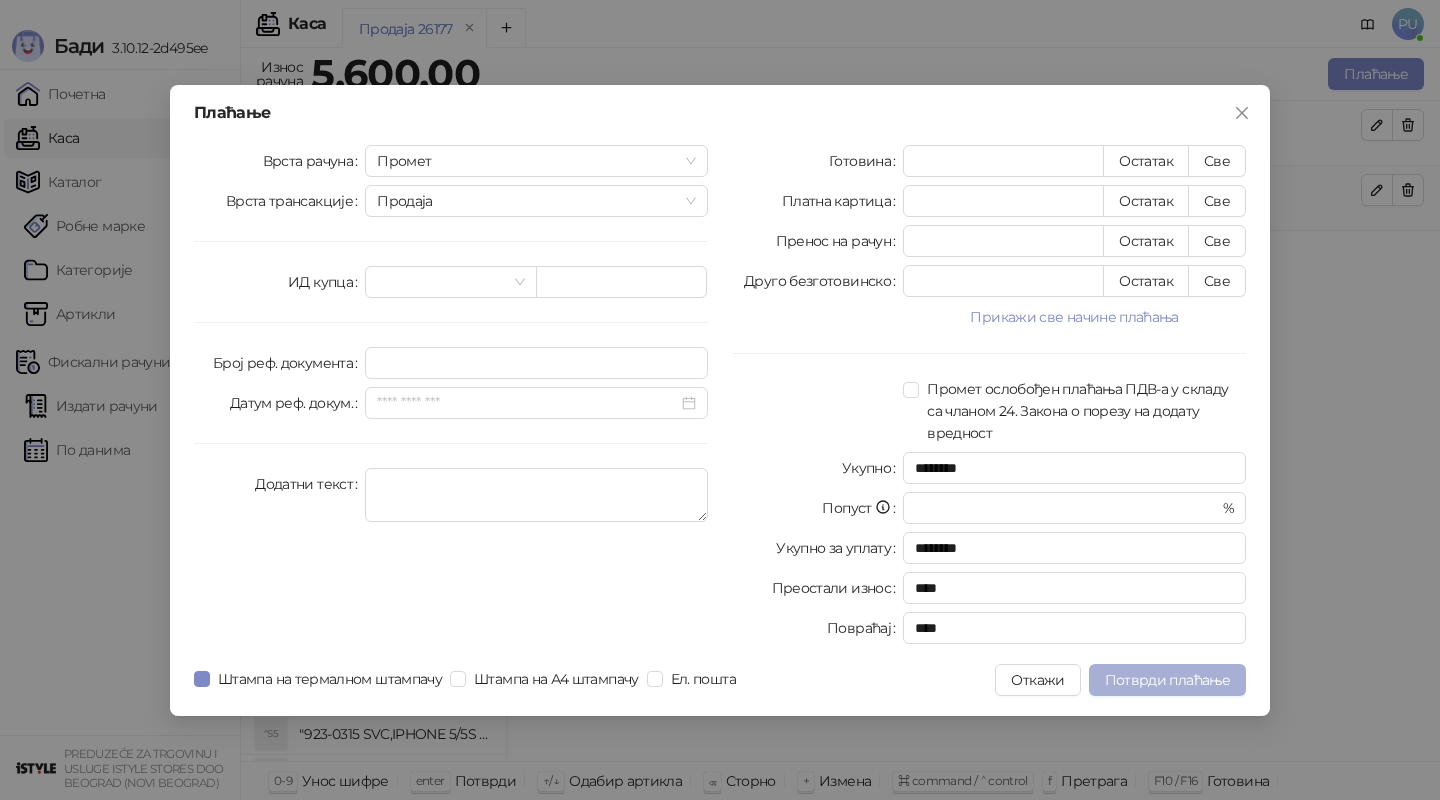 click on "Потврди плаћање" at bounding box center [1167, 680] 